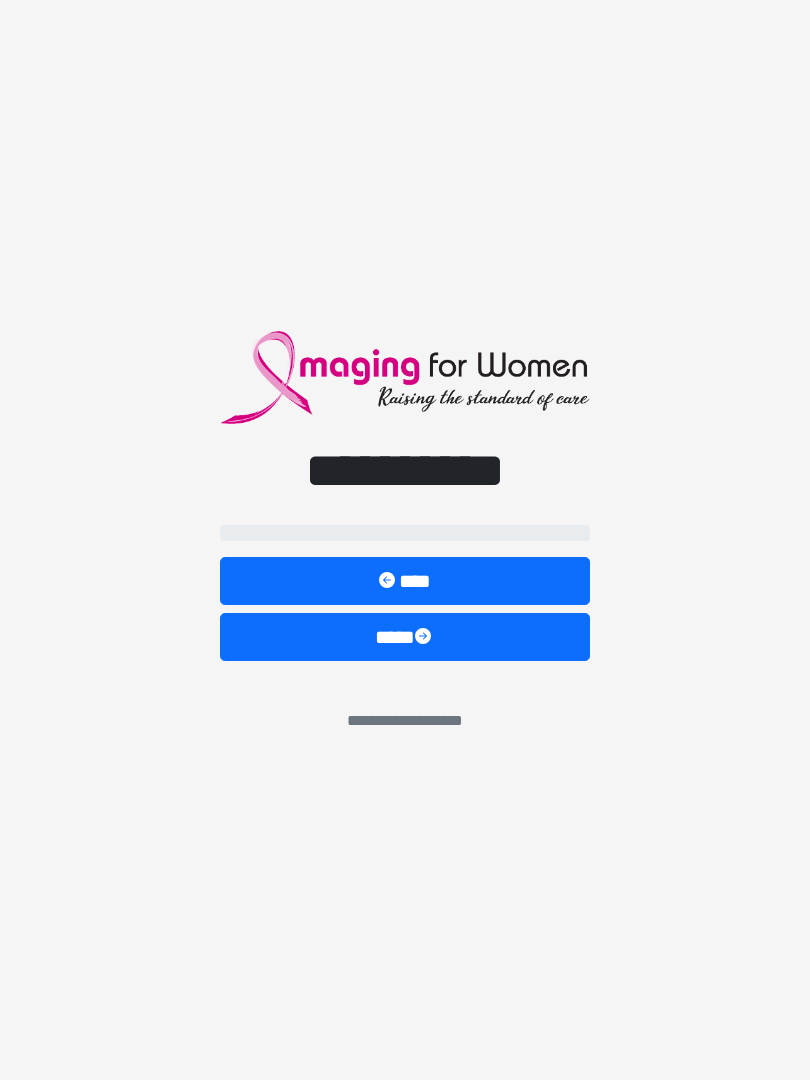 scroll, scrollTop: 0, scrollLeft: 0, axis: both 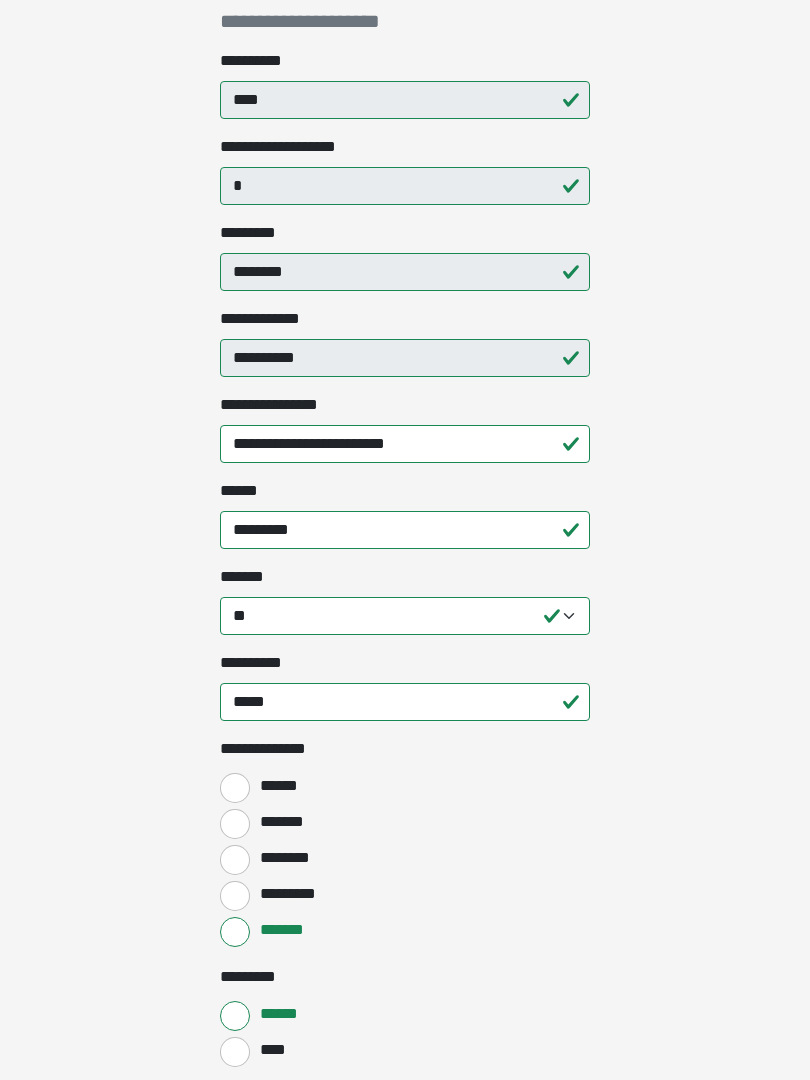 click on "*******" at bounding box center [235, 932] 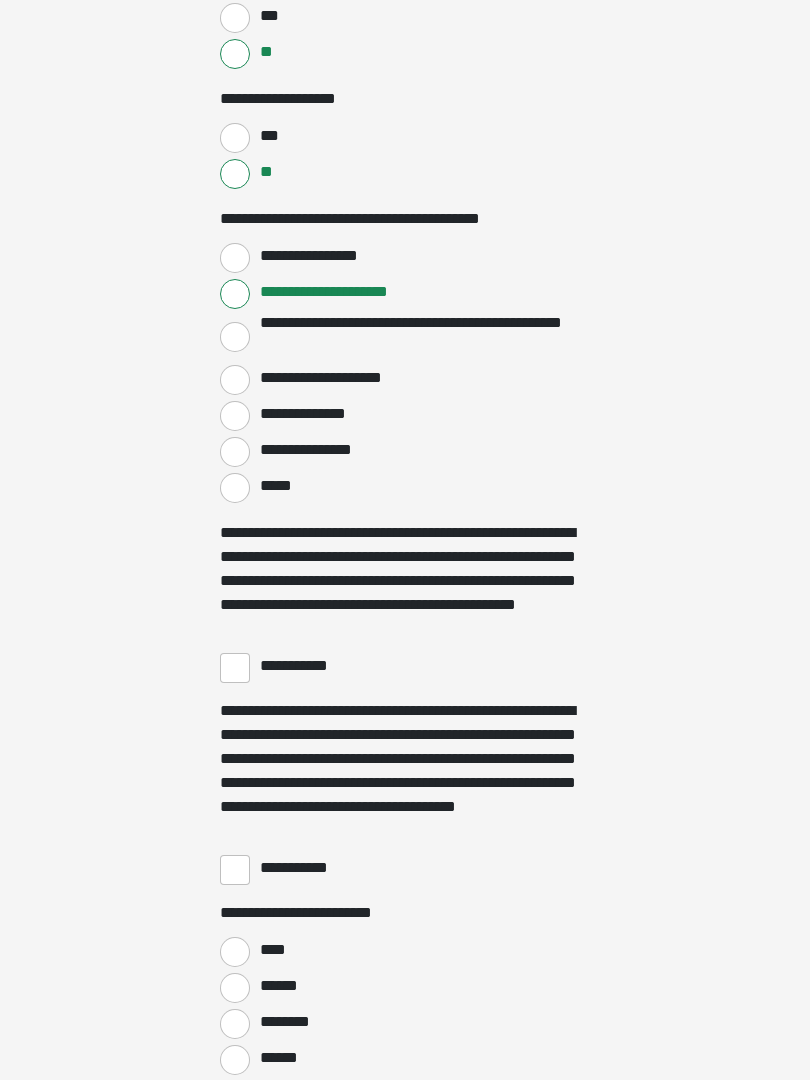 scroll, scrollTop: 3197, scrollLeft: 0, axis: vertical 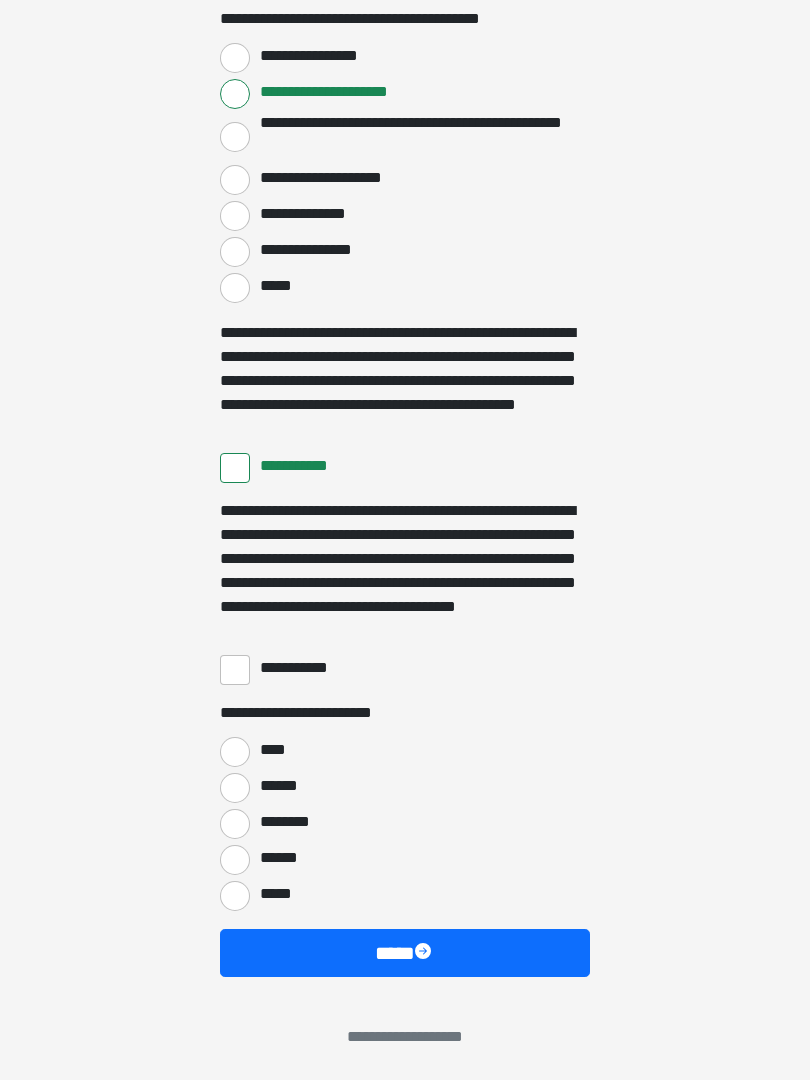 click on "**********" at bounding box center (235, 670) 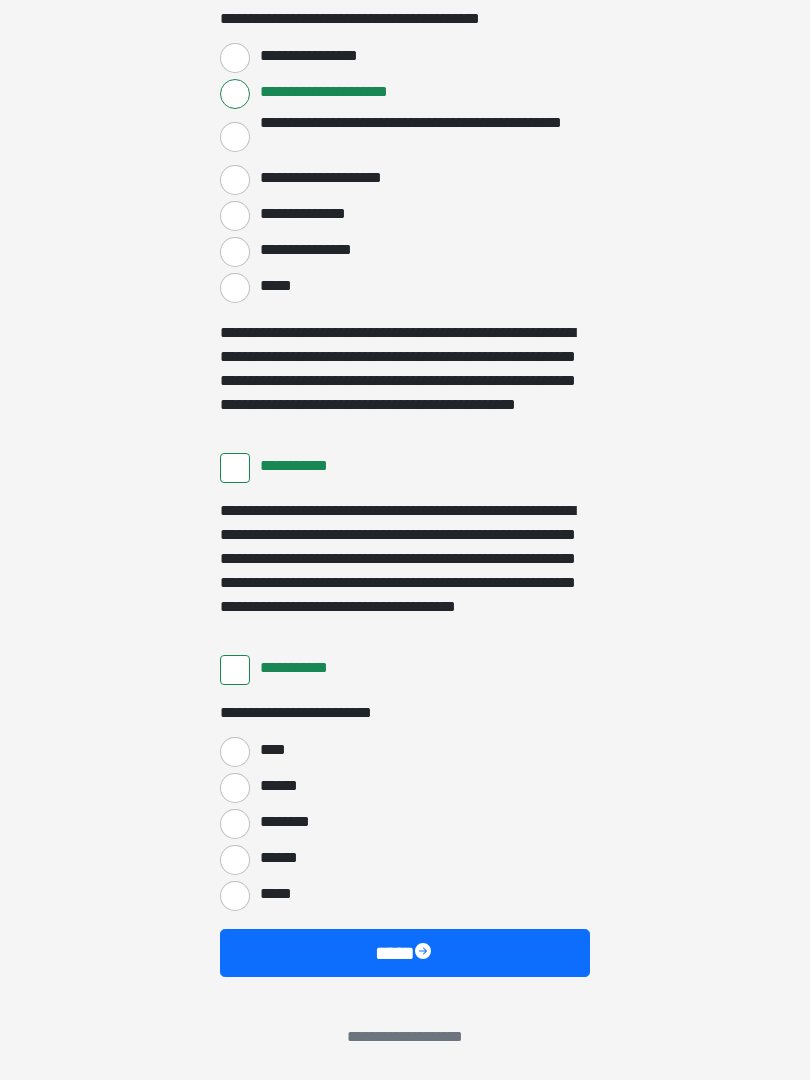 click on "****" at bounding box center (235, 752) 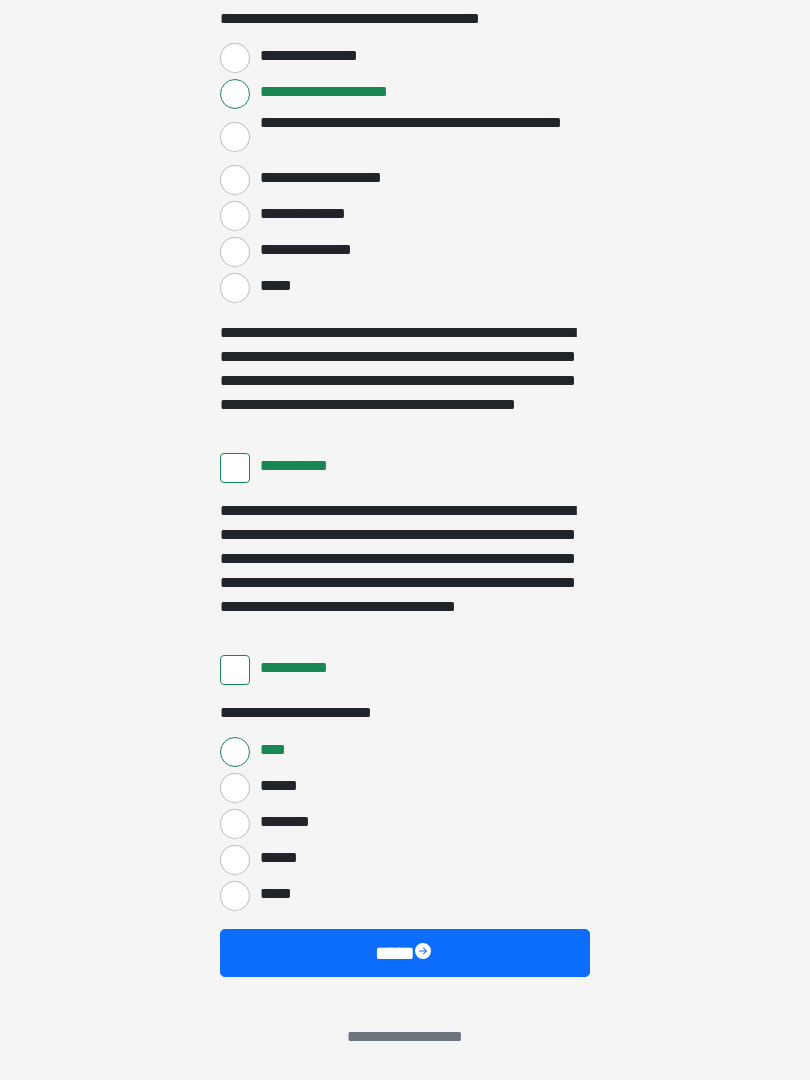 click at bounding box center (425, 953) 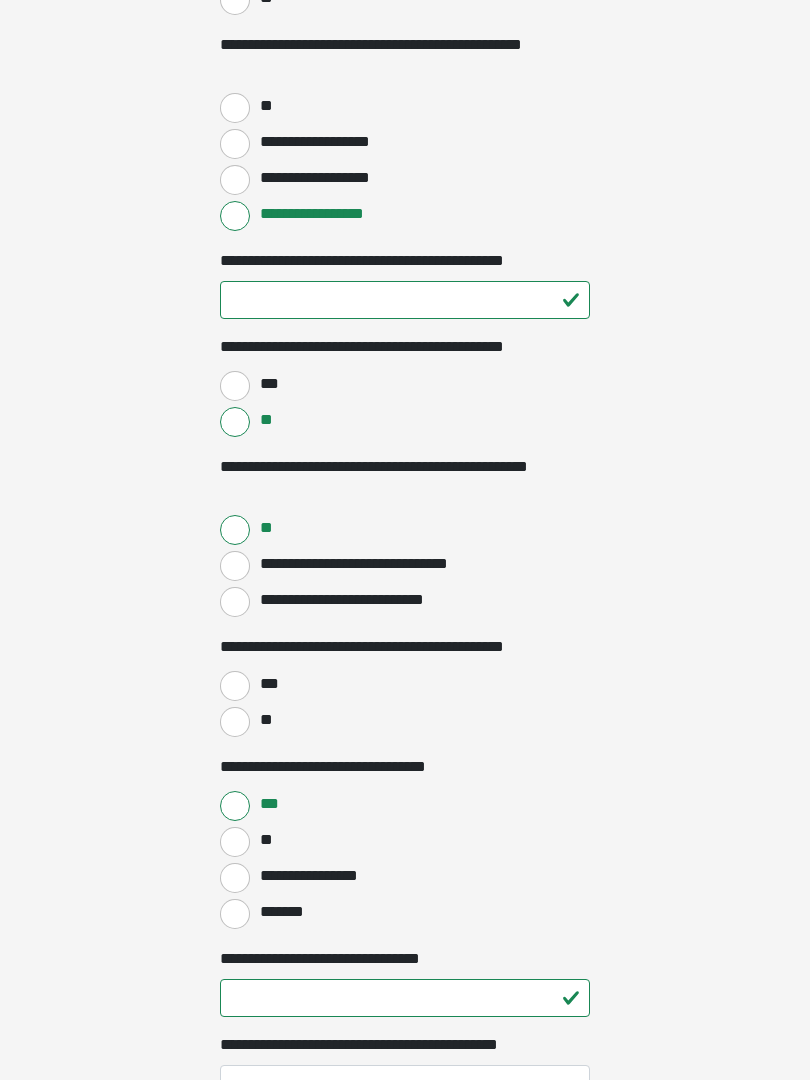 scroll, scrollTop: 852, scrollLeft: 0, axis: vertical 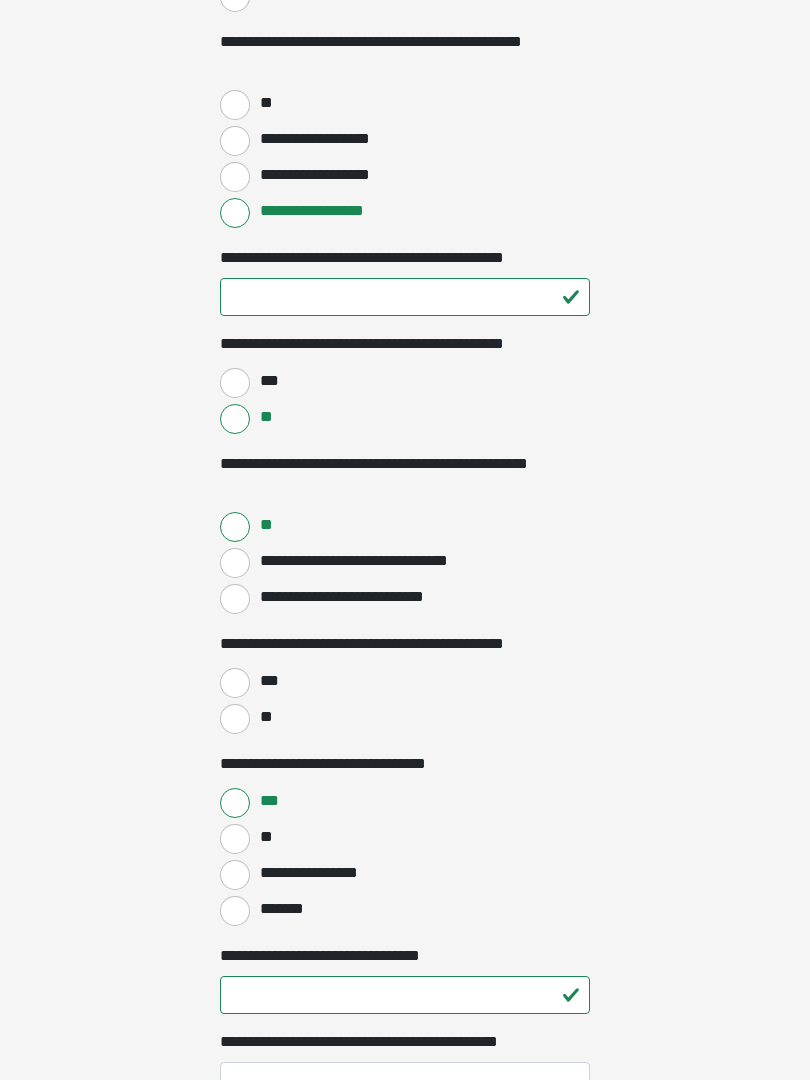 click on "***" at bounding box center (235, 683) 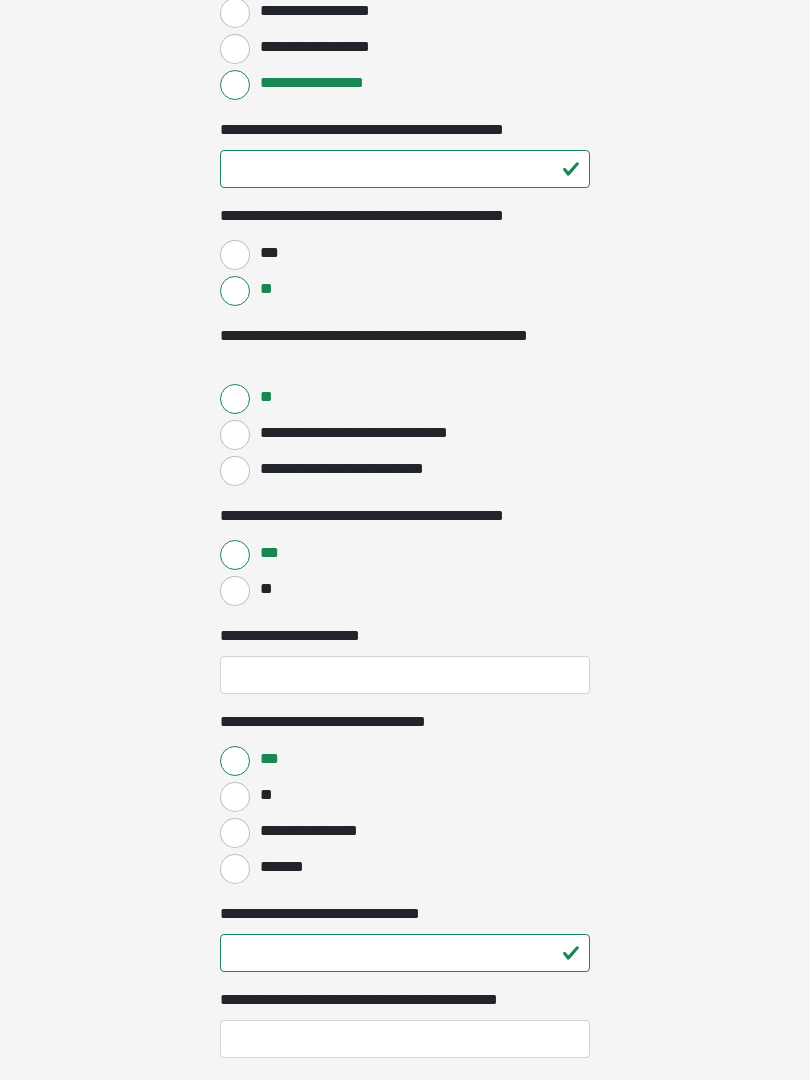 scroll, scrollTop: 982, scrollLeft: 0, axis: vertical 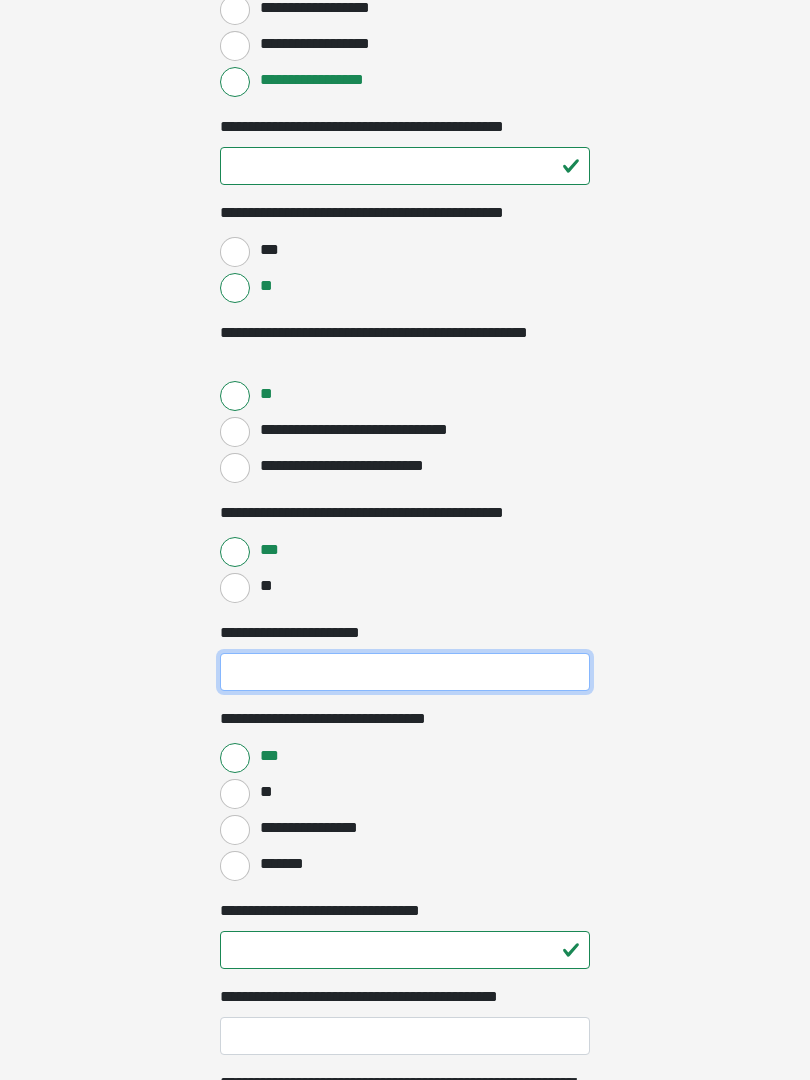 click on "**********" at bounding box center [405, 673] 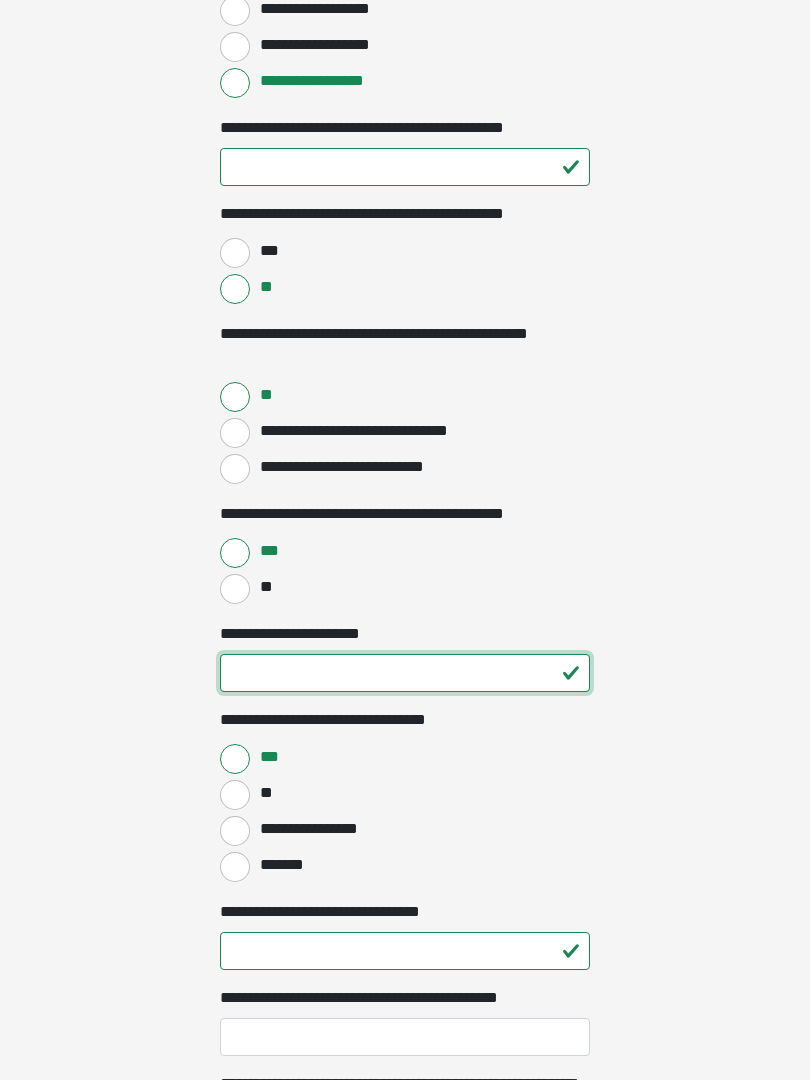 click on "**" at bounding box center (405, 673) 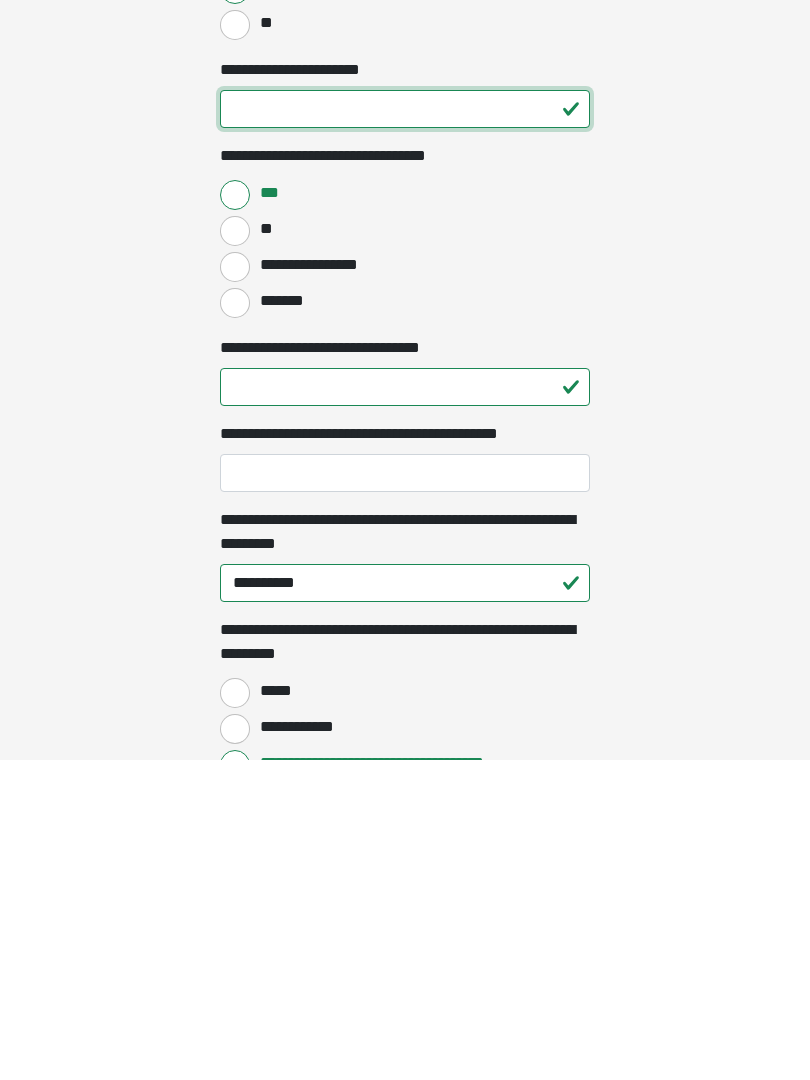 scroll, scrollTop: 1228, scrollLeft: 0, axis: vertical 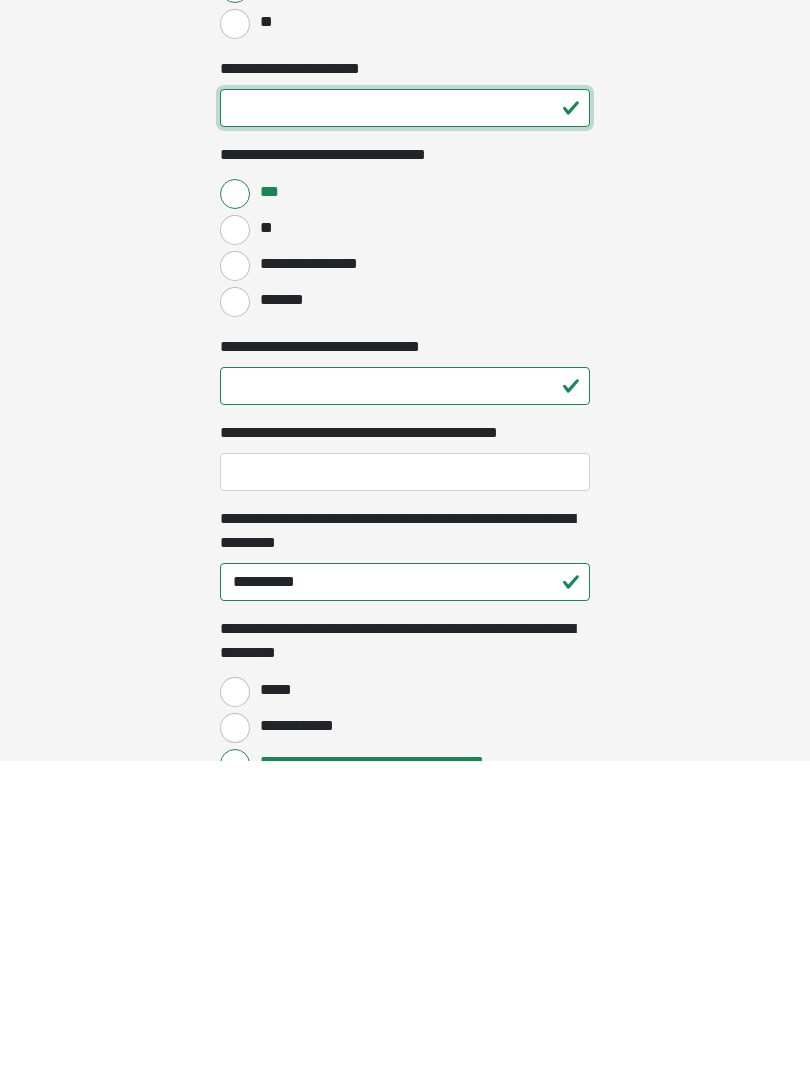 type on "**" 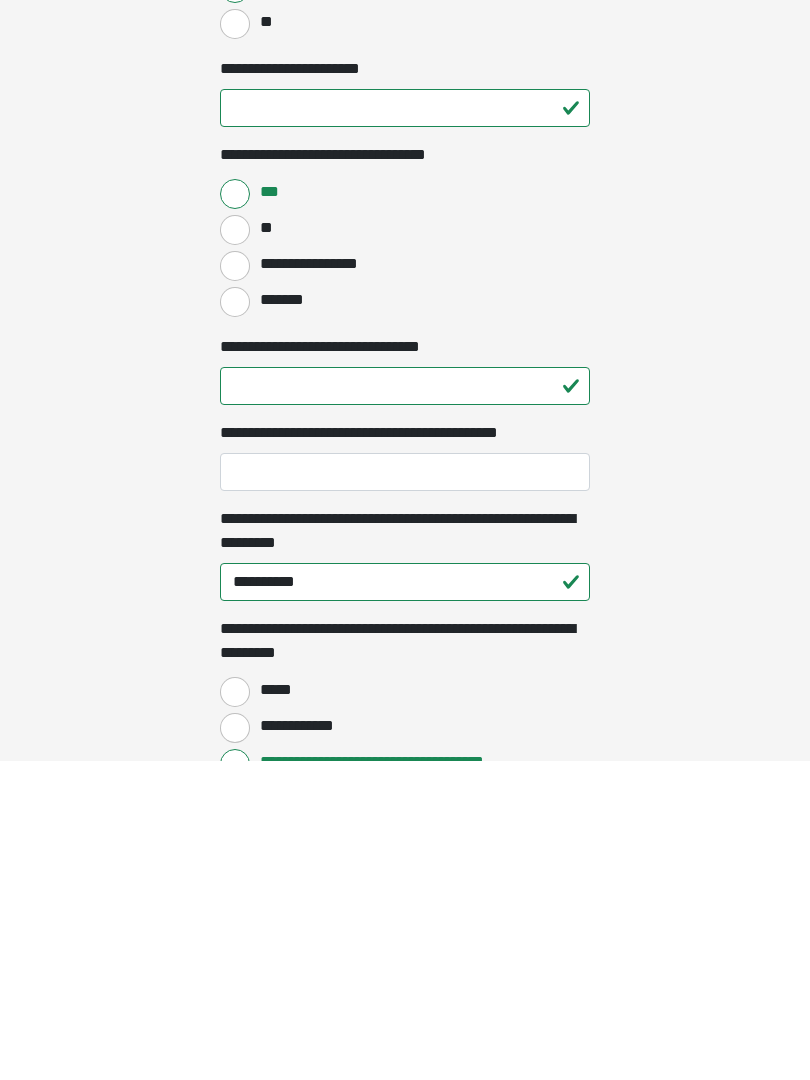 click on "**********" at bounding box center (405, -688) 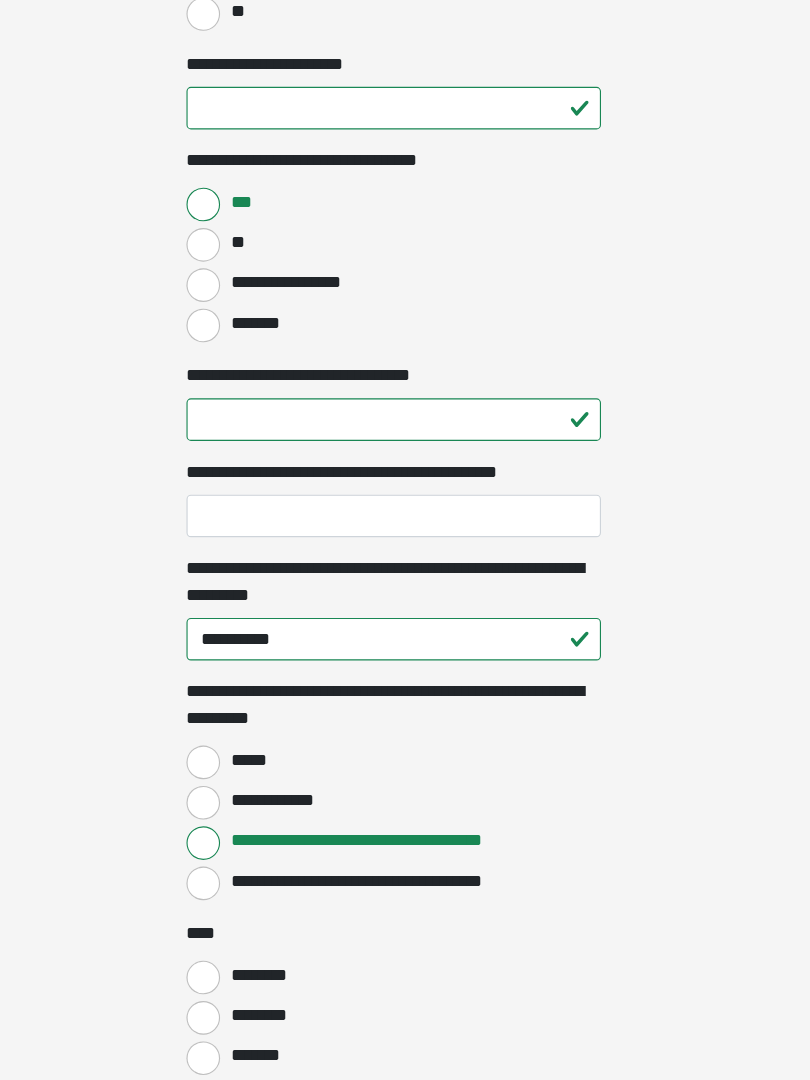 scroll, scrollTop: 1558, scrollLeft: 0, axis: vertical 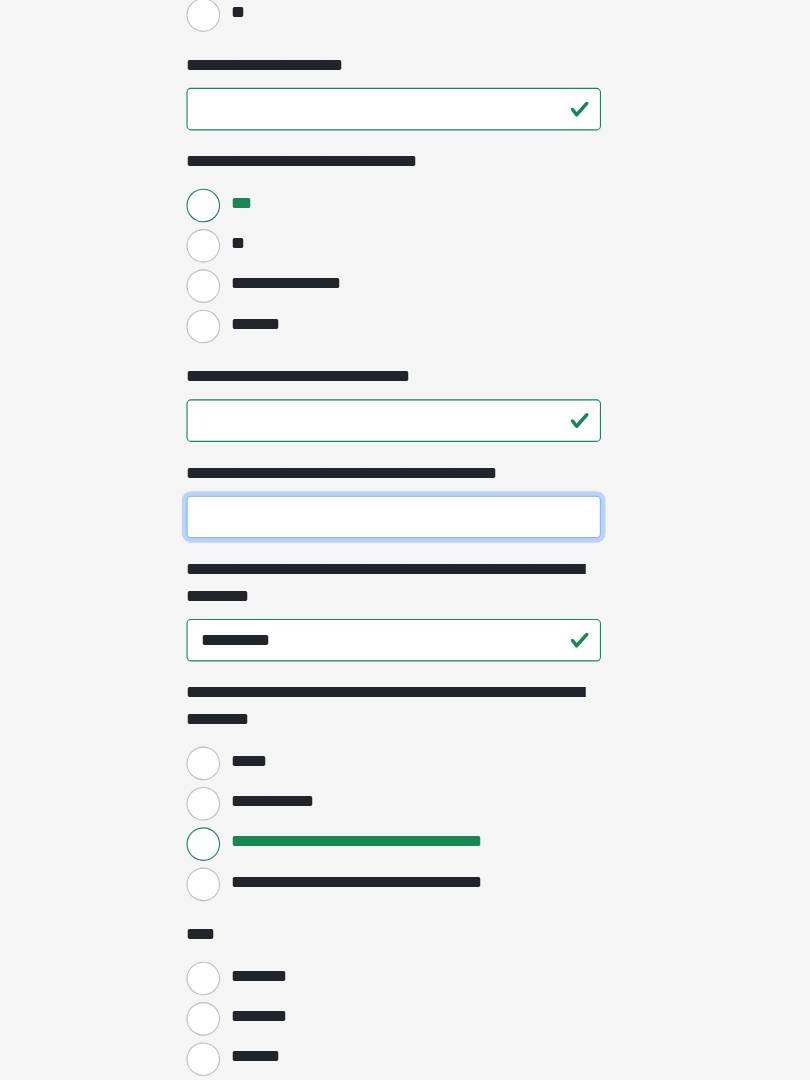 click on "**********" at bounding box center [405, 461] 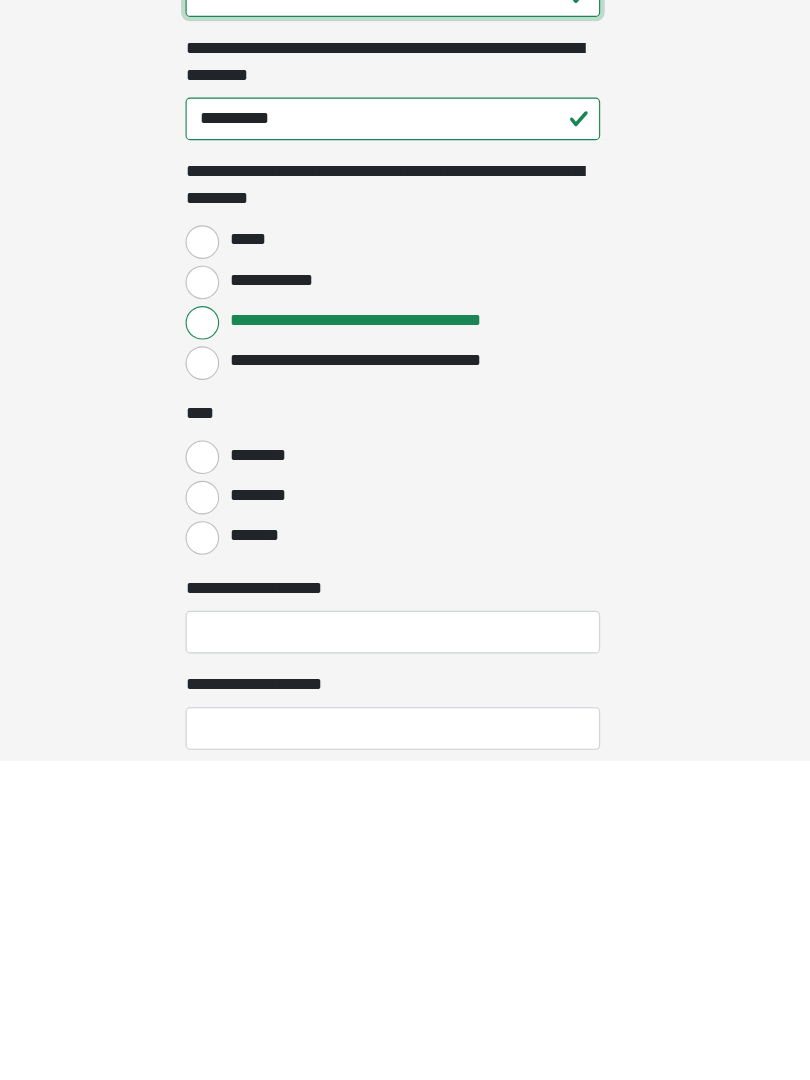 scroll, scrollTop: 1634, scrollLeft: 0, axis: vertical 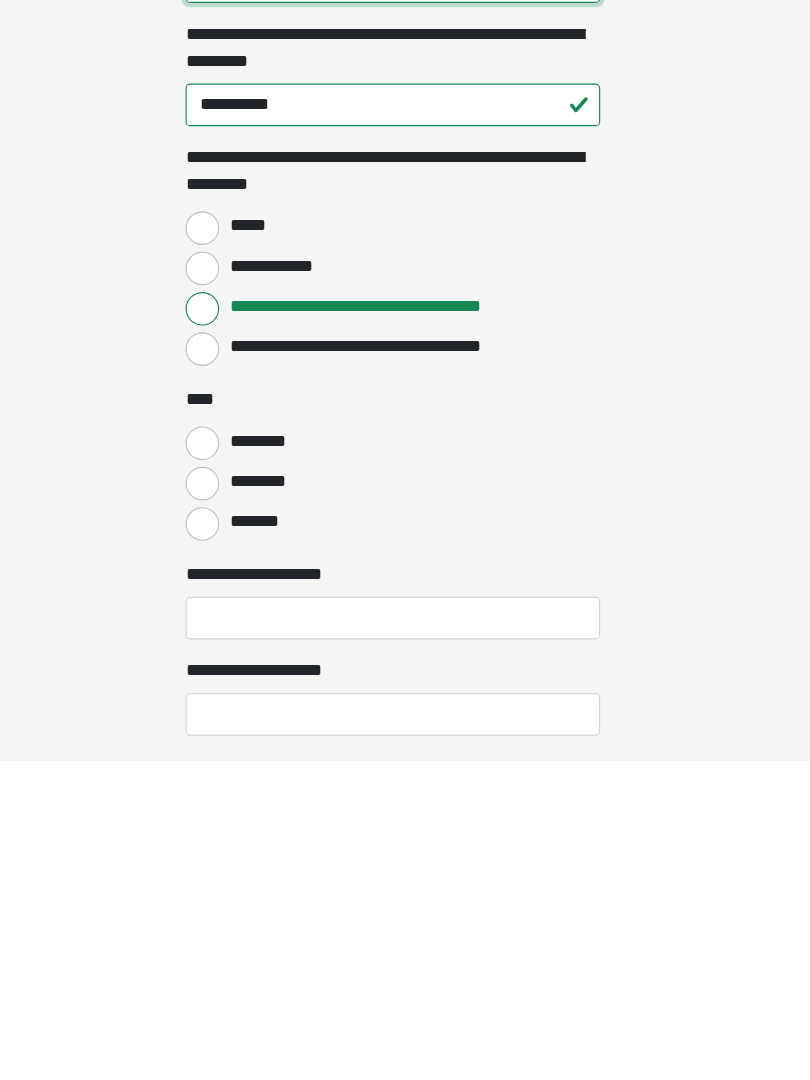 type on "**" 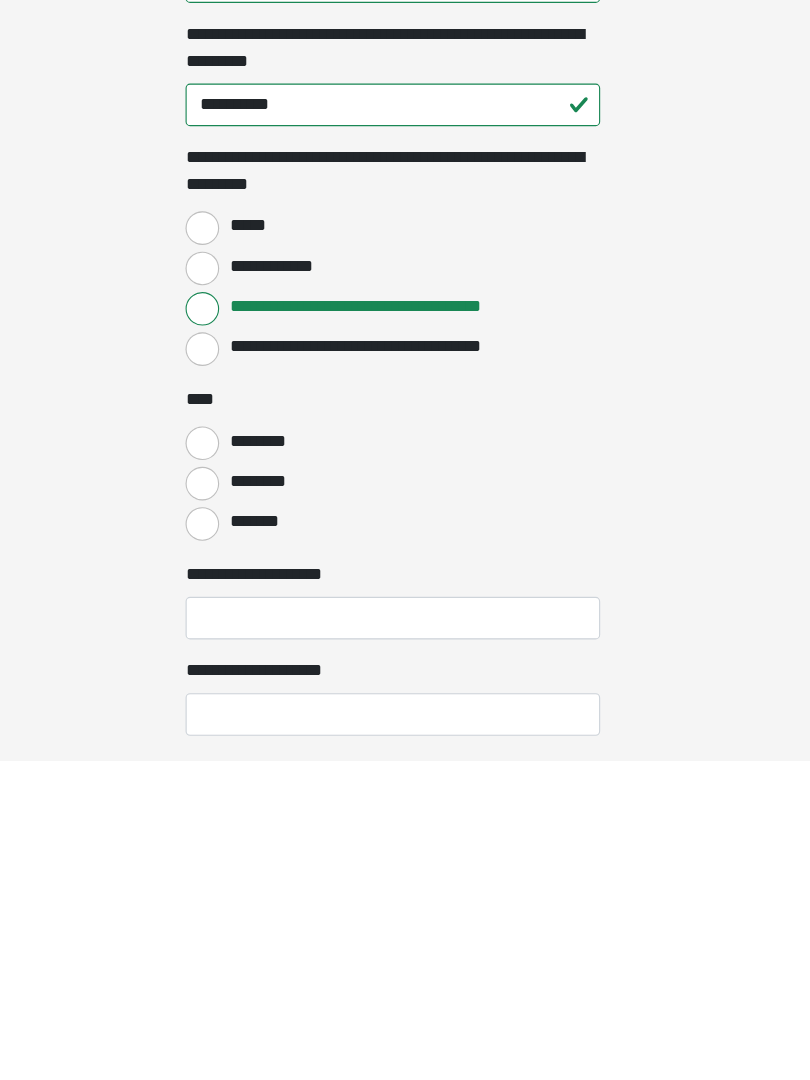 click on "*******" at bounding box center (235, 869) 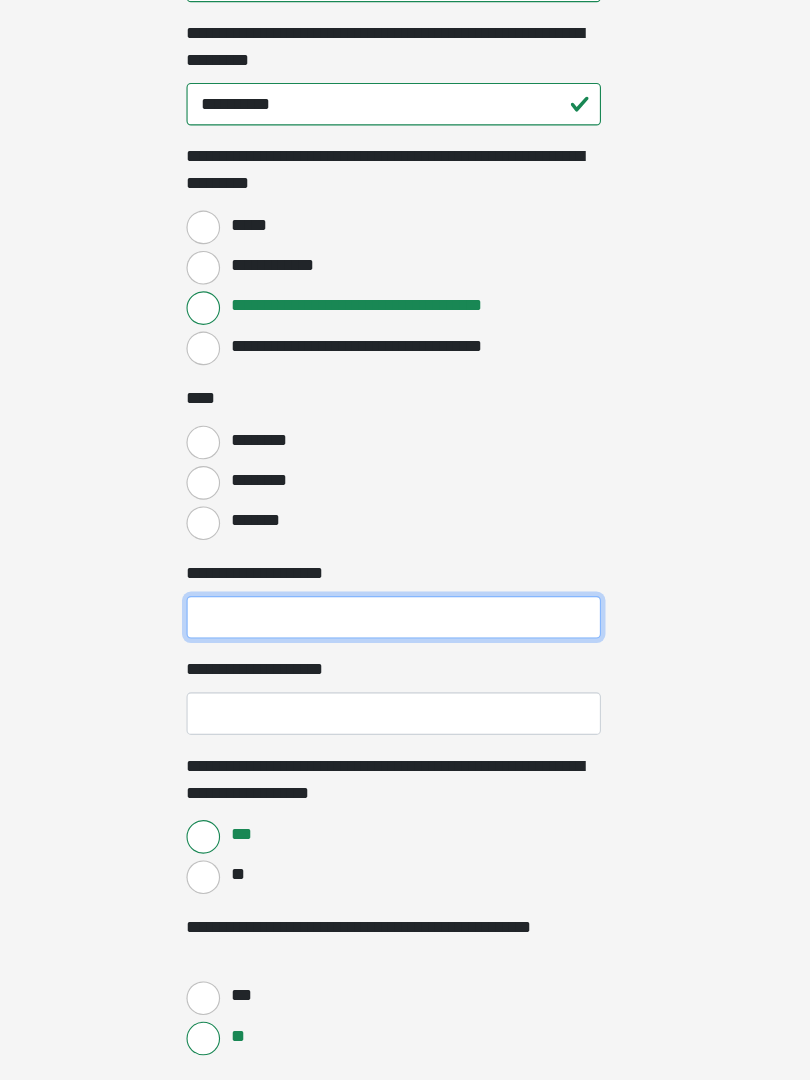 click on "**********" at bounding box center [405, 667] 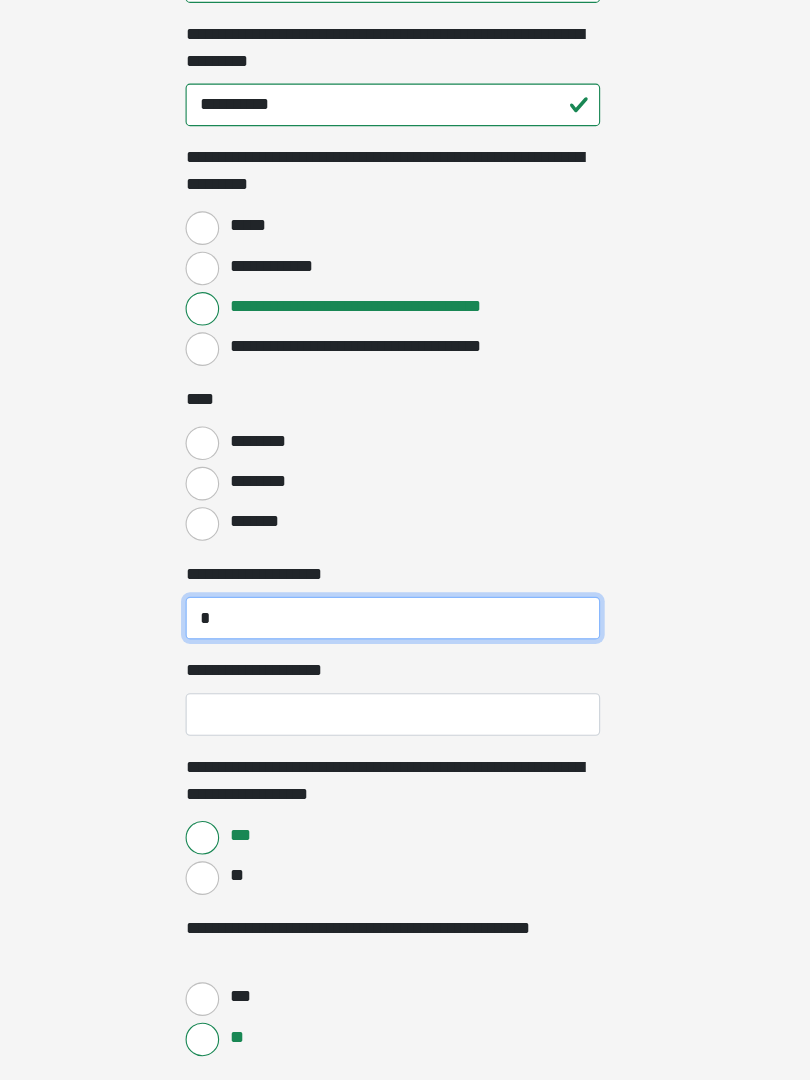 type on "*" 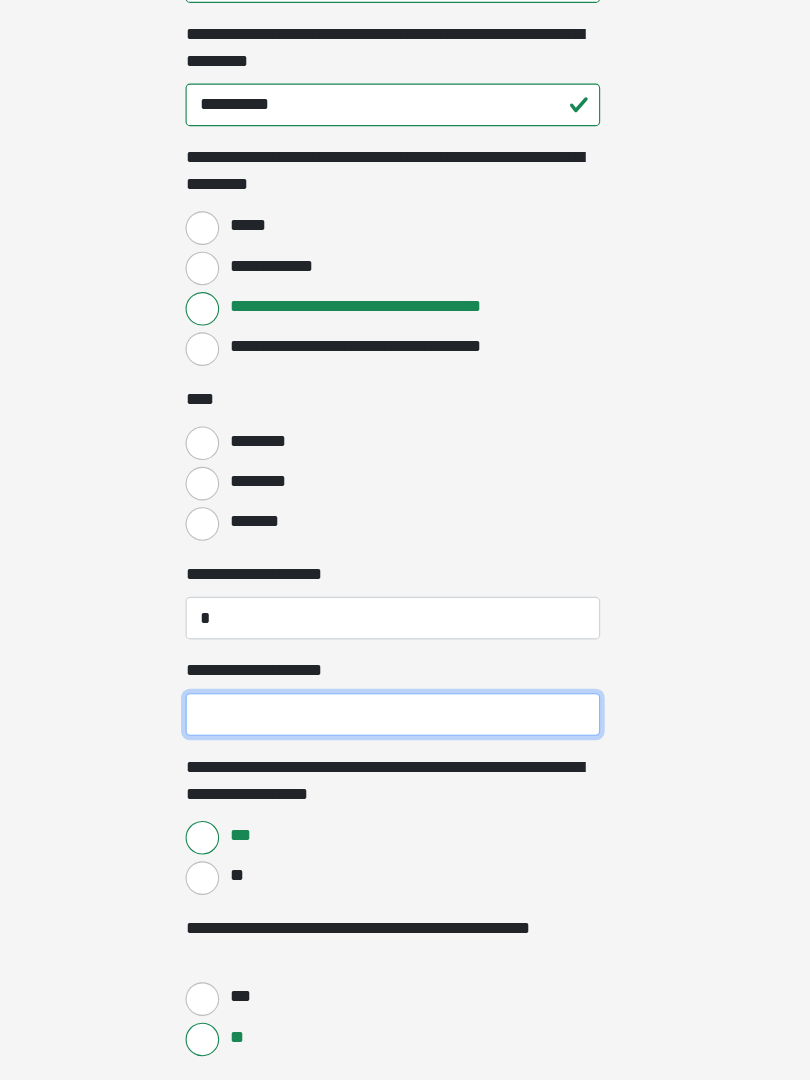 click on "**********" at bounding box center [405, 754] 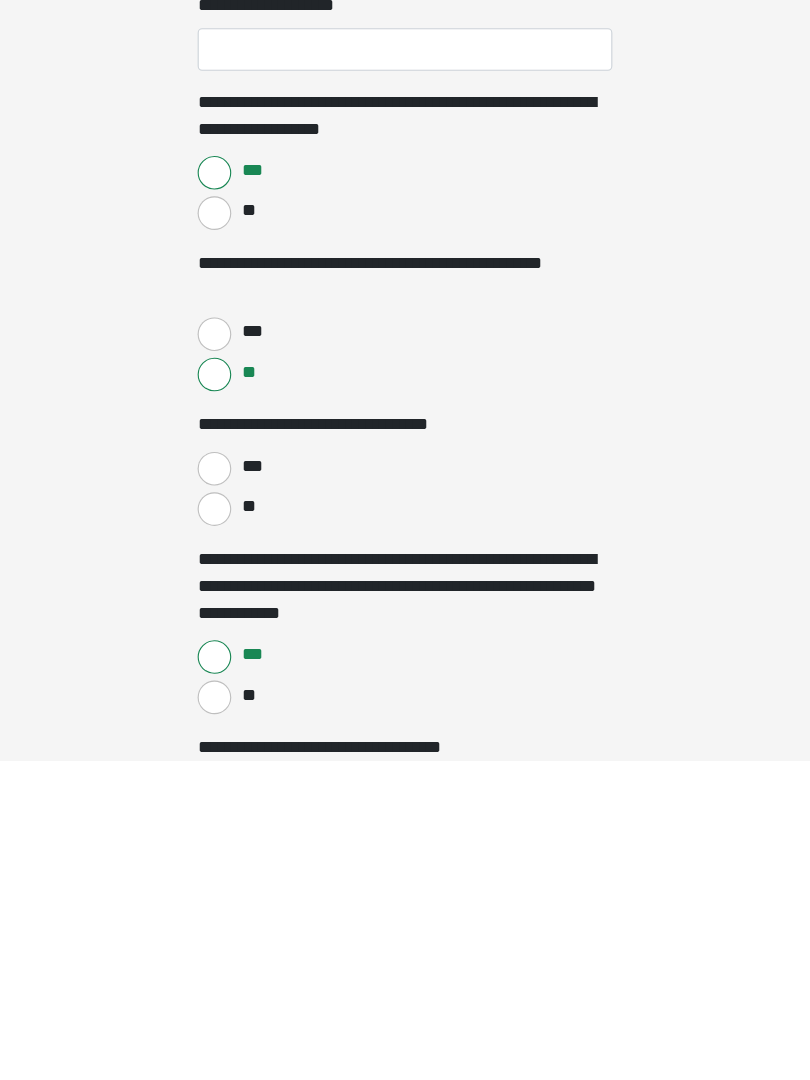 click on "**" at bounding box center [235, 856] 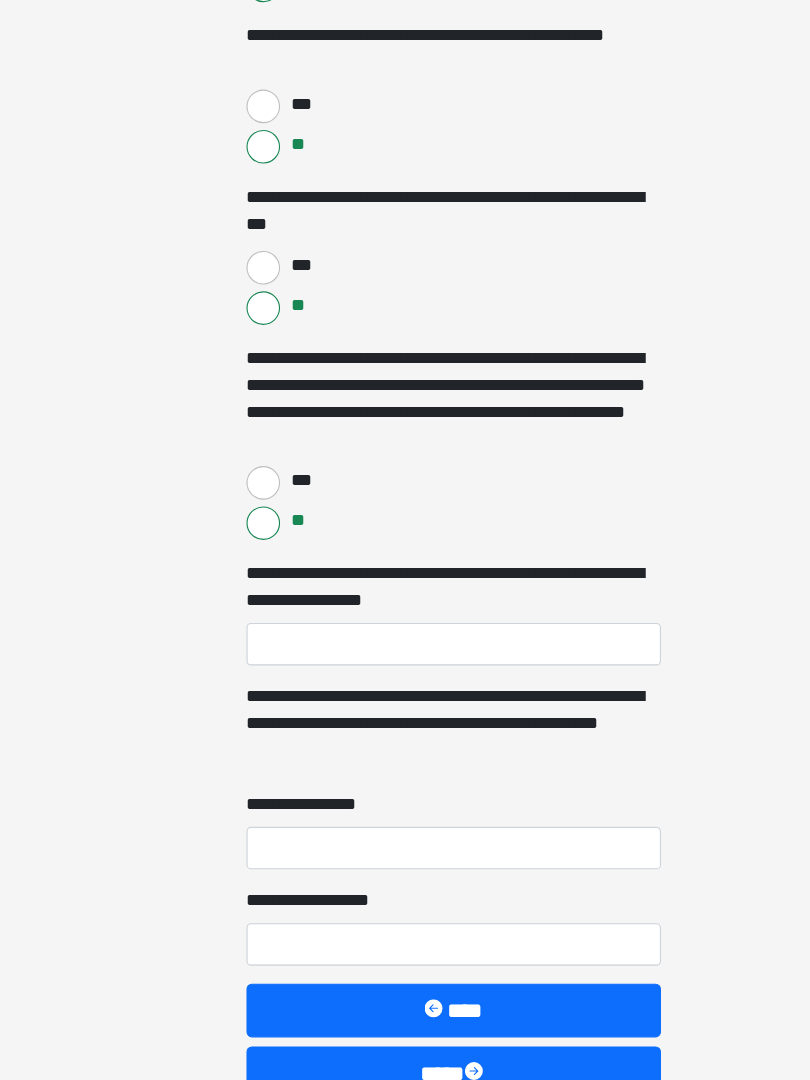 scroll, scrollTop: 4920, scrollLeft: 0, axis: vertical 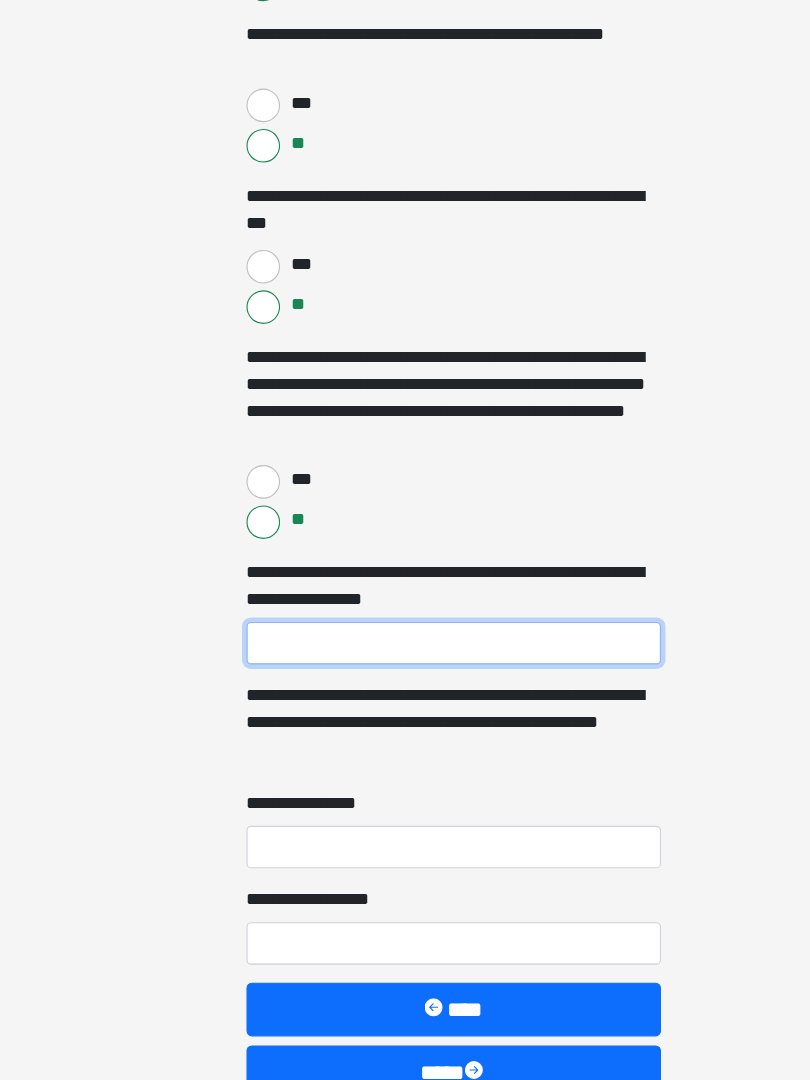 click on "**********" at bounding box center [405, 691] 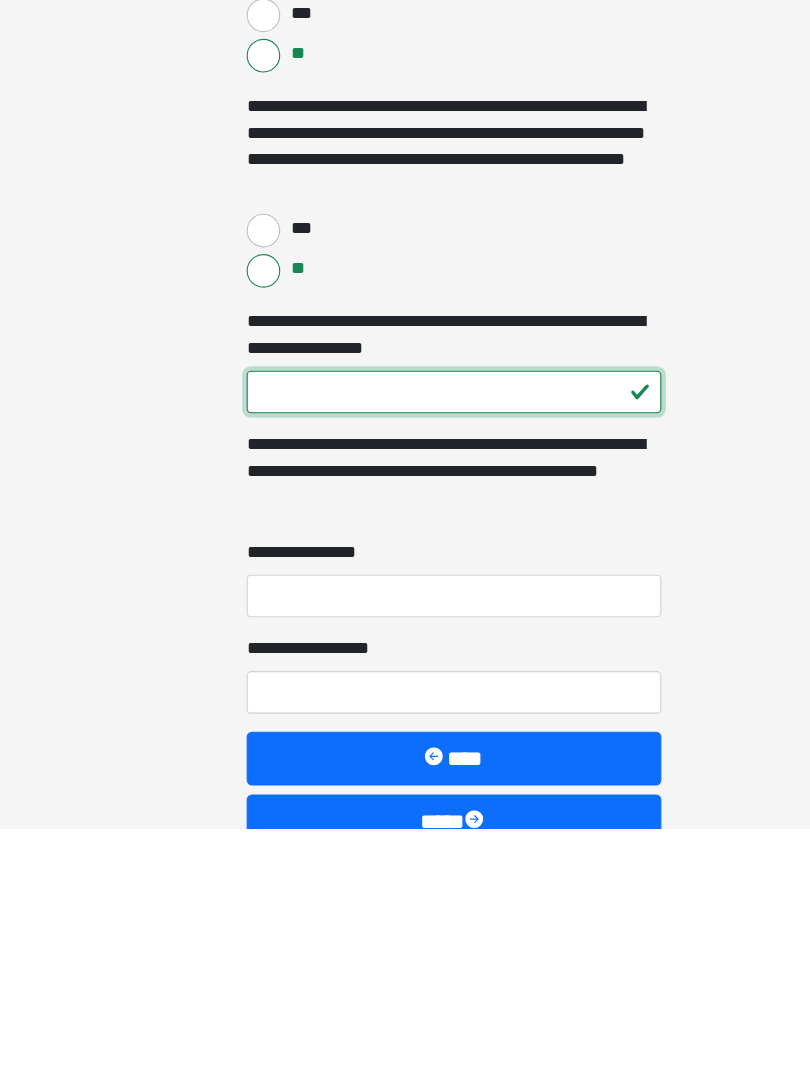 type on "***" 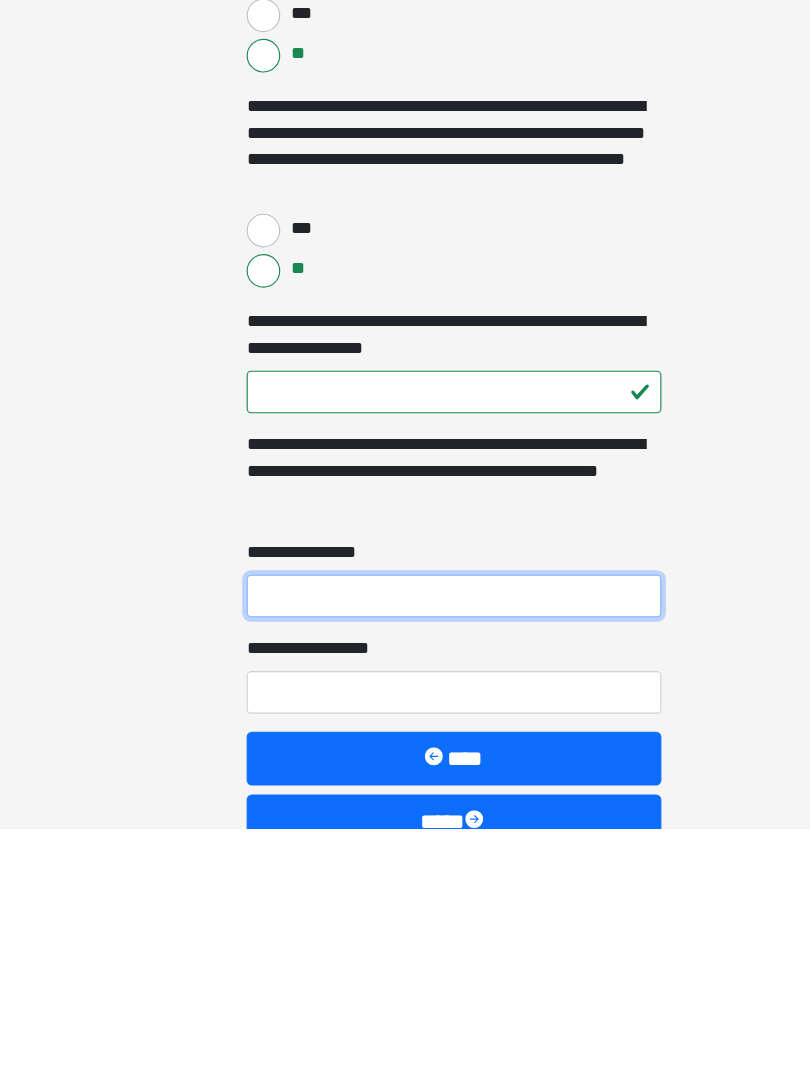 click on "**********" at bounding box center (405, 873) 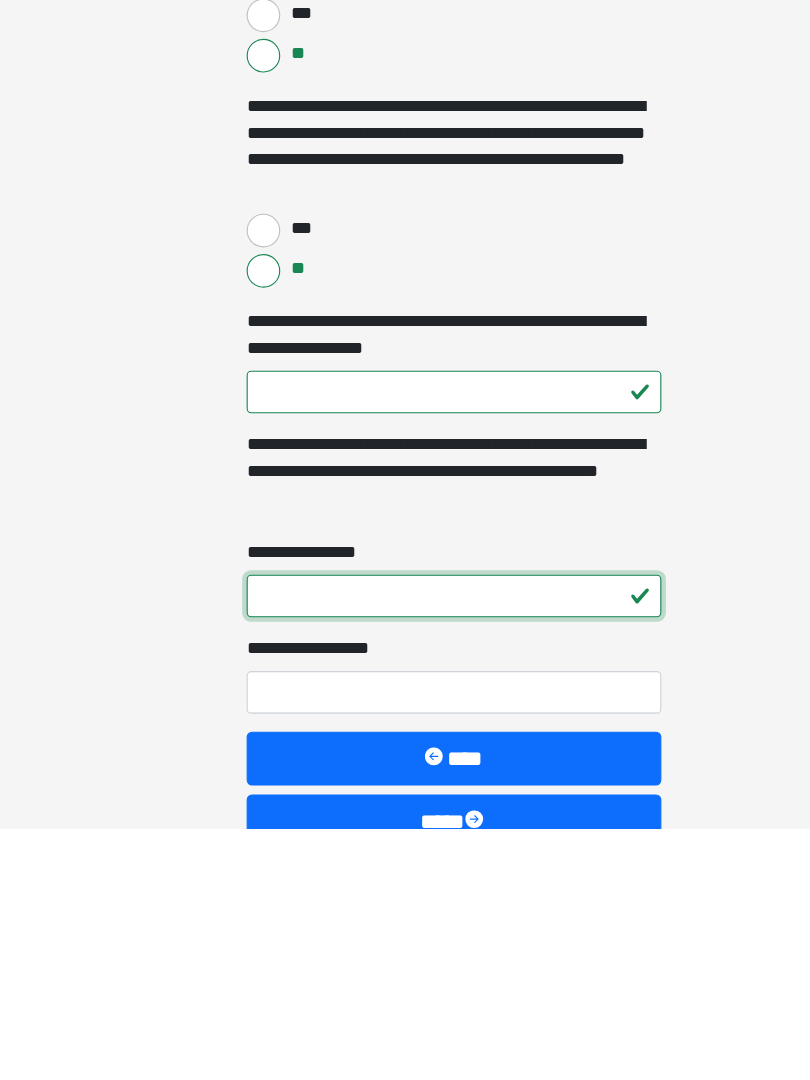 type on "*" 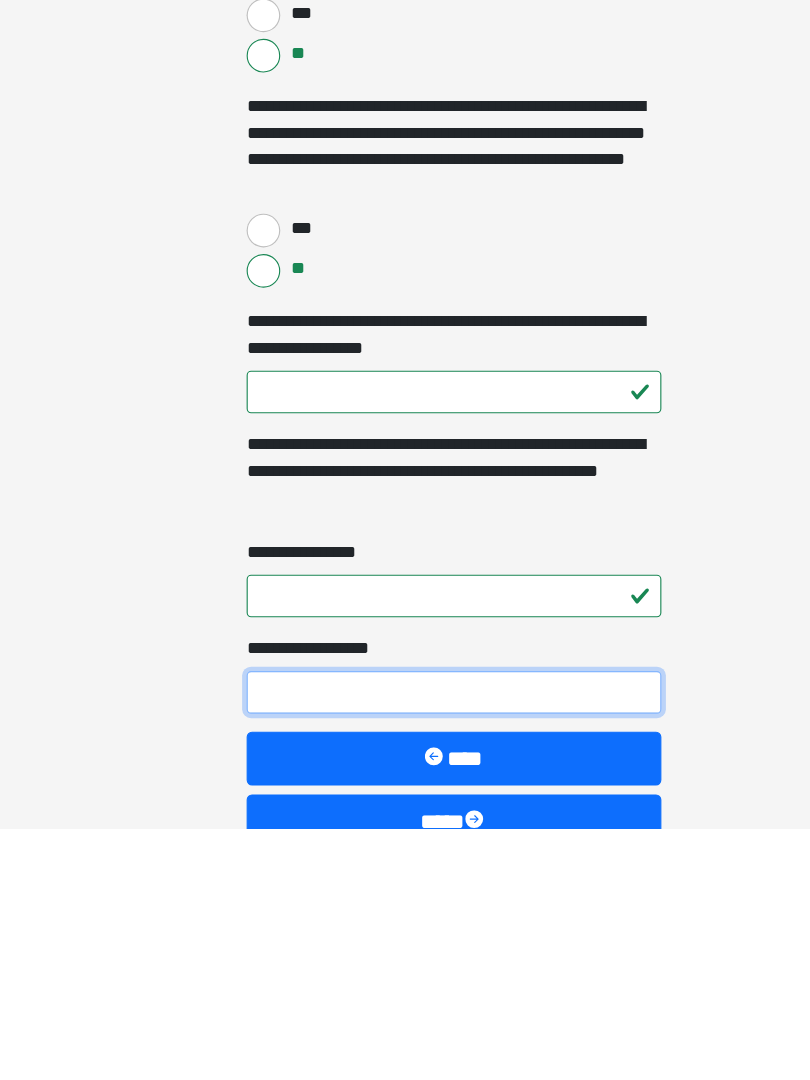 click on "**********" at bounding box center (405, 959) 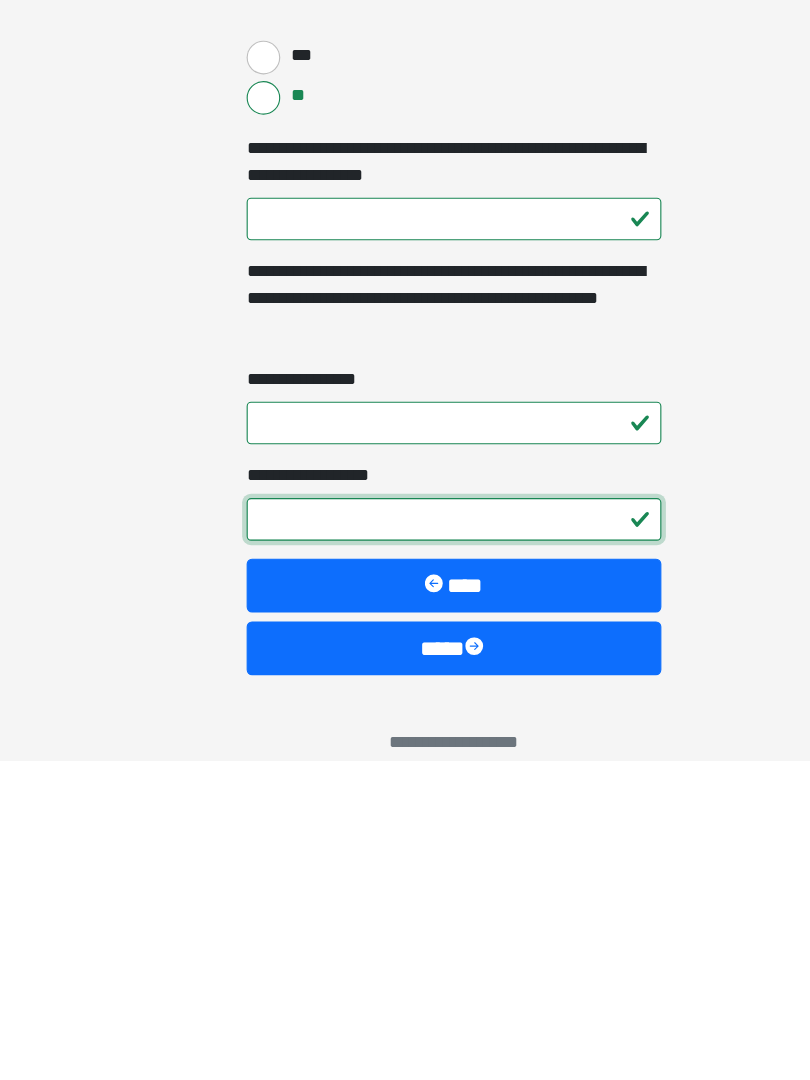 scroll, scrollTop: 5040, scrollLeft: 0, axis: vertical 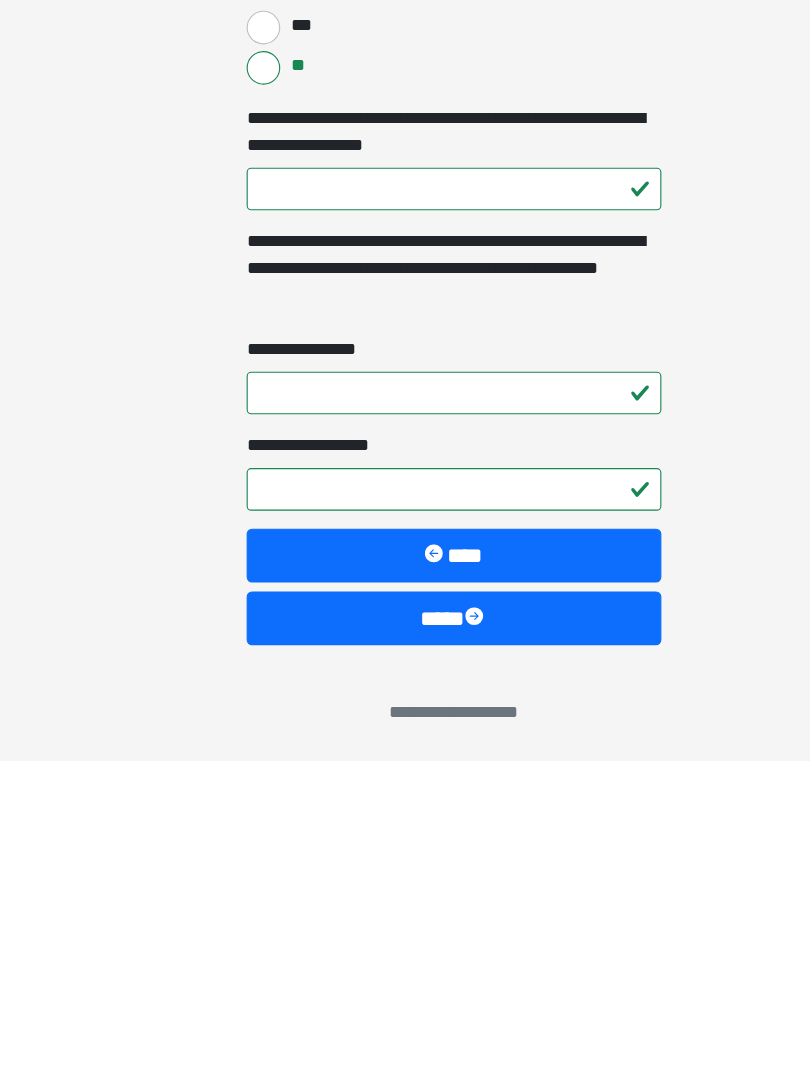 click on "****" at bounding box center [405, 954] 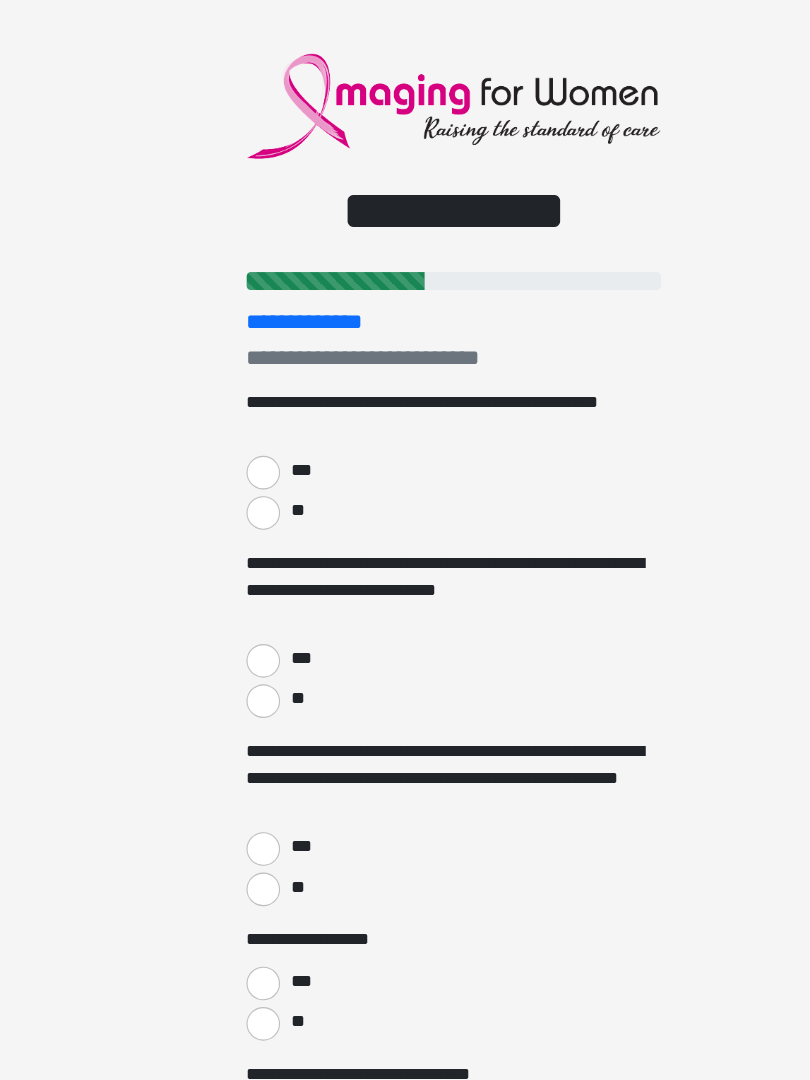 scroll, scrollTop: 0, scrollLeft: 0, axis: both 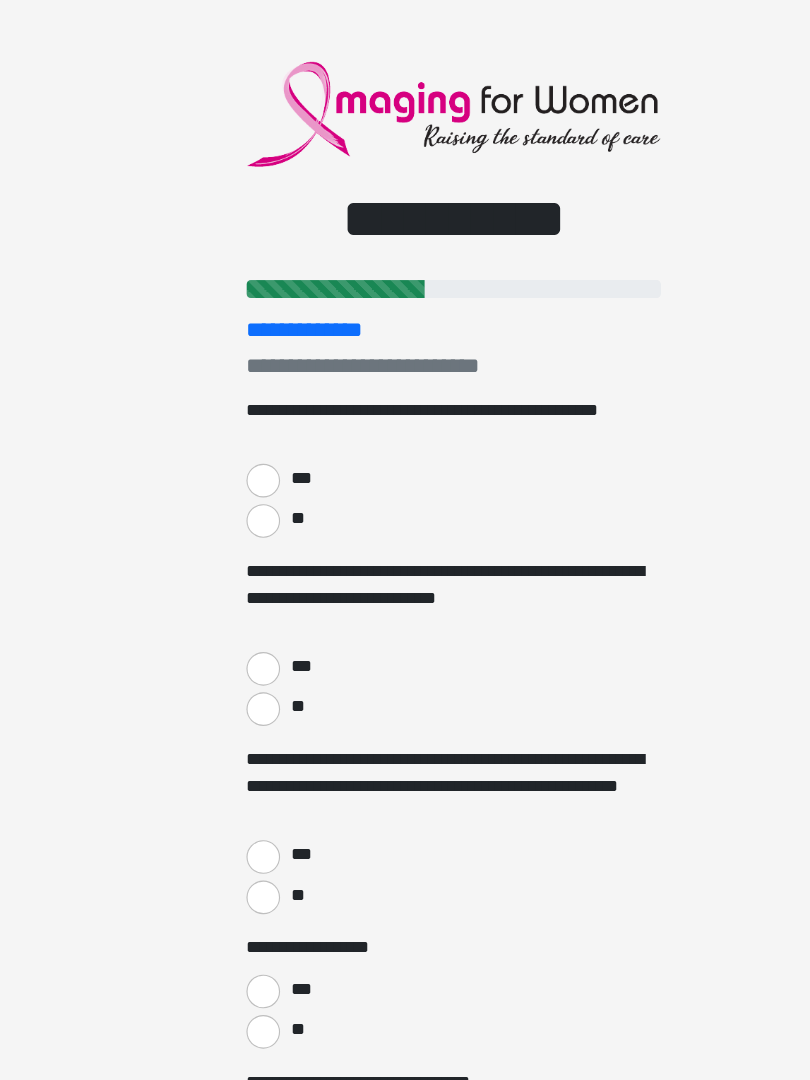 click on "**" at bounding box center [235, 465] 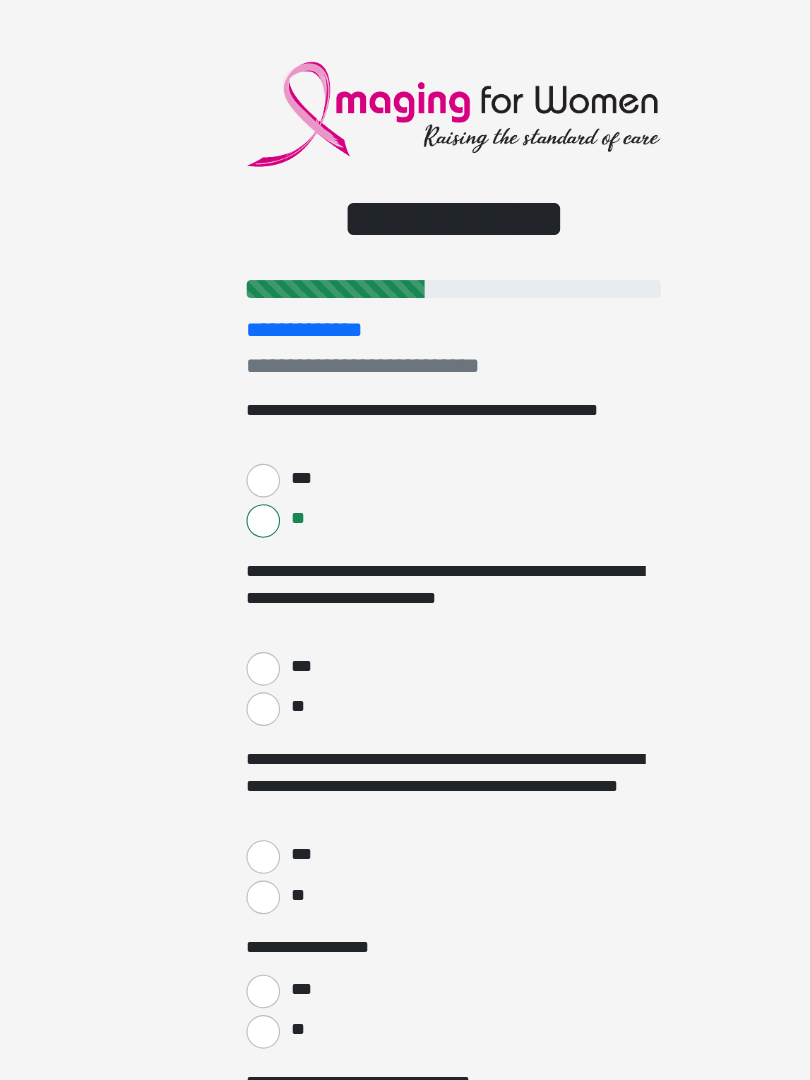 click on "***" at bounding box center [235, 597] 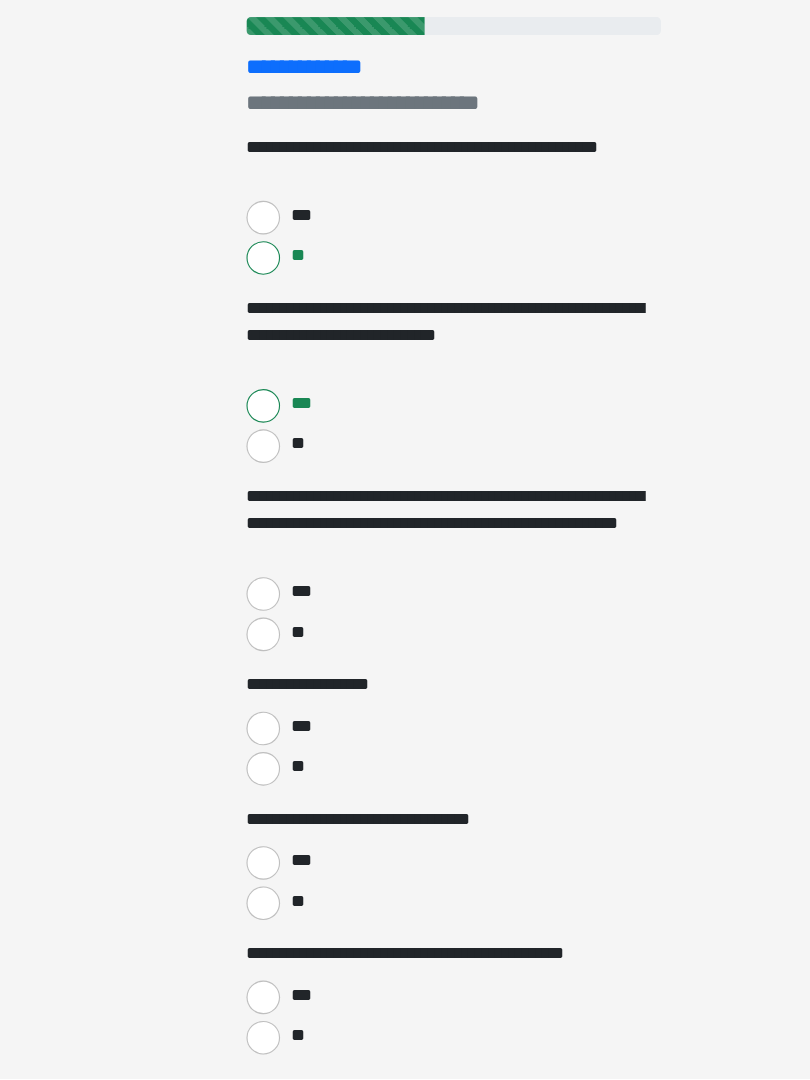 scroll, scrollTop: 121, scrollLeft: 0, axis: vertical 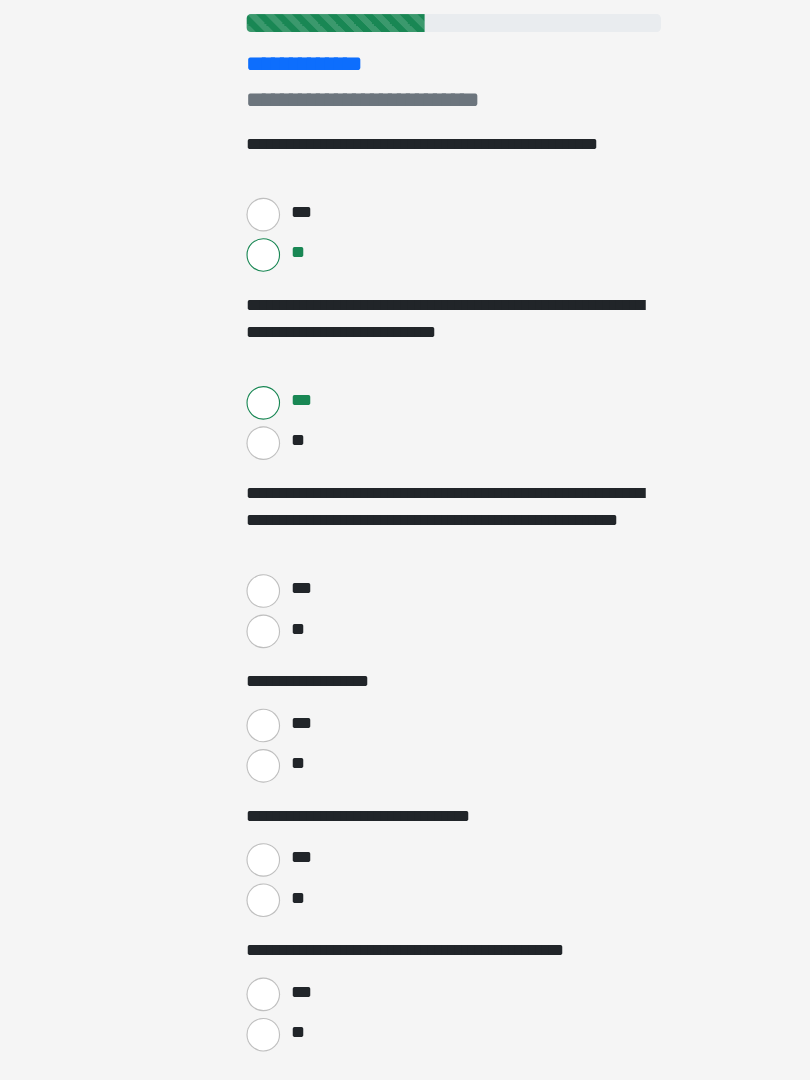 click on "**" at bounding box center (235, 680) 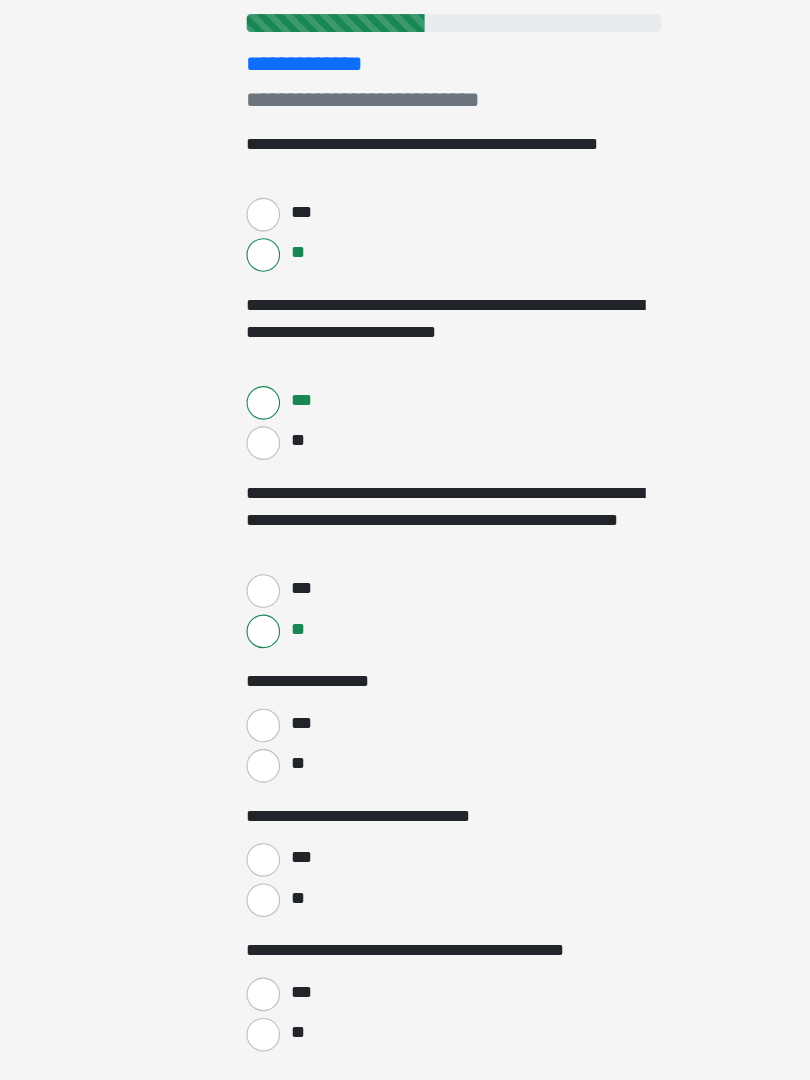 click on "**" at bounding box center (235, 800) 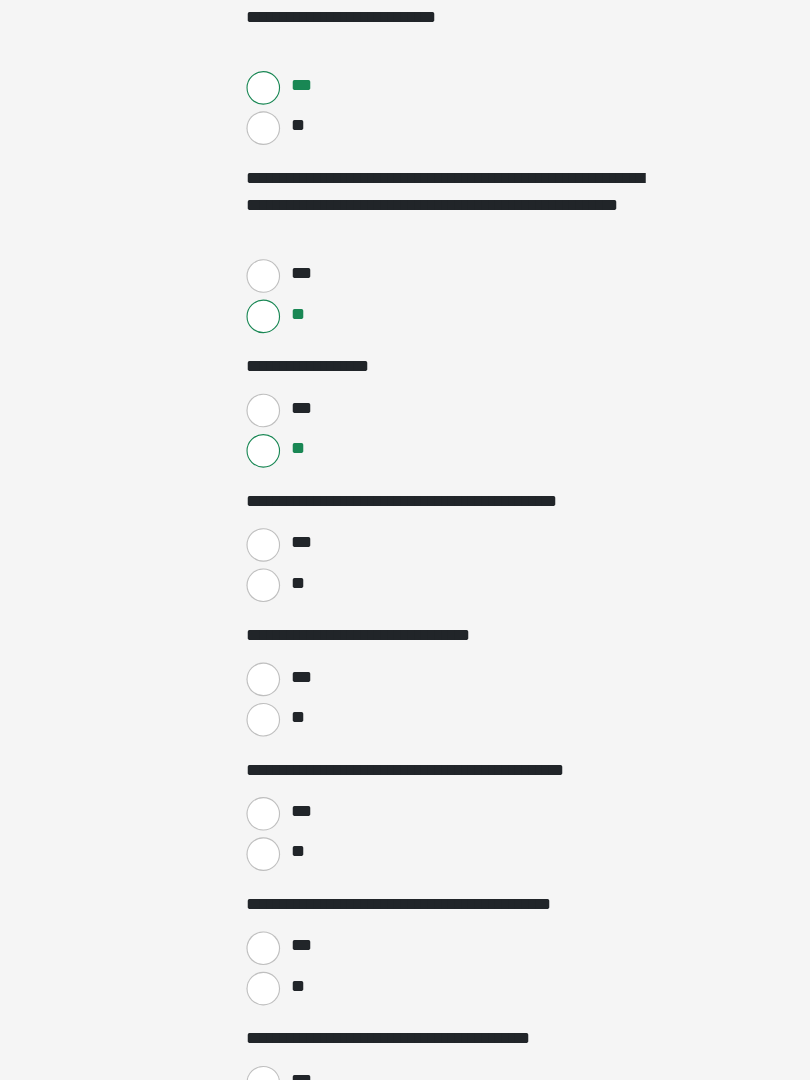 scroll, scrollTop: 403, scrollLeft: 0, axis: vertical 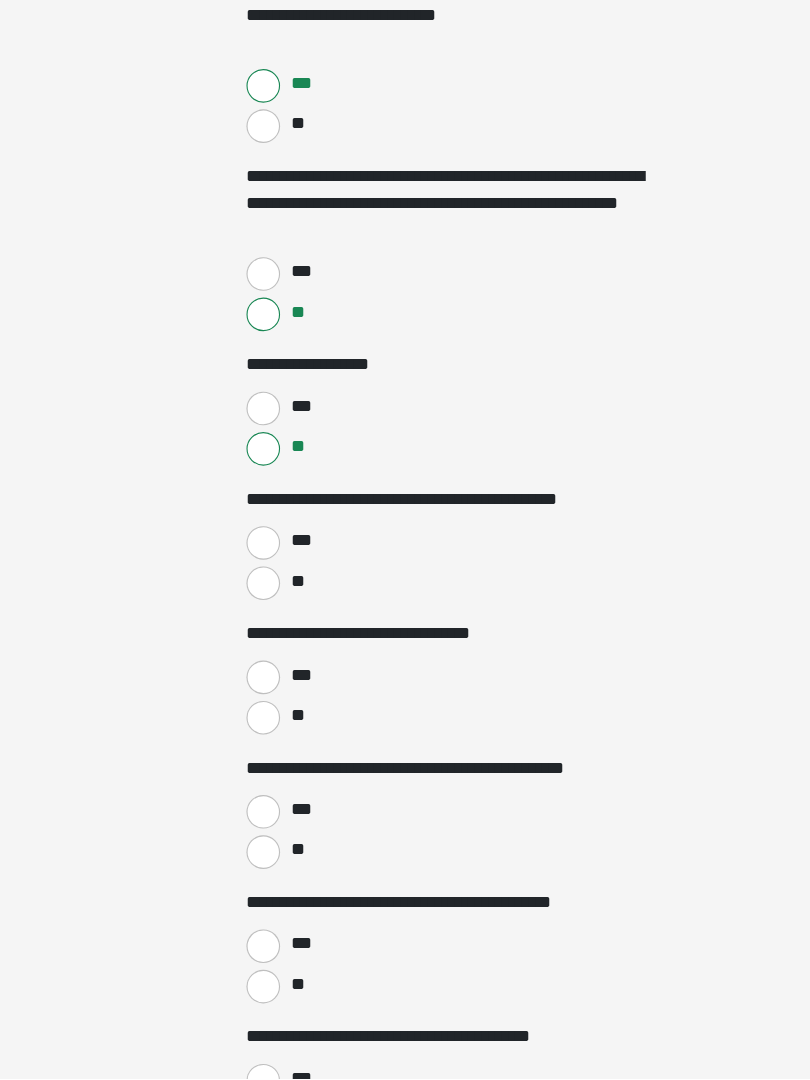 click on "***" at bounding box center (235, 602) 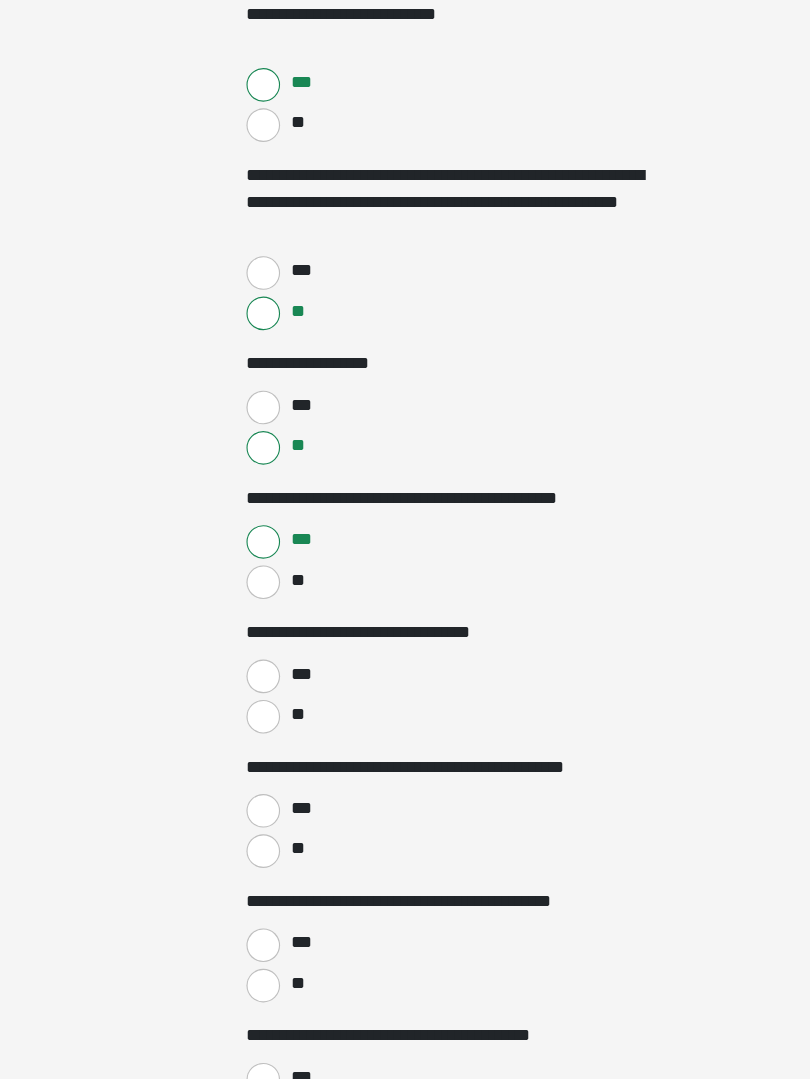 click on "**" at bounding box center (235, 757) 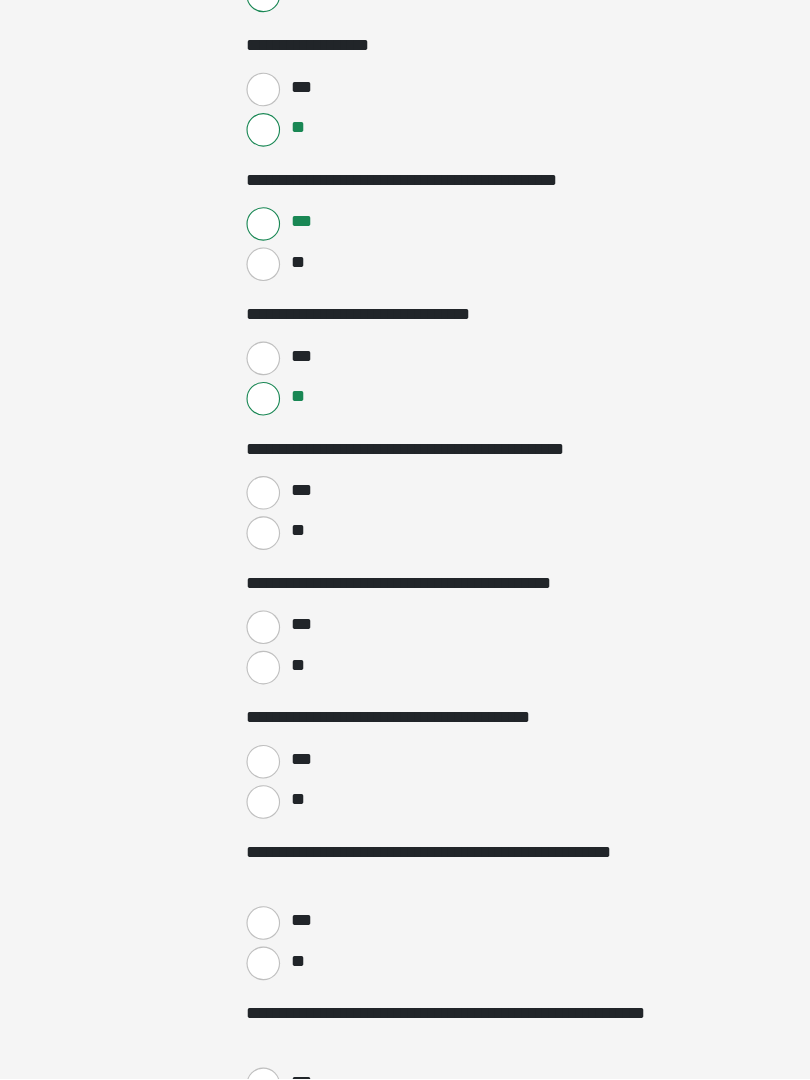 scroll, scrollTop: 689, scrollLeft: 0, axis: vertical 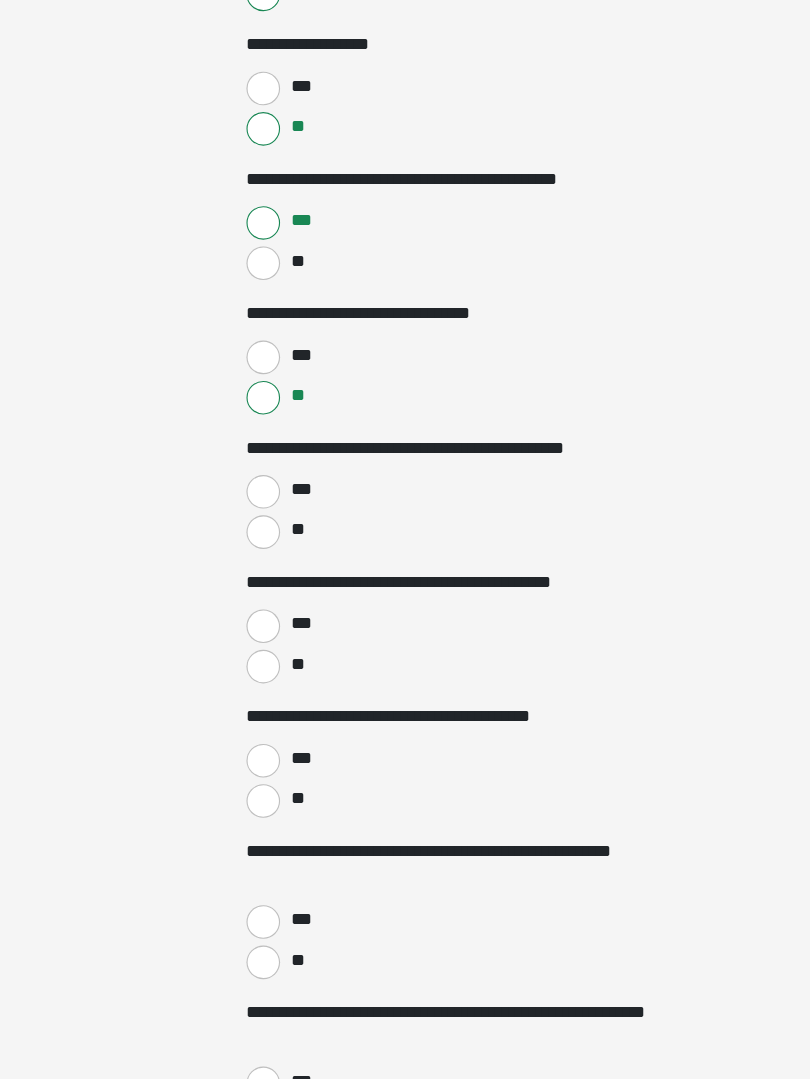 click on "***" at bounding box center (235, 556) 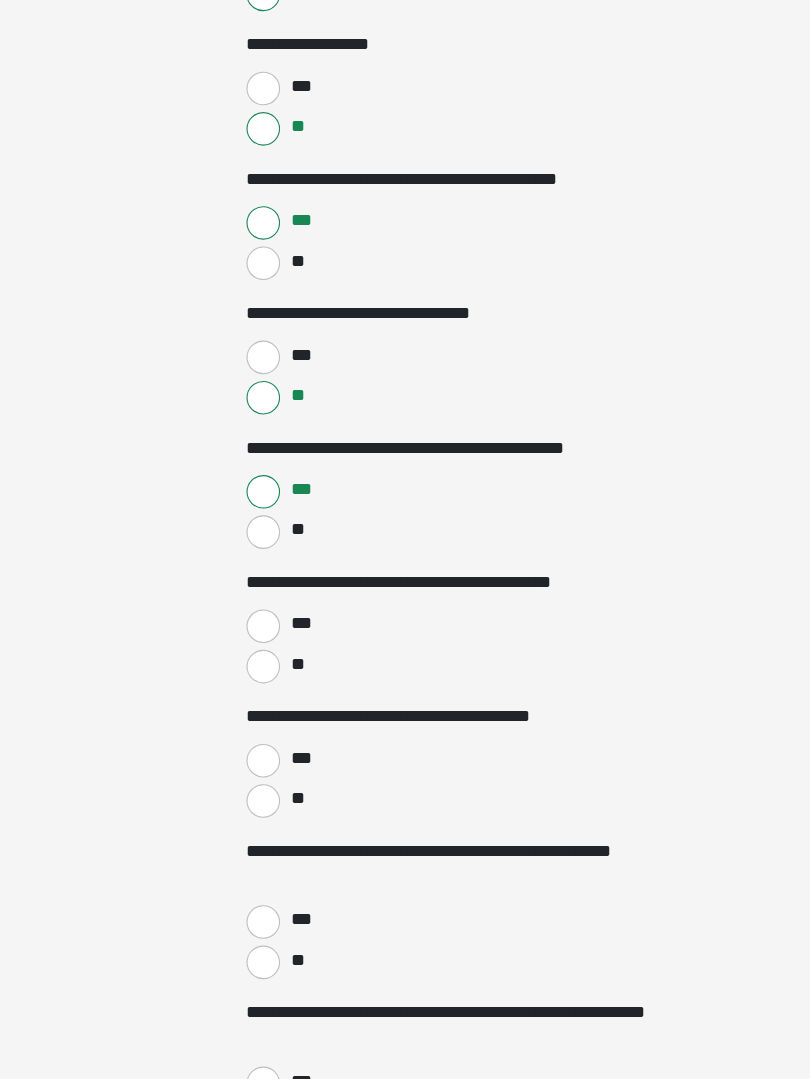 click on "***" at bounding box center [235, 676] 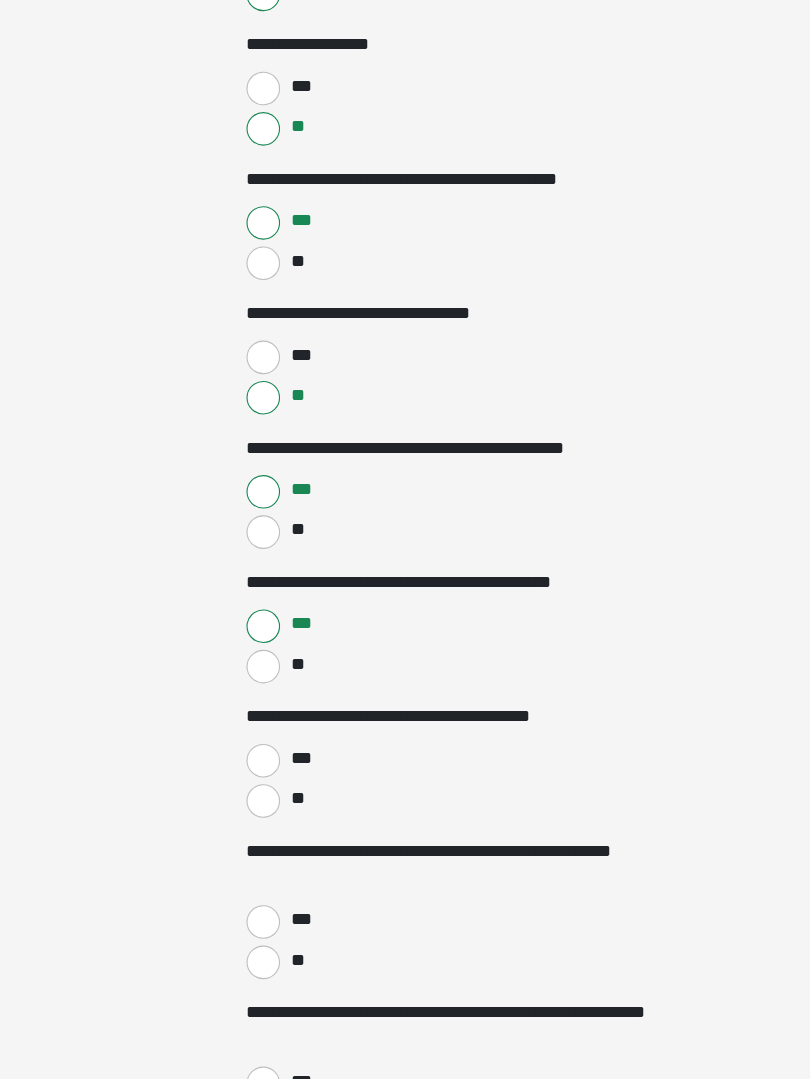 click on "**" at bounding box center [235, 832] 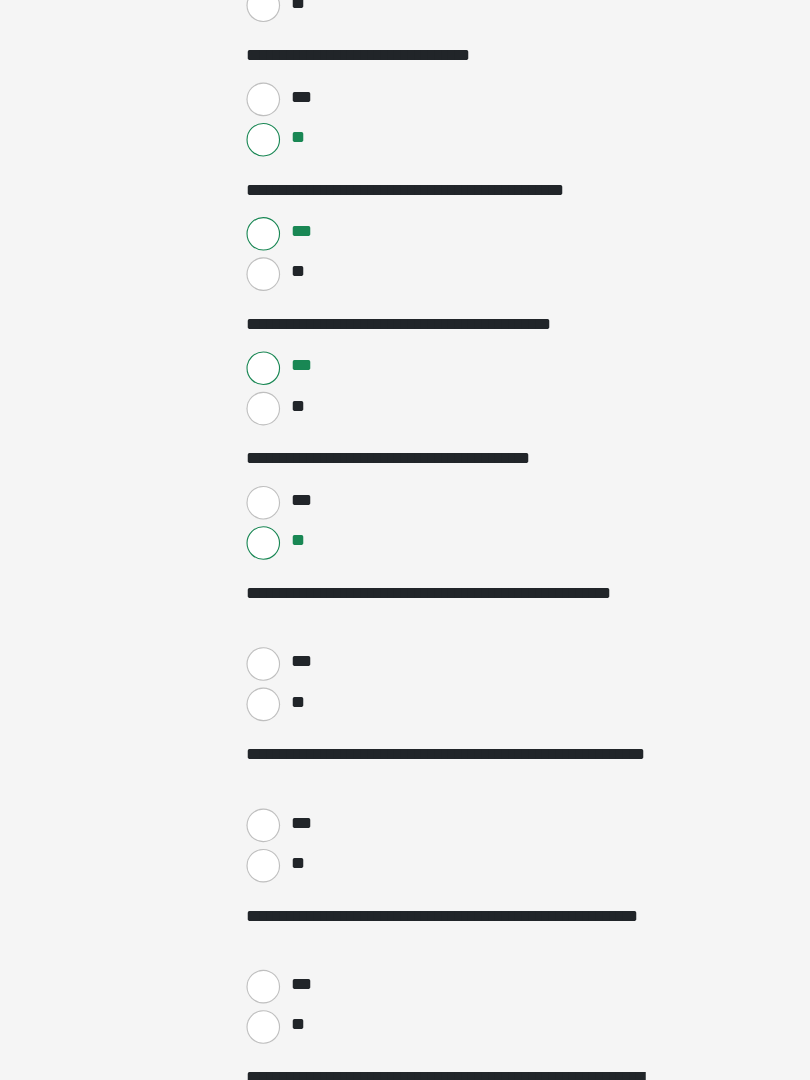scroll, scrollTop: 921, scrollLeft: 0, axis: vertical 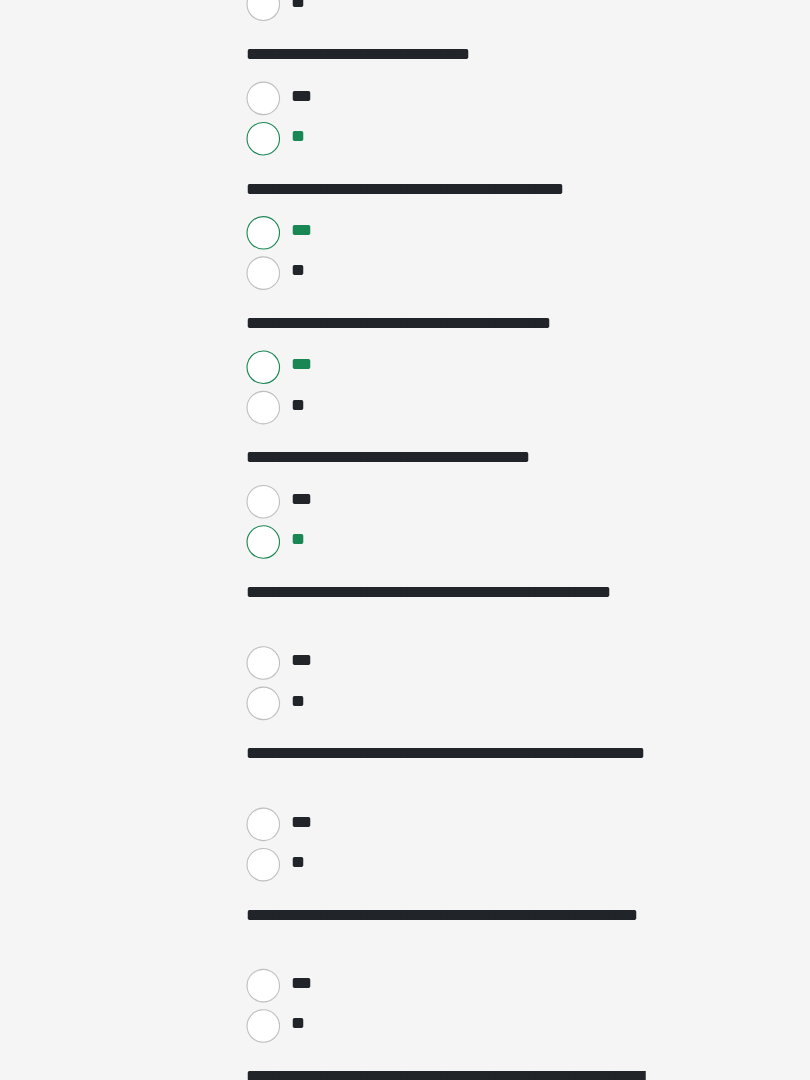 click on "**" at bounding box center (235, 744) 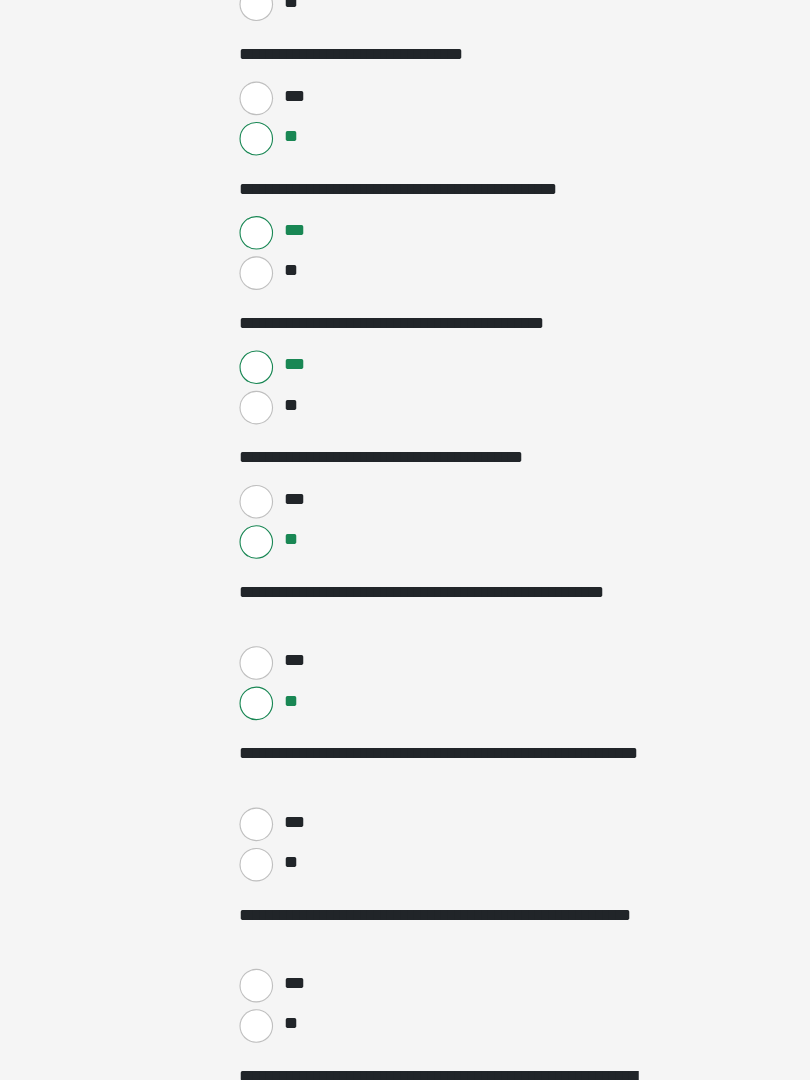 click on "**" at bounding box center [265, 886] 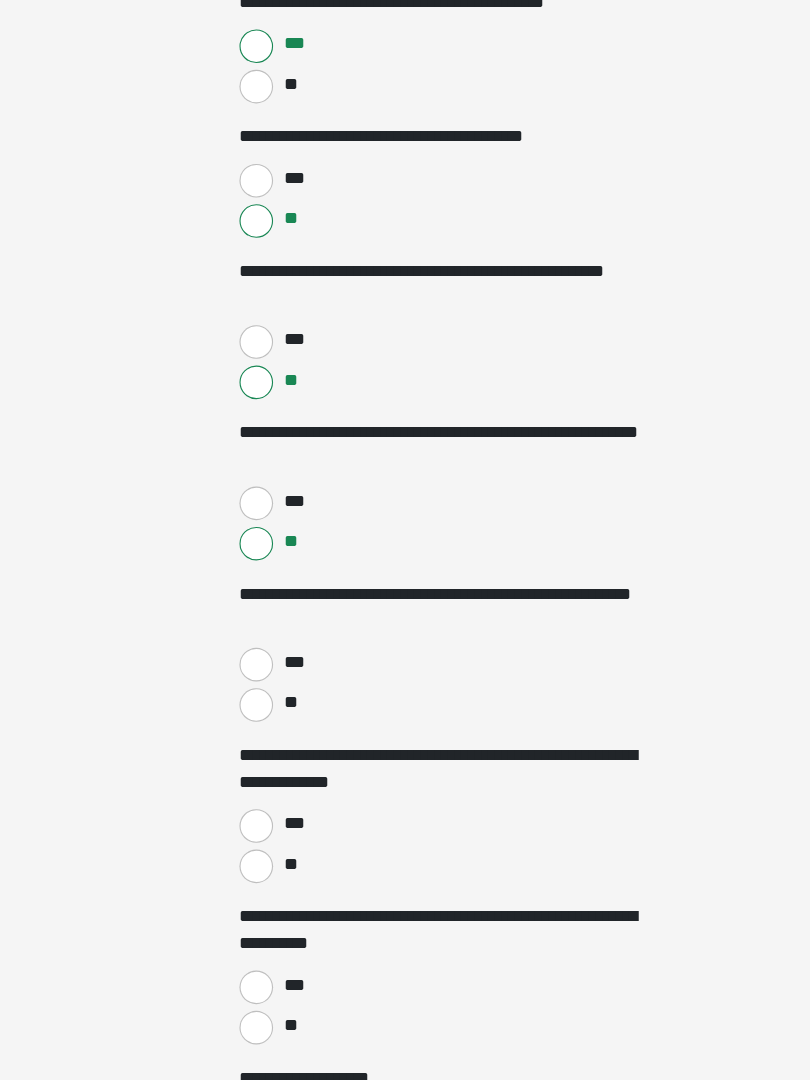 scroll, scrollTop: 1208, scrollLeft: 0, axis: vertical 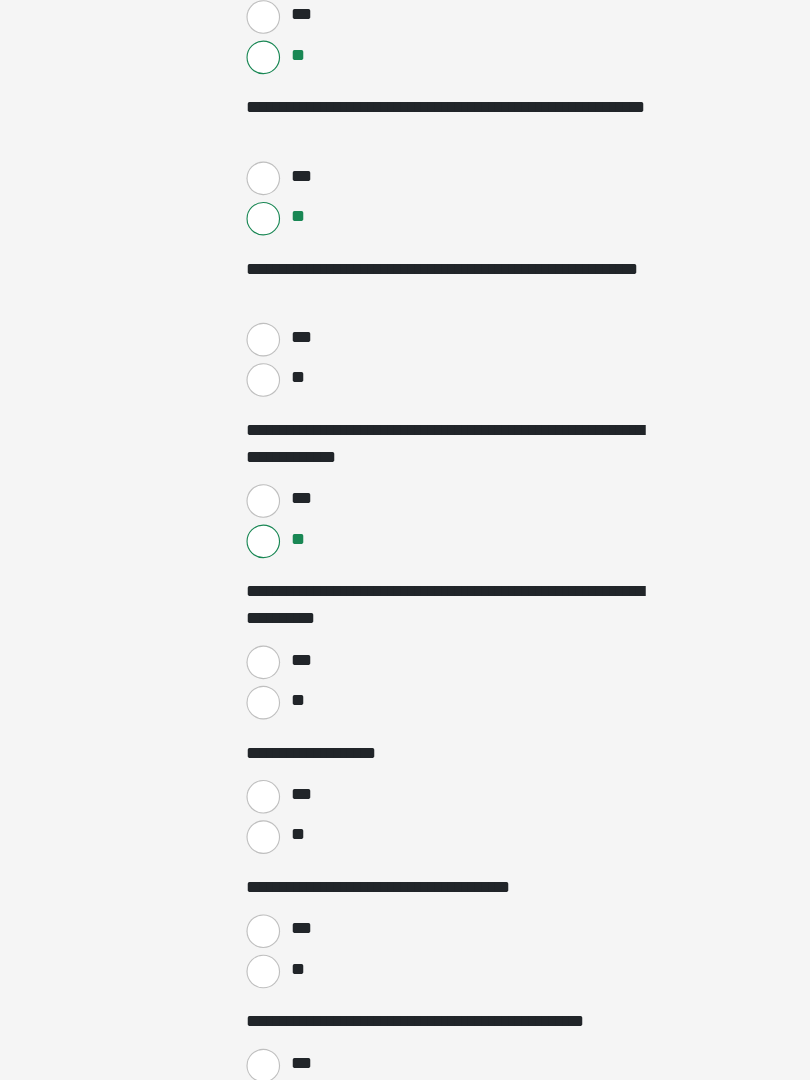 click on "**" at bounding box center [235, 744] 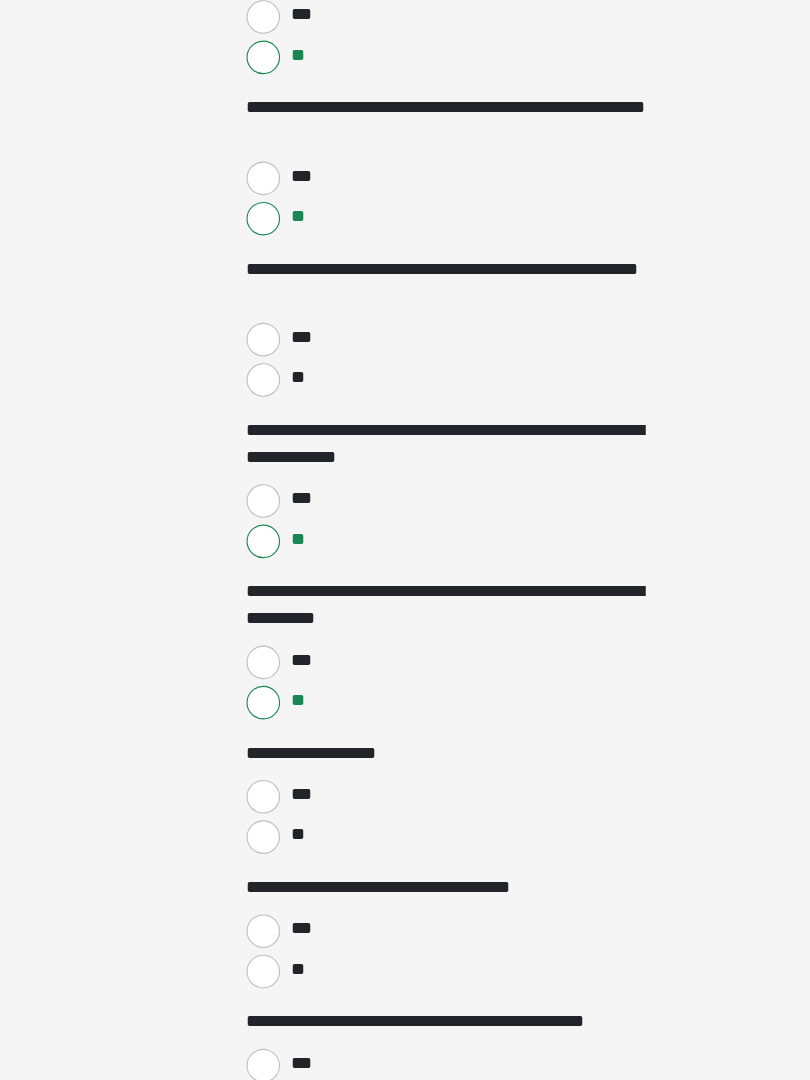 click on "**" at bounding box center (235, 864) 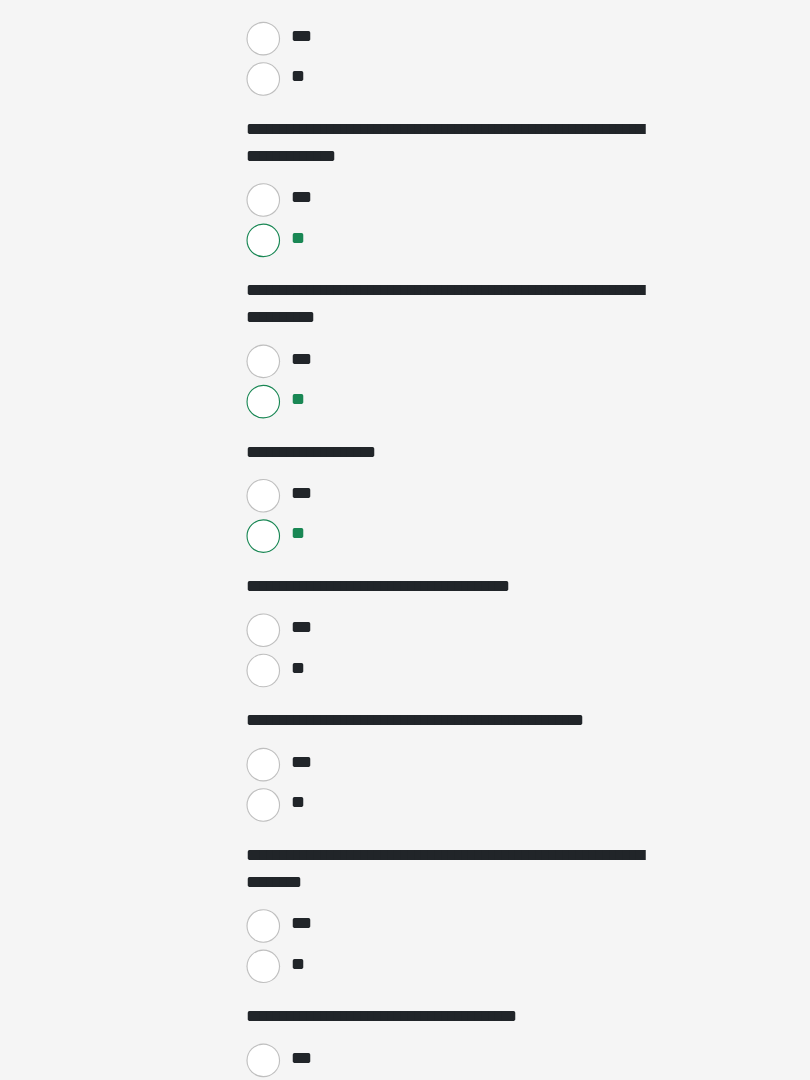 scroll, scrollTop: 1776, scrollLeft: 0, axis: vertical 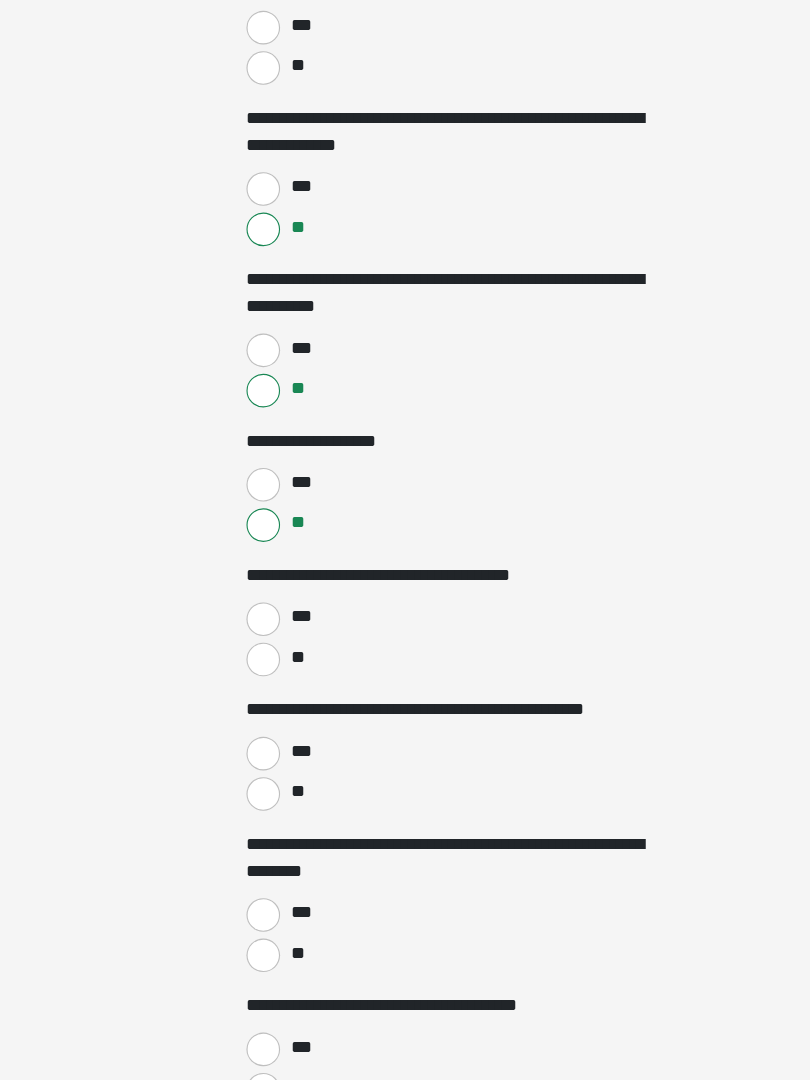 click on "**" at bounding box center (235, 705) 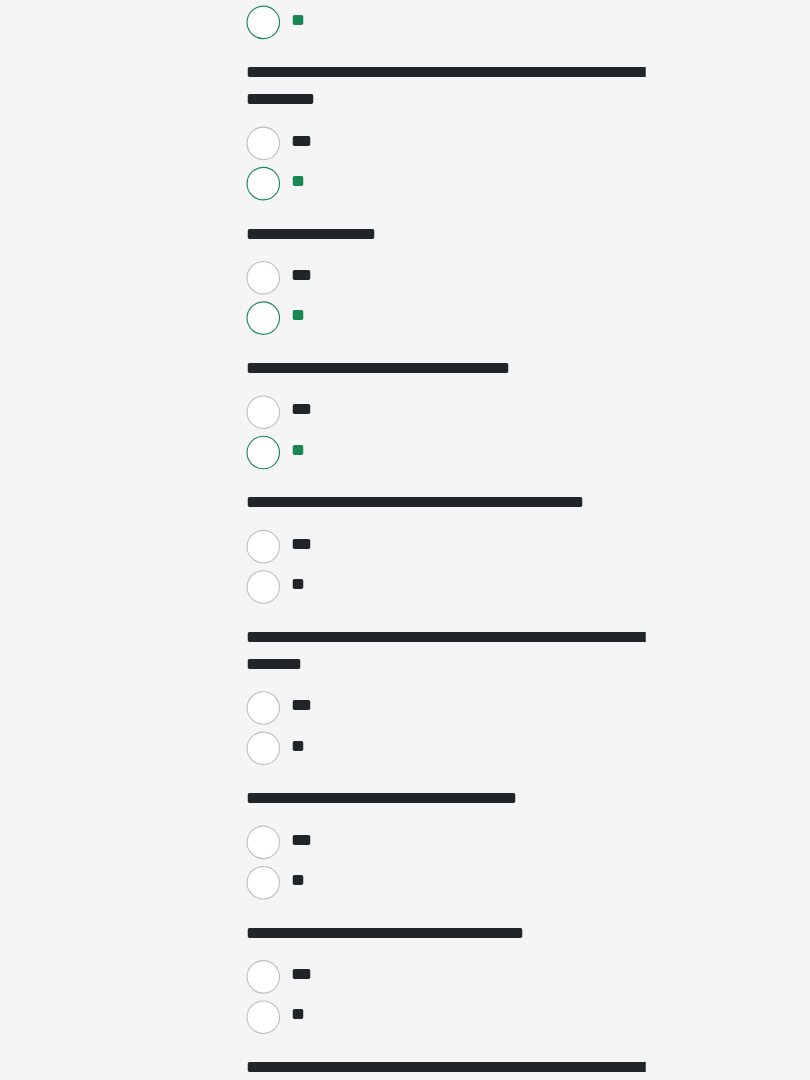 scroll, scrollTop: 1961, scrollLeft: 0, axis: vertical 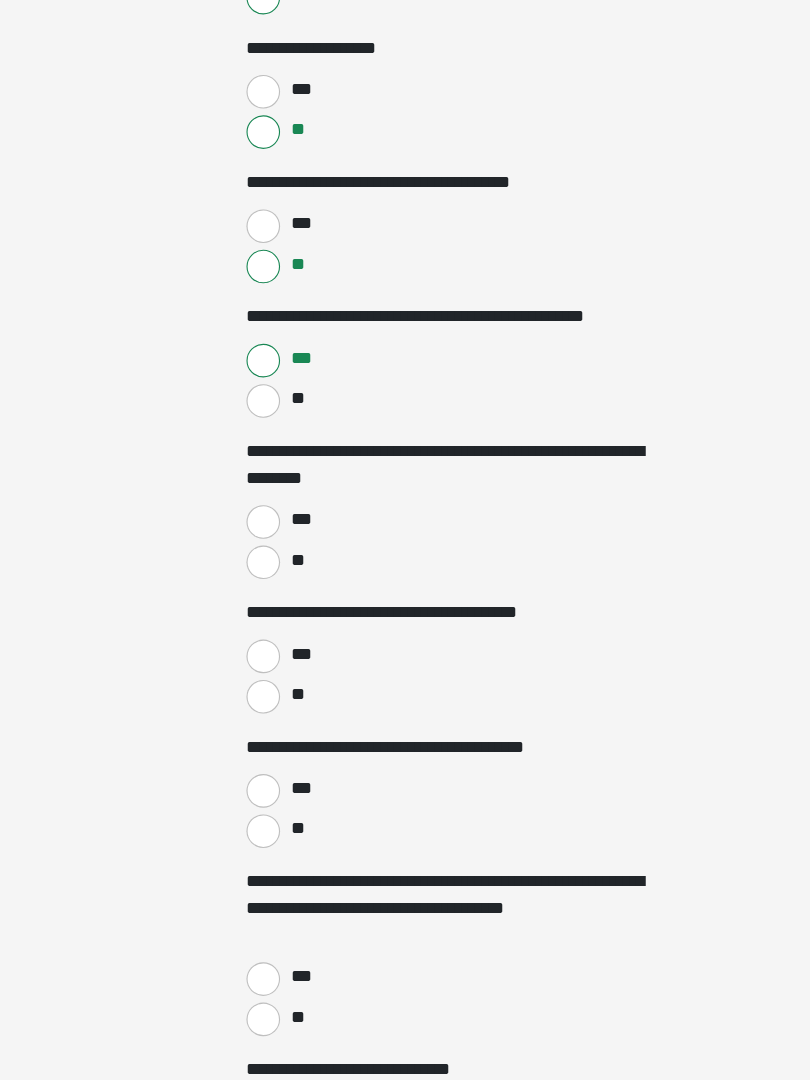 click on "***" at bounding box center [235, 702] 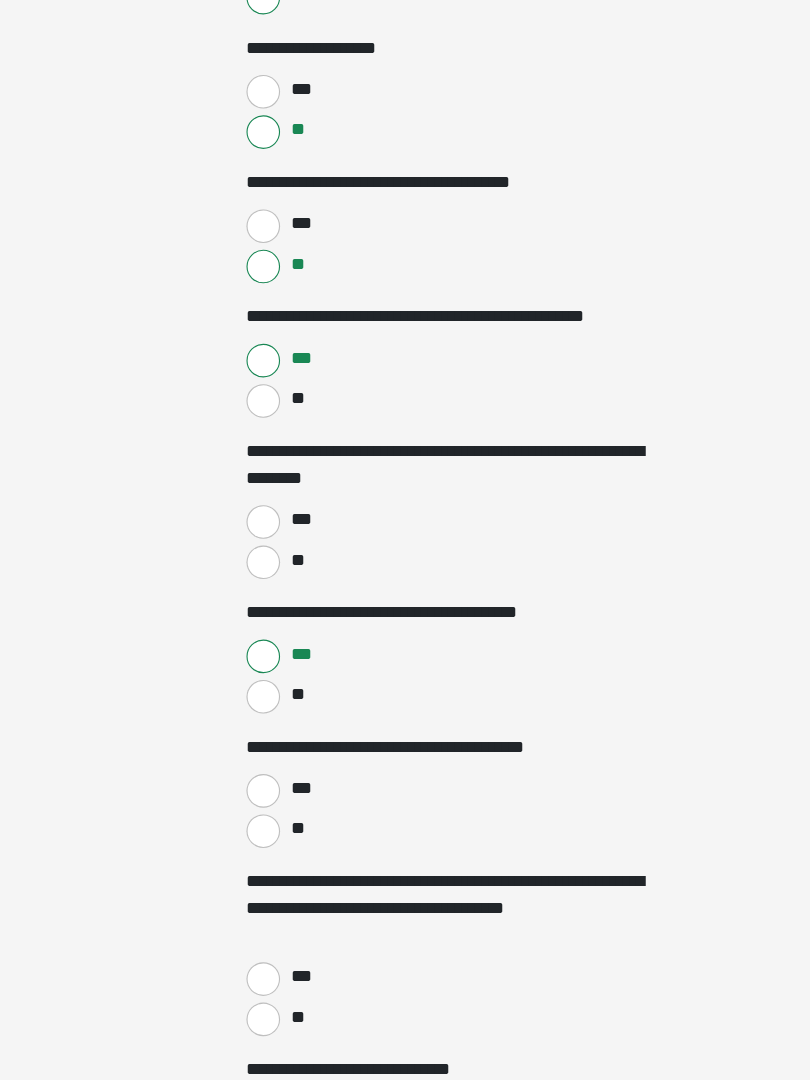click on "**" at bounding box center (235, 618) 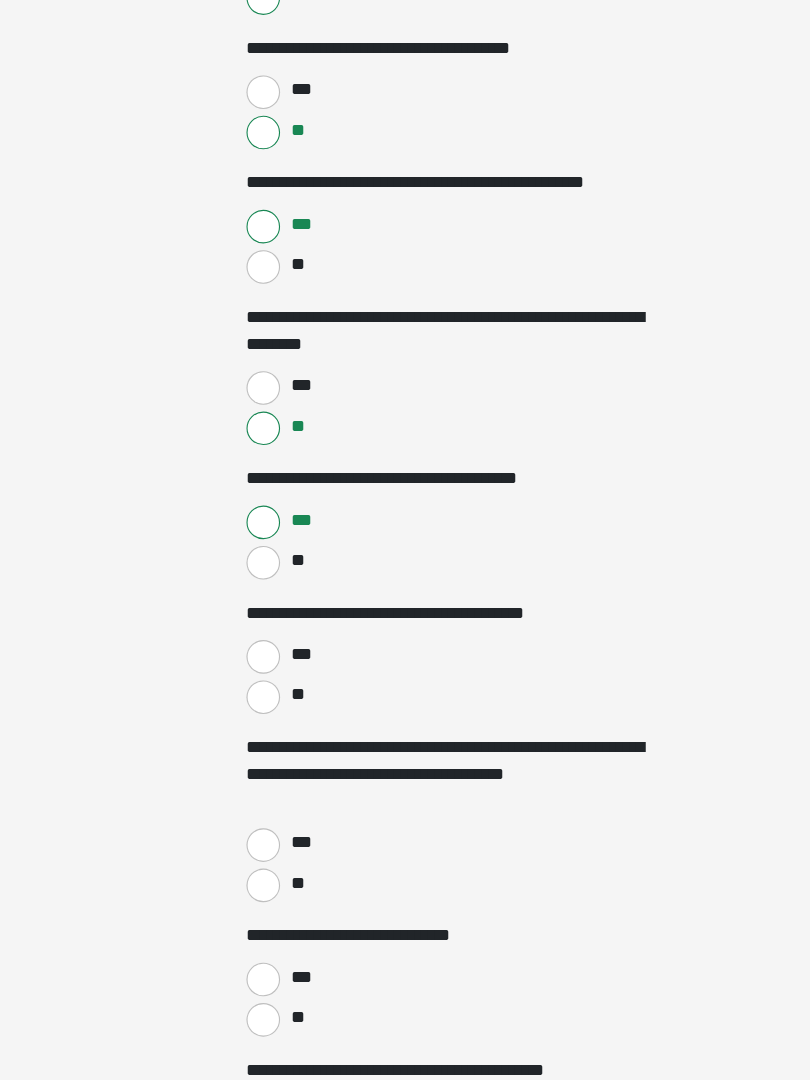 scroll, scrollTop: 2258, scrollLeft: 0, axis: vertical 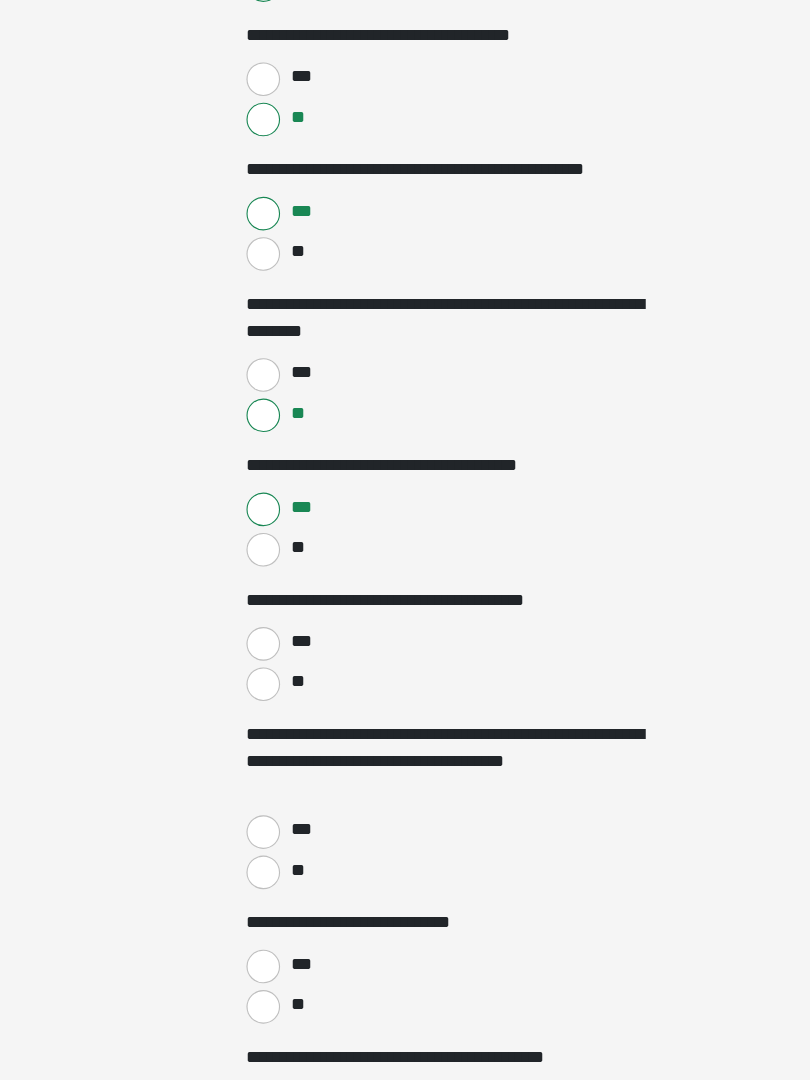 click on "**" at bounding box center [235, 727] 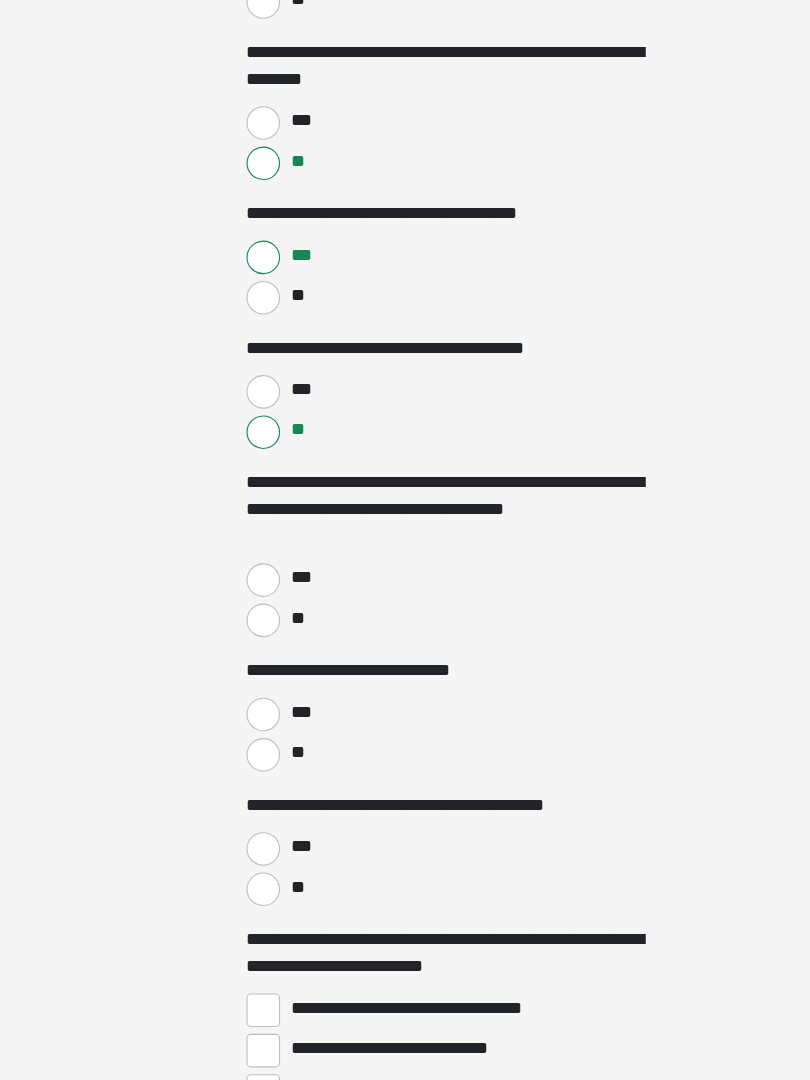 scroll, scrollTop: 2483, scrollLeft: 0, axis: vertical 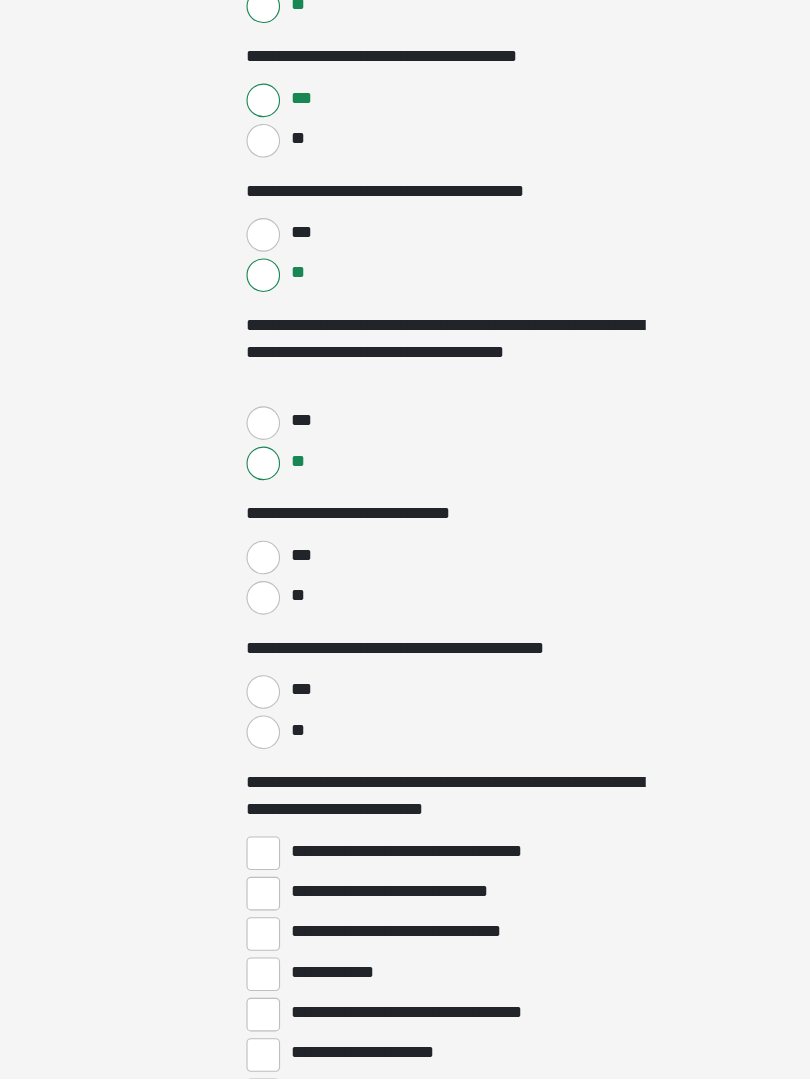 click on "***" at bounding box center (235, 615) 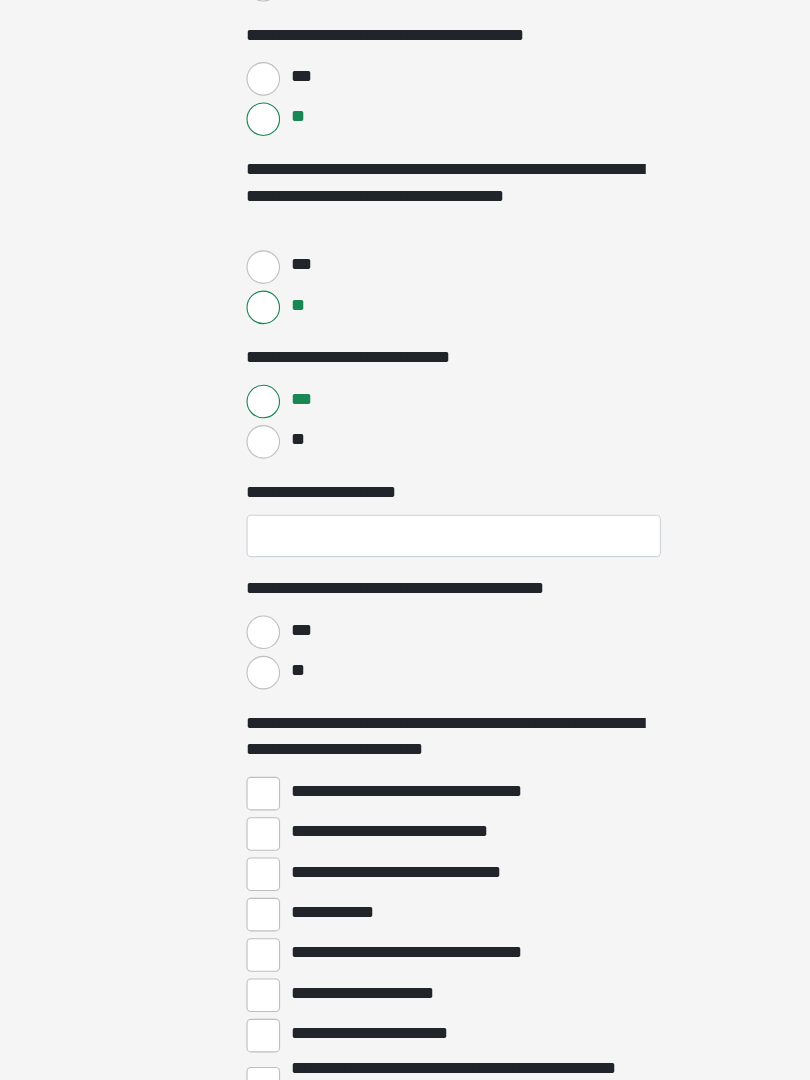 scroll, scrollTop: 2763, scrollLeft: 0, axis: vertical 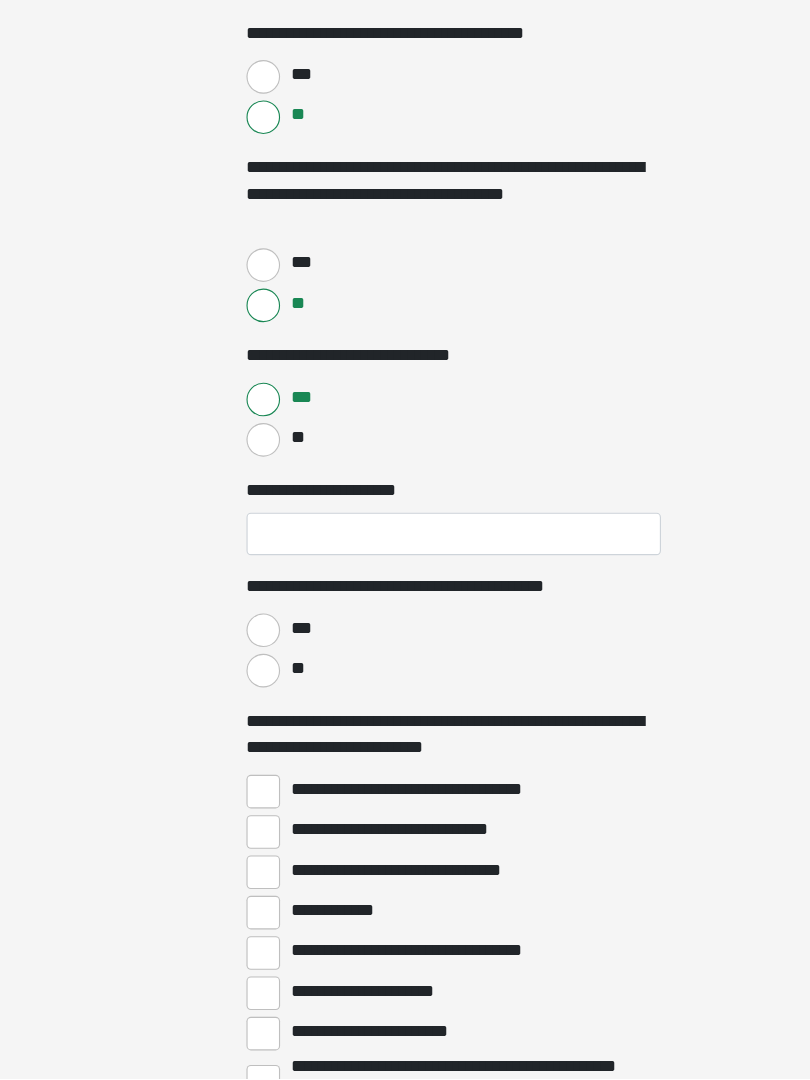 click on "**" at bounding box center (235, 716) 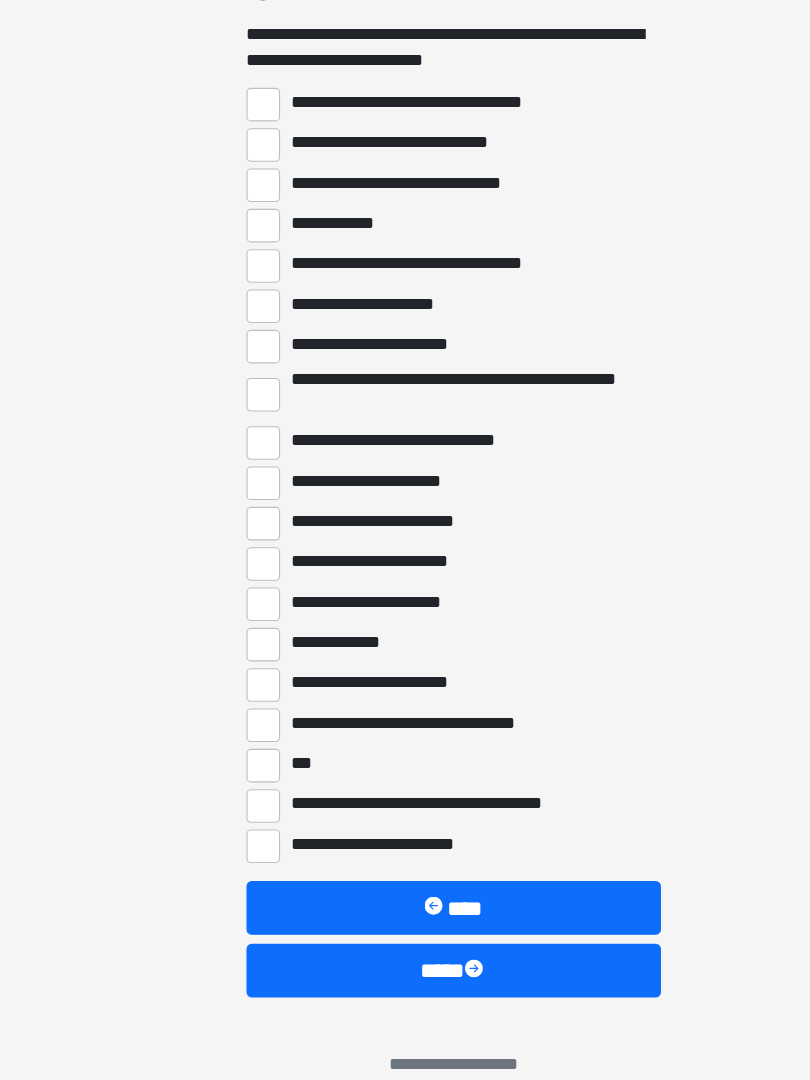 scroll, scrollTop: 3406, scrollLeft: 0, axis: vertical 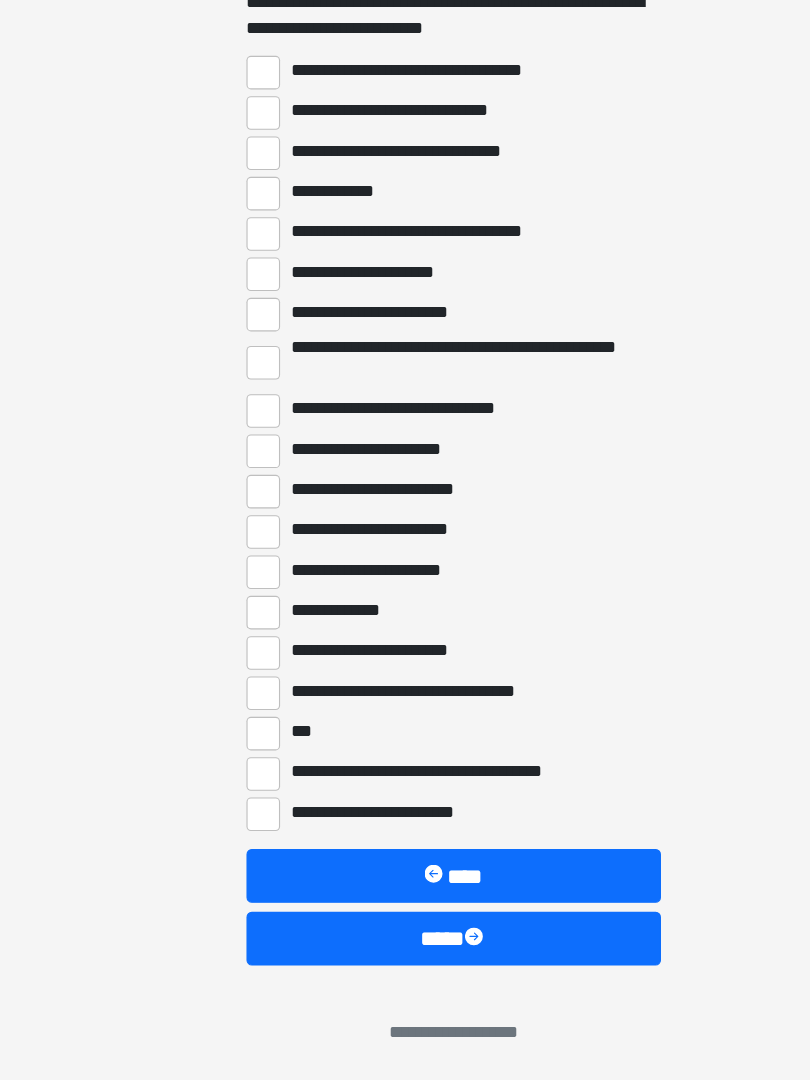 click on "****" at bounding box center [405, 954] 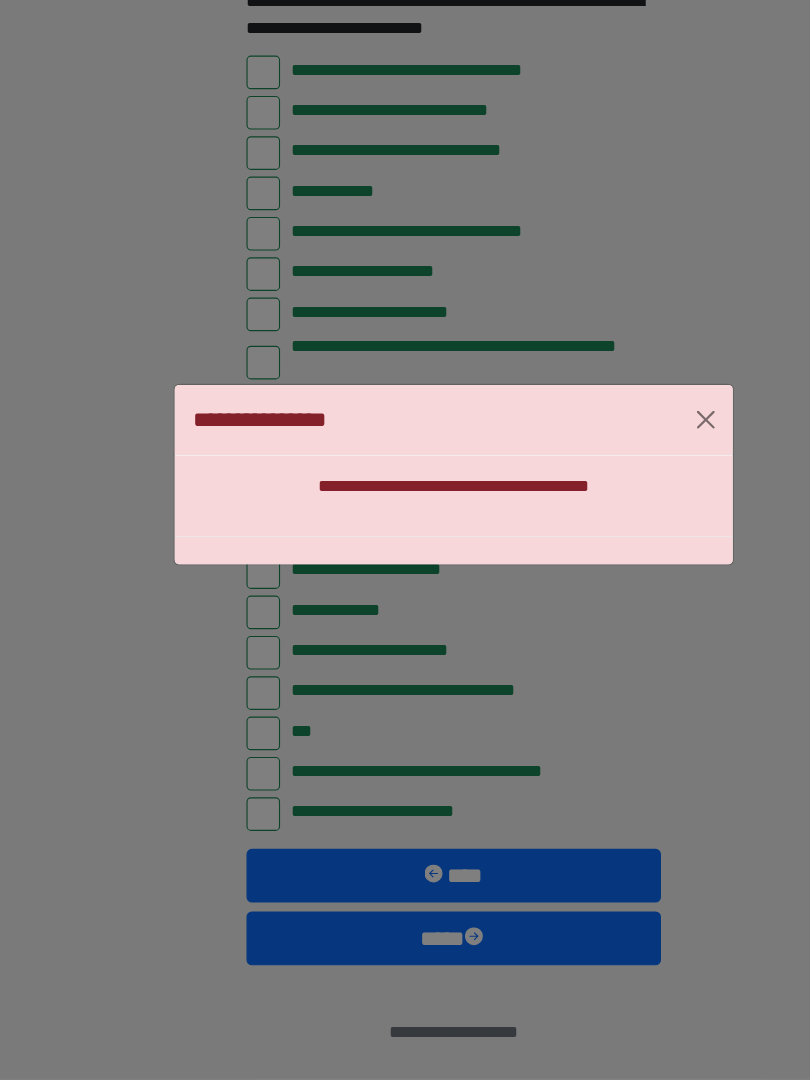 click at bounding box center [630, 491] 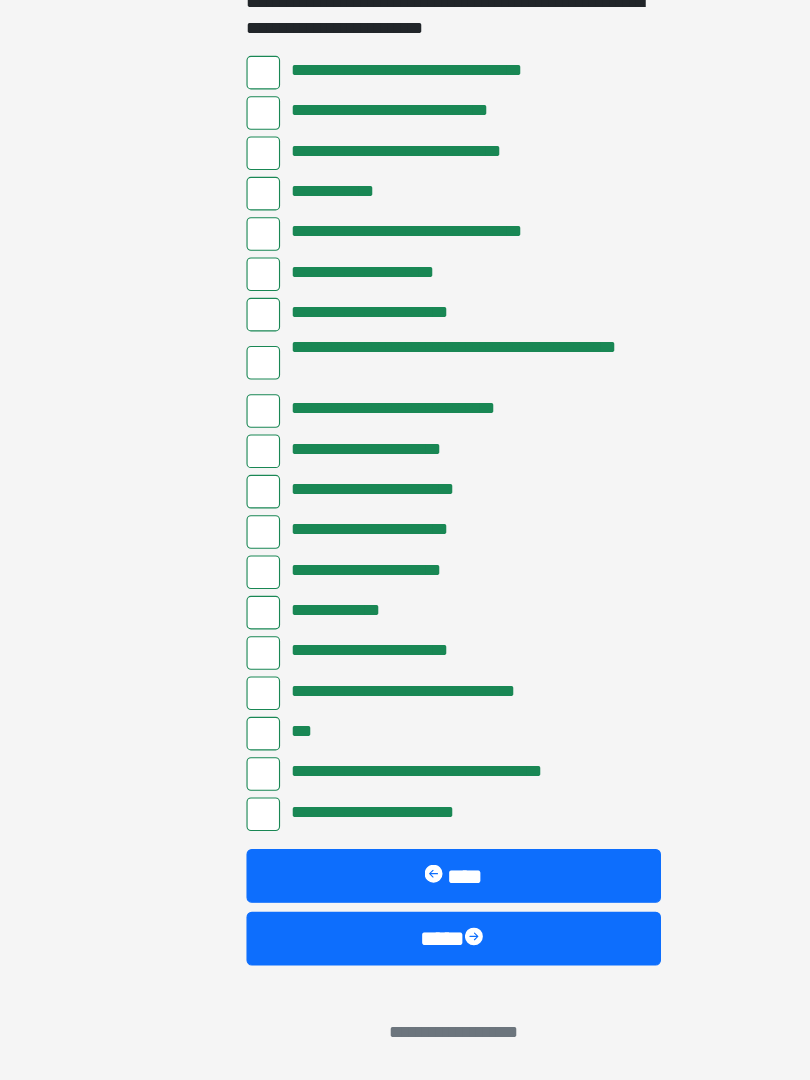 click on "****" at bounding box center (405, 954) 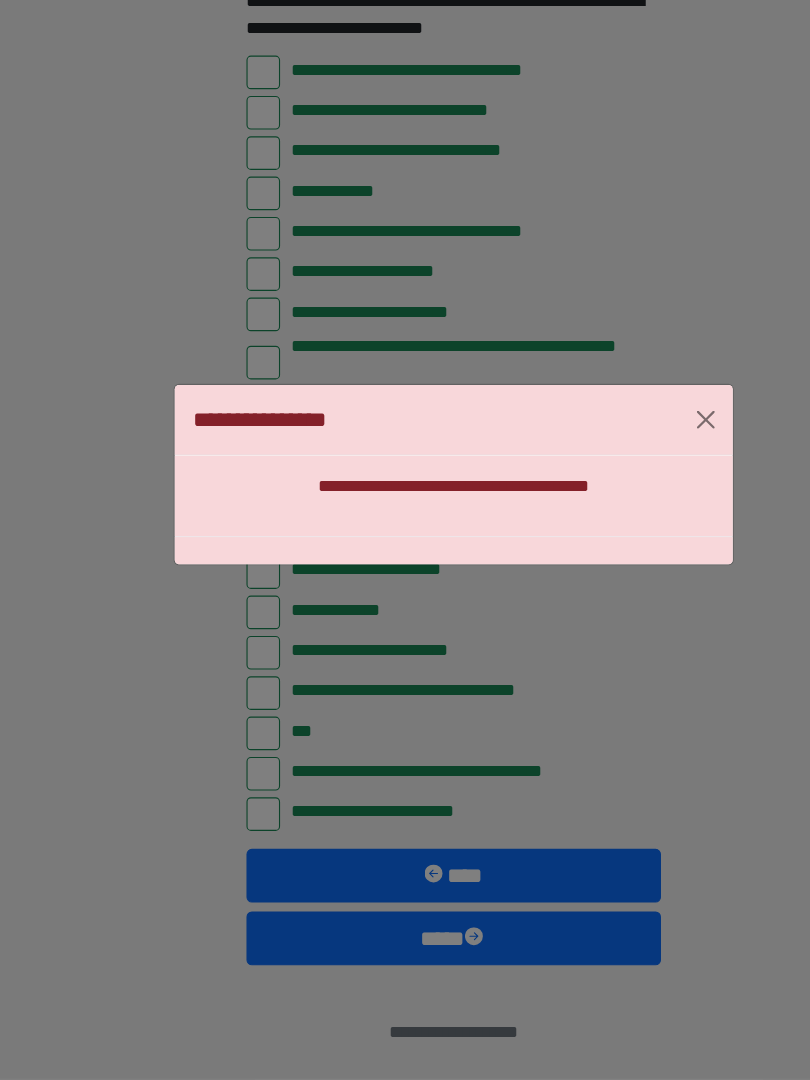 click on "**********" at bounding box center (405, 491) 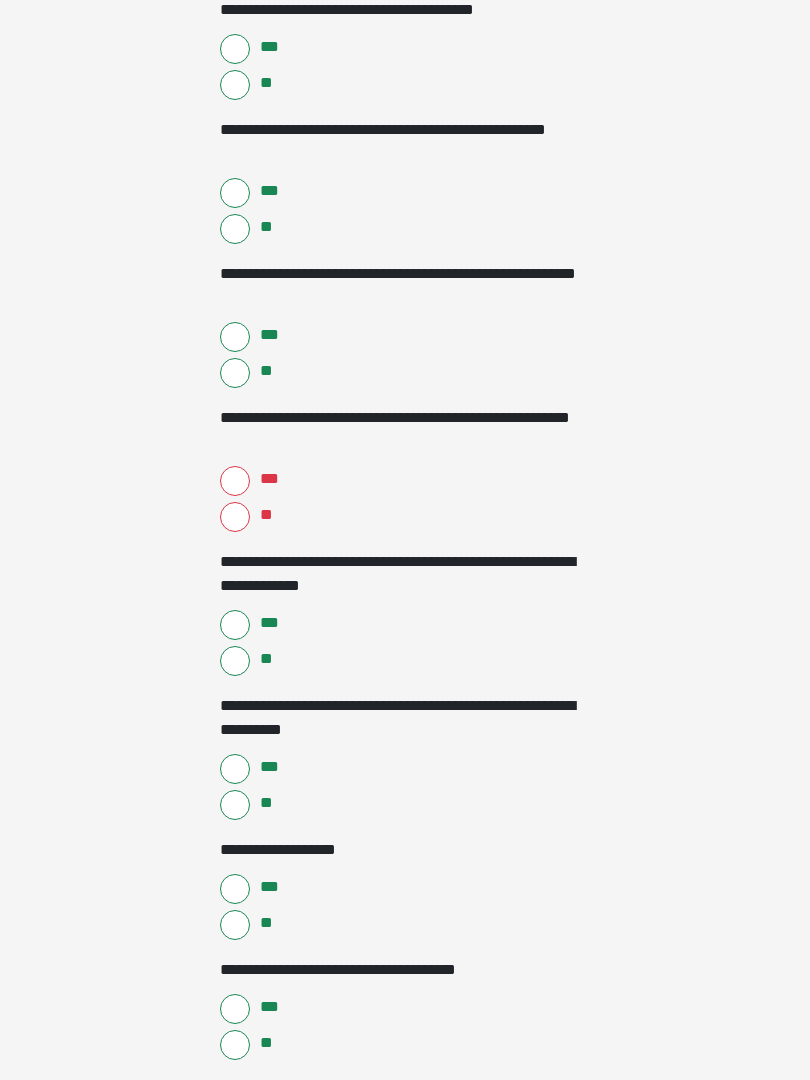 scroll, scrollTop: 1436, scrollLeft: 0, axis: vertical 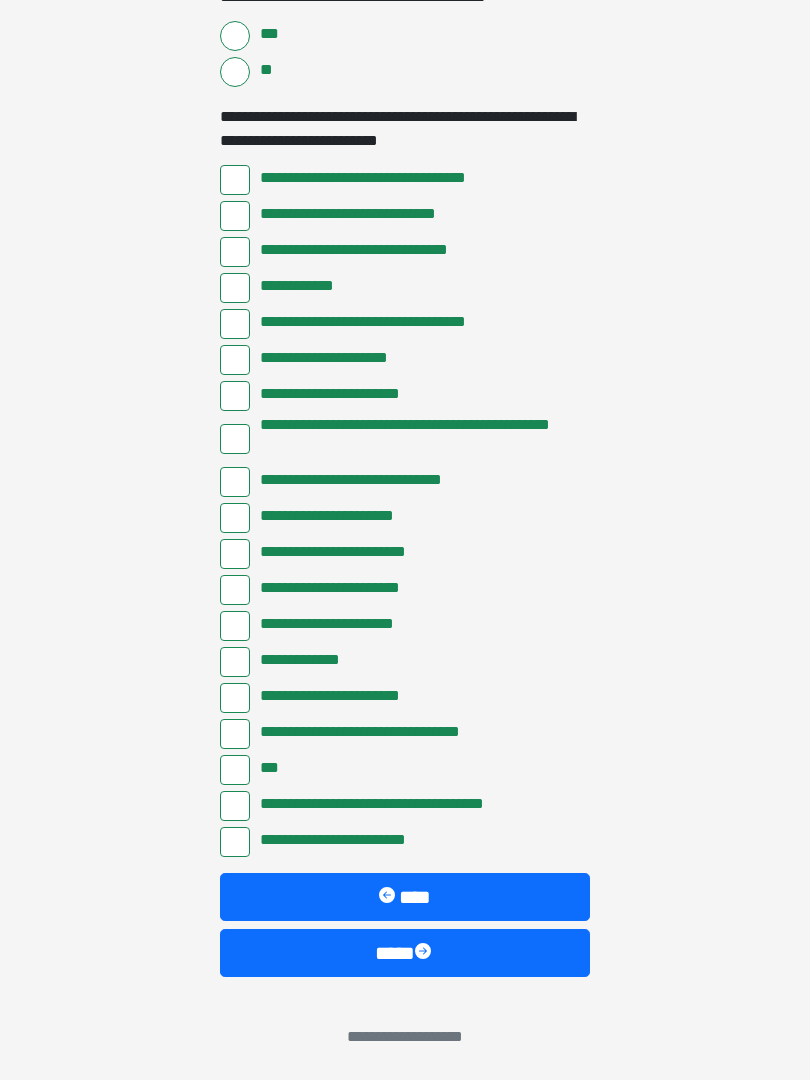 click on "****" at bounding box center (405, 953) 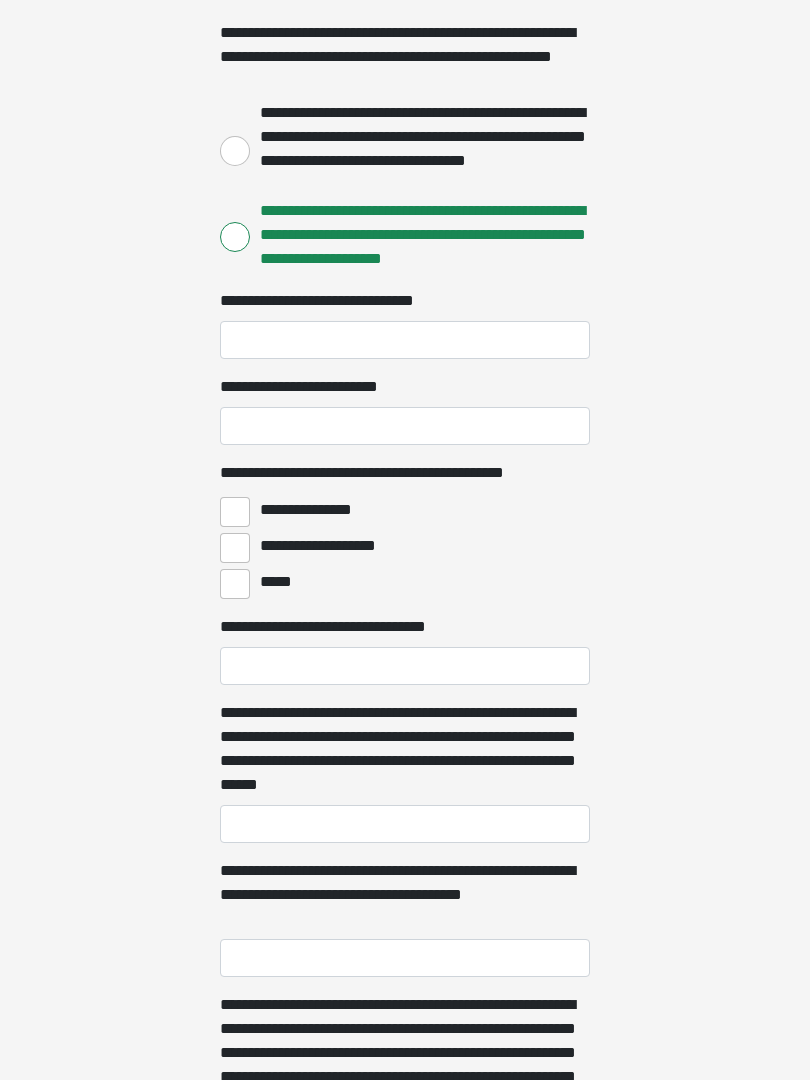 scroll, scrollTop: 333, scrollLeft: 0, axis: vertical 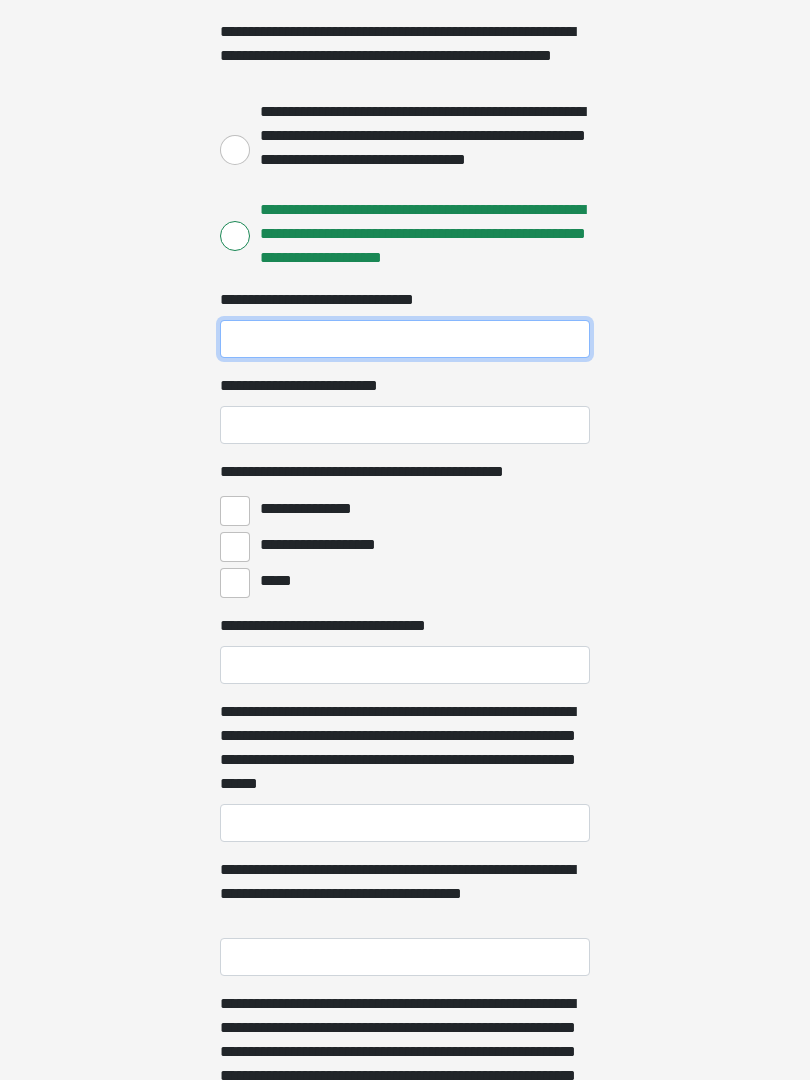 click on "**********" at bounding box center (405, 340) 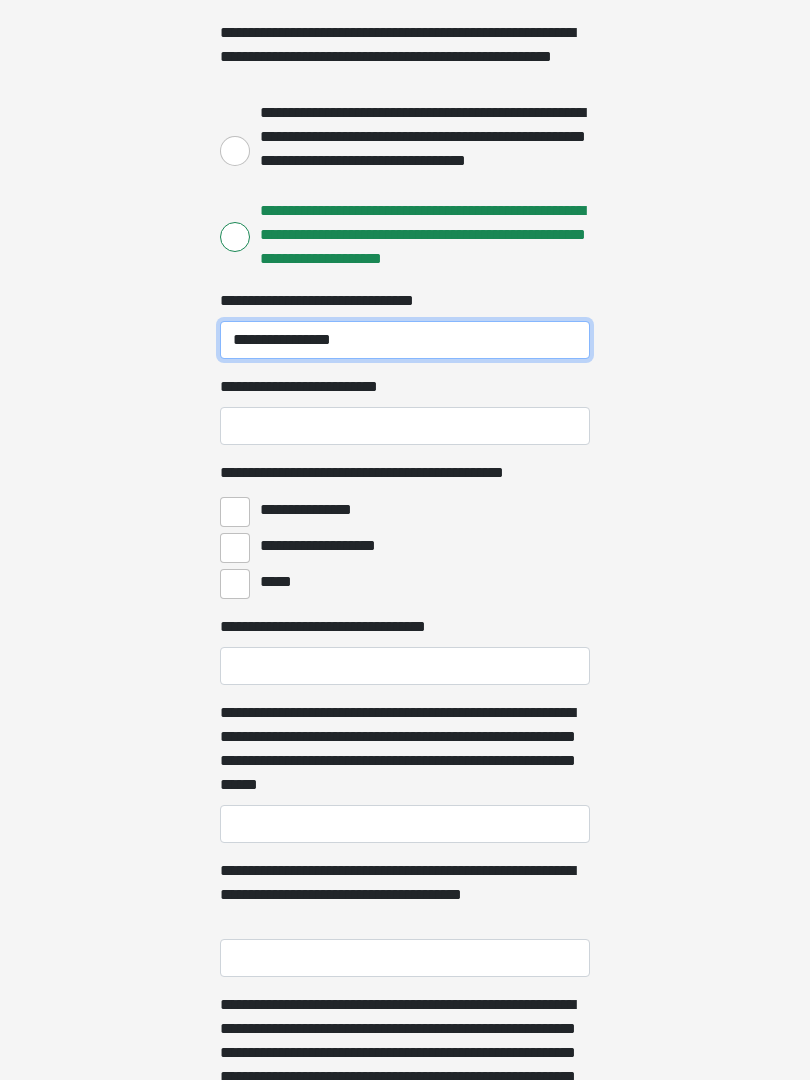 type on "**********" 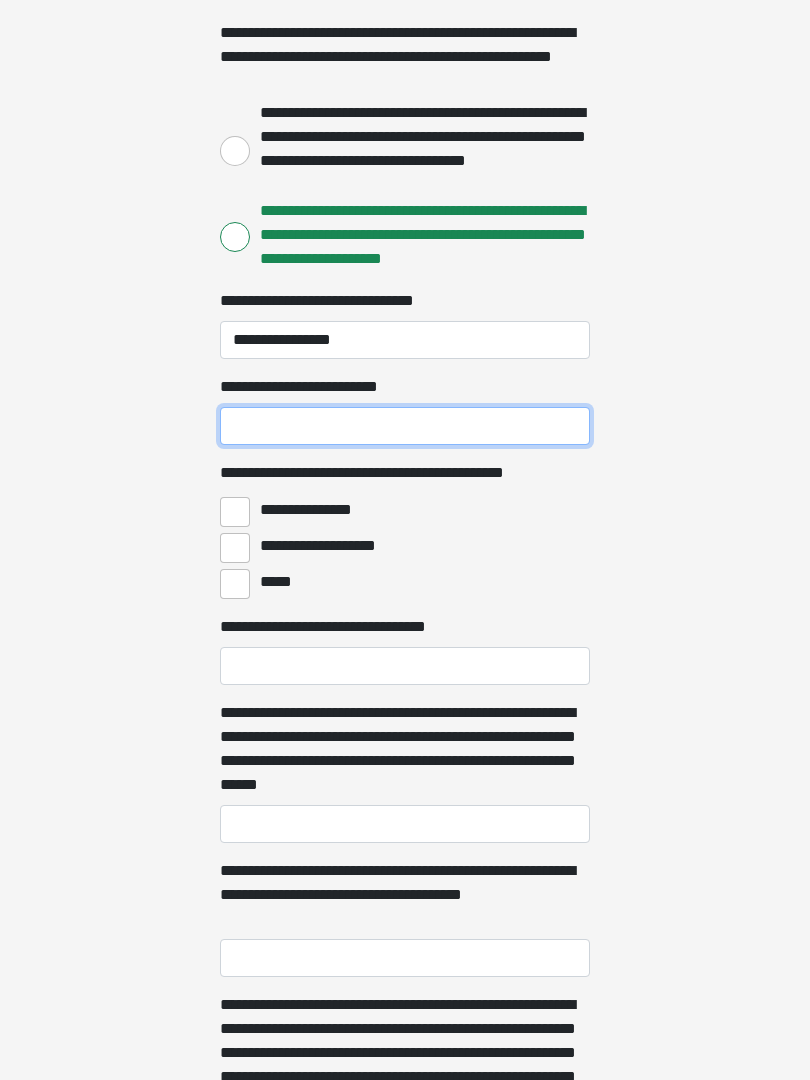 click on "**********" at bounding box center [405, 426] 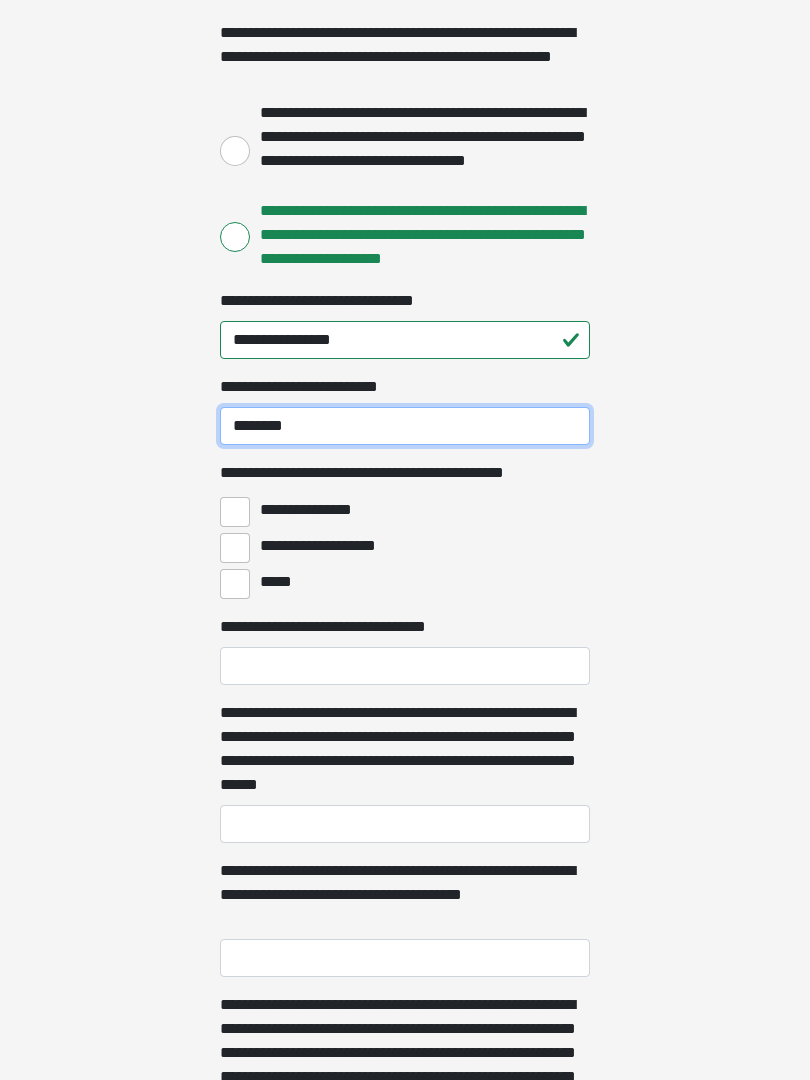 type on "********" 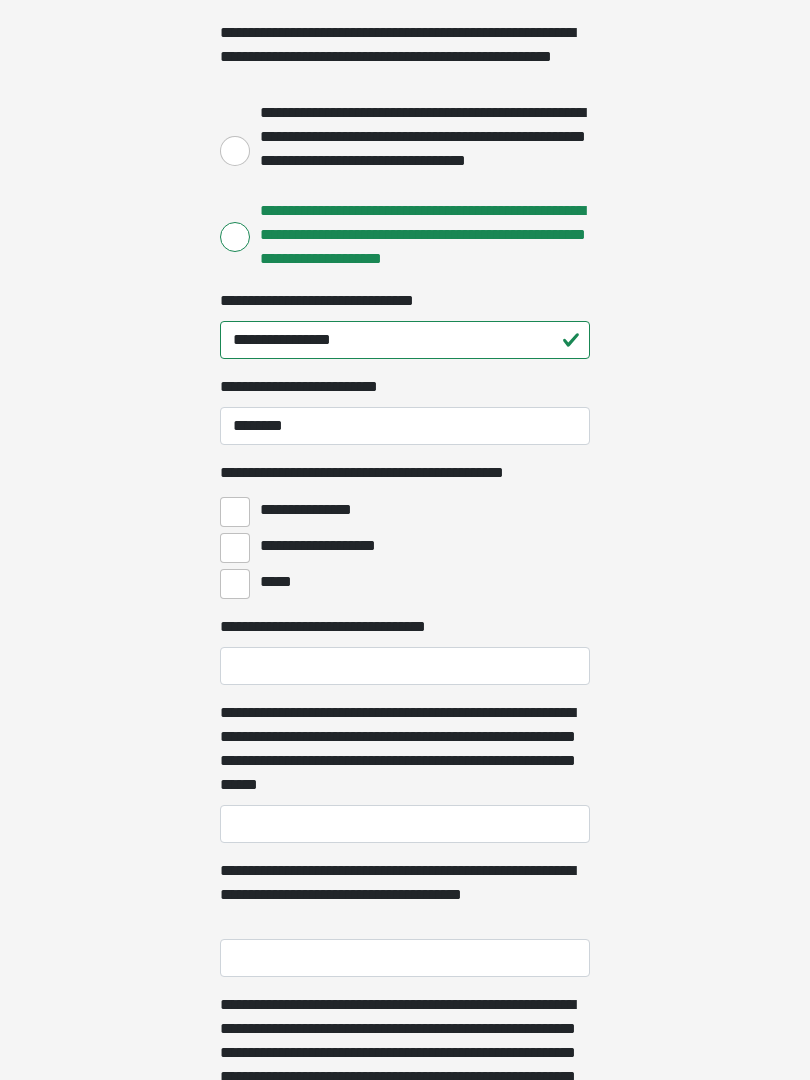 click on "**********" at bounding box center [235, 512] 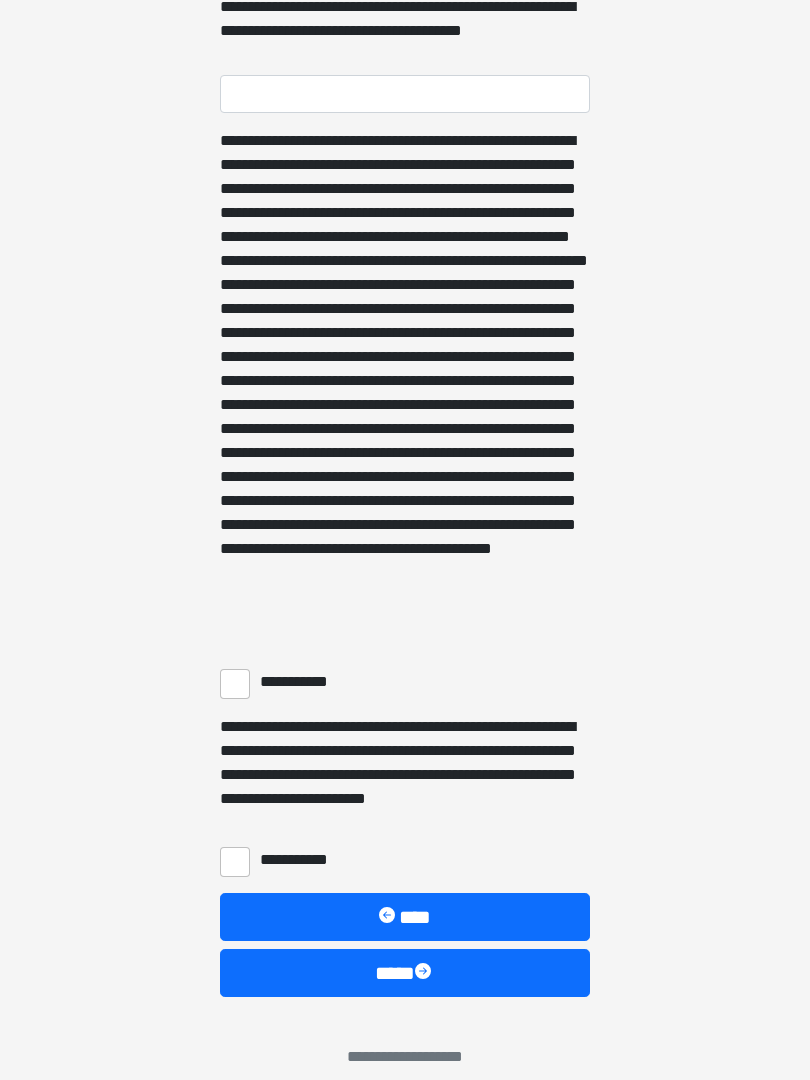 scroll, scrollTop: 1217, scrollLeft: 0, axis: vertical 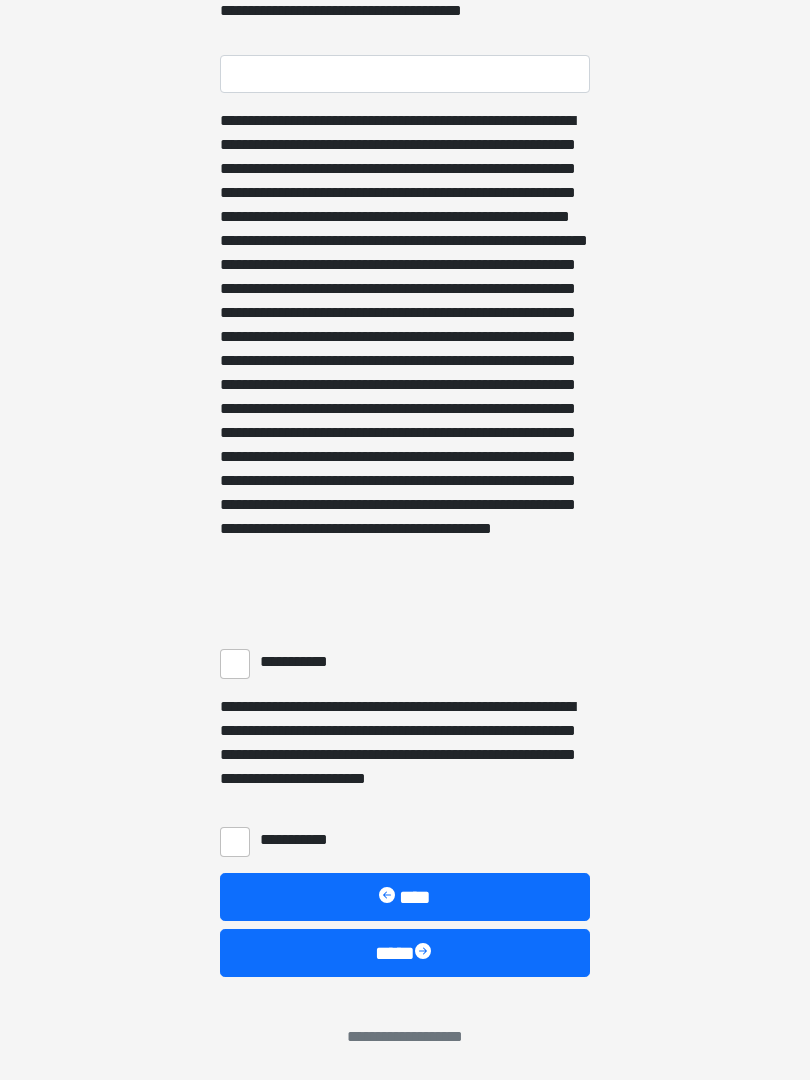 click on "**********" at bounding box center [235, 664] 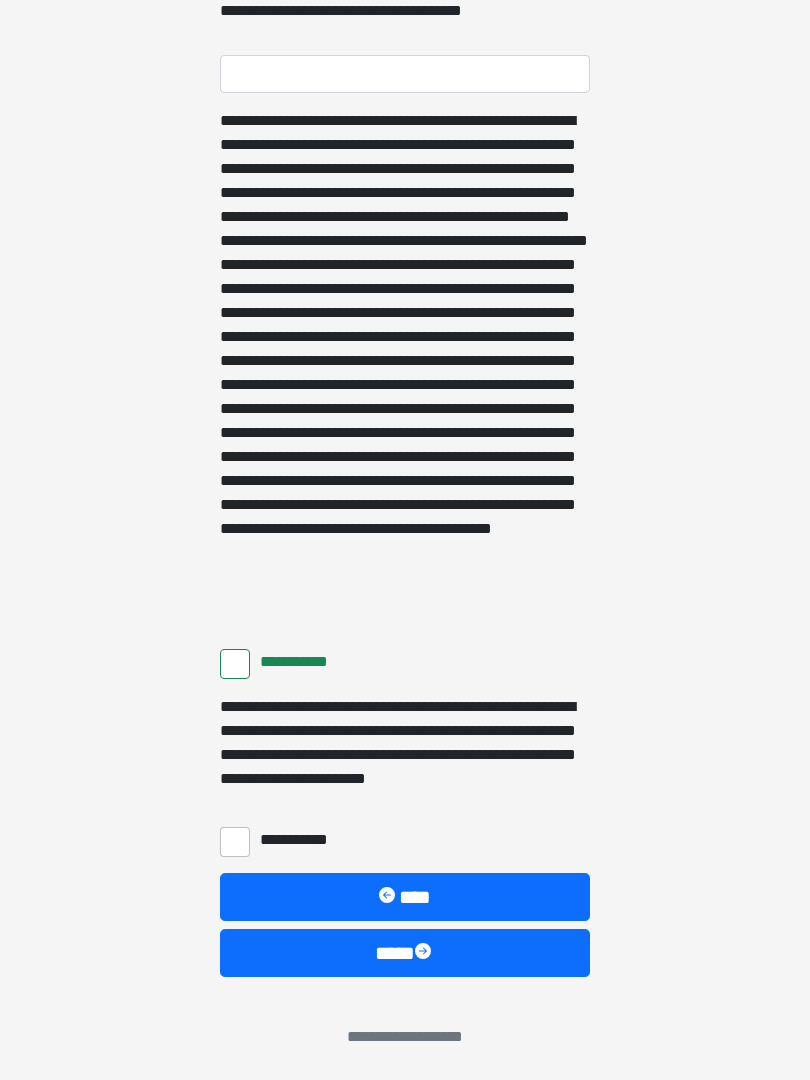click on "**********" at bounding box center [235, 842] 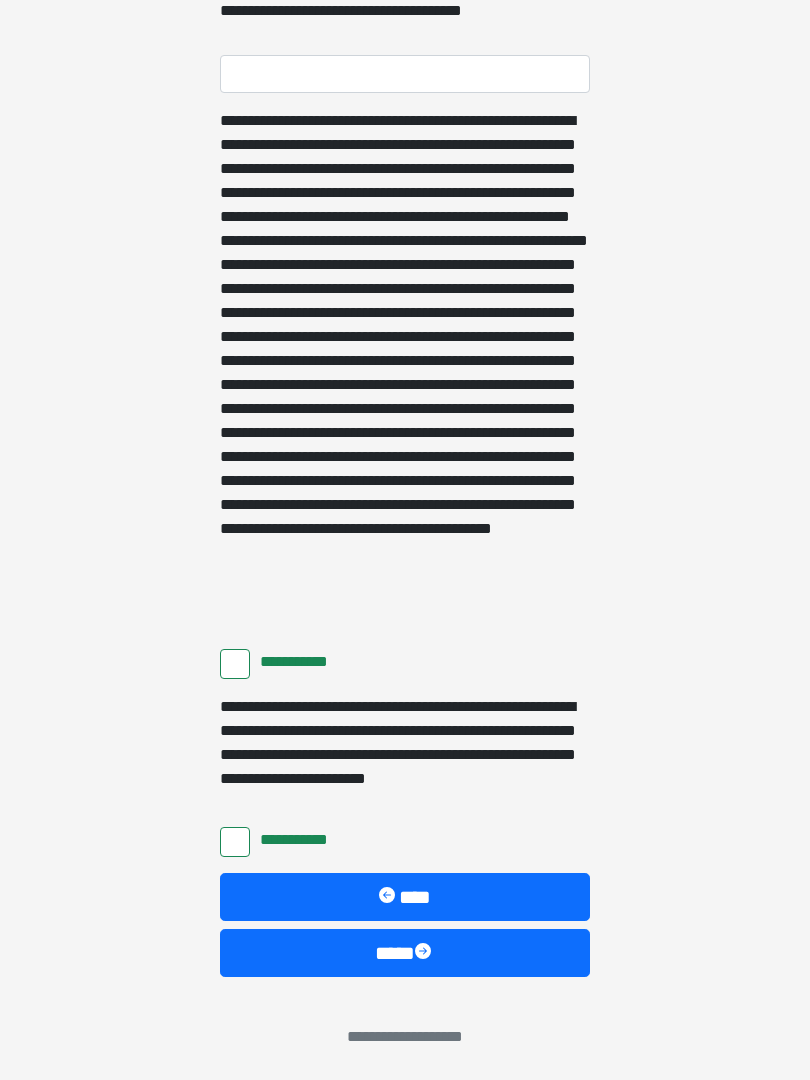 click on "****" at bounding box center (405, 953) 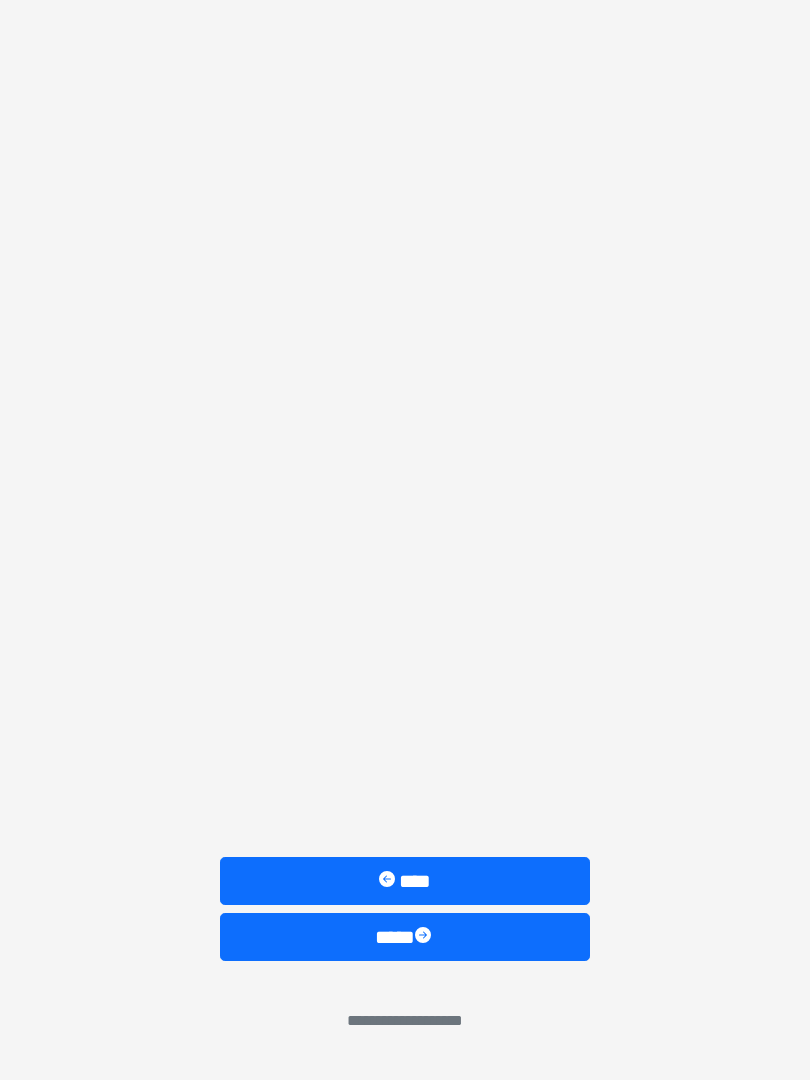 scroll, scrollTop: 43, scrollLeft: 0, axis: vertical 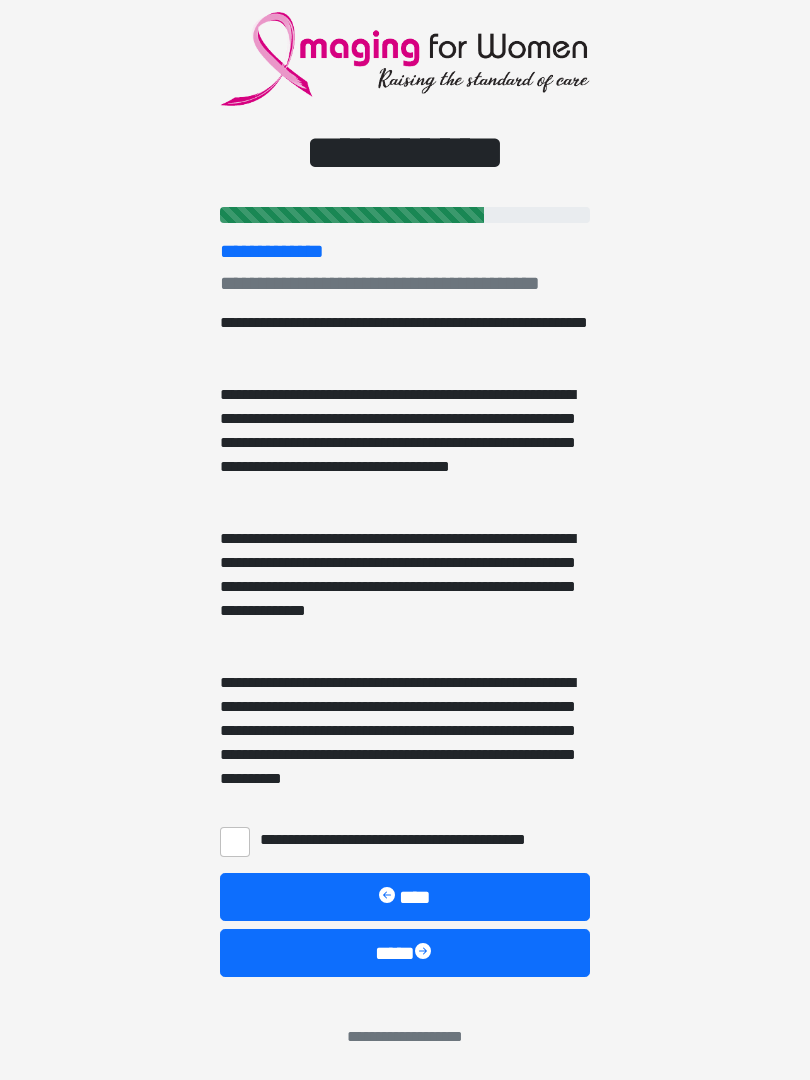 click at bounding box center (425, 953) 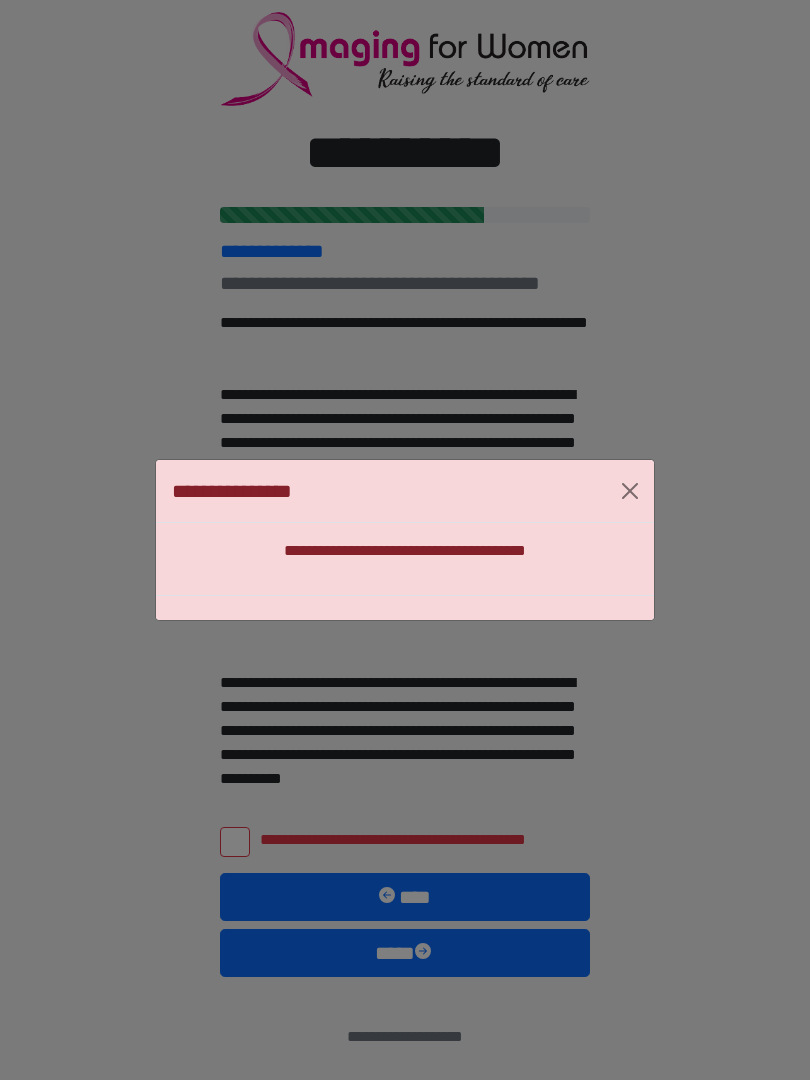 click at bounding box center (630, 491) 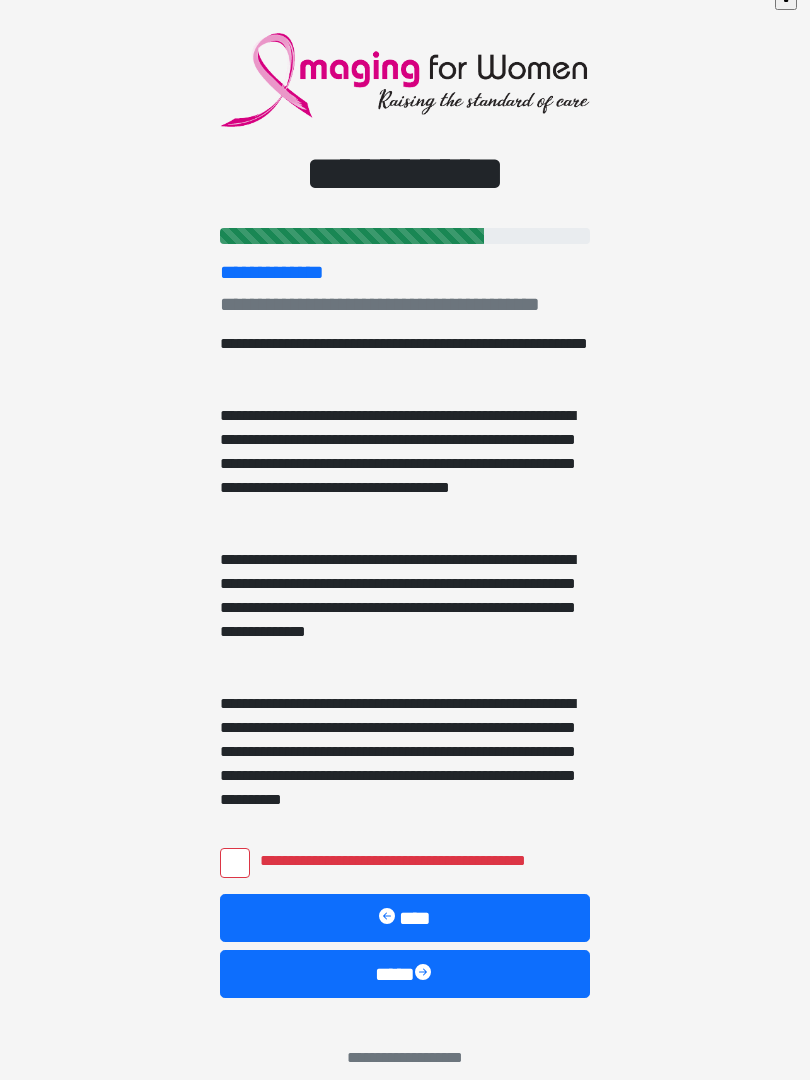 scroll, scrollTop: 0, scrollLeft: 0, axis: both 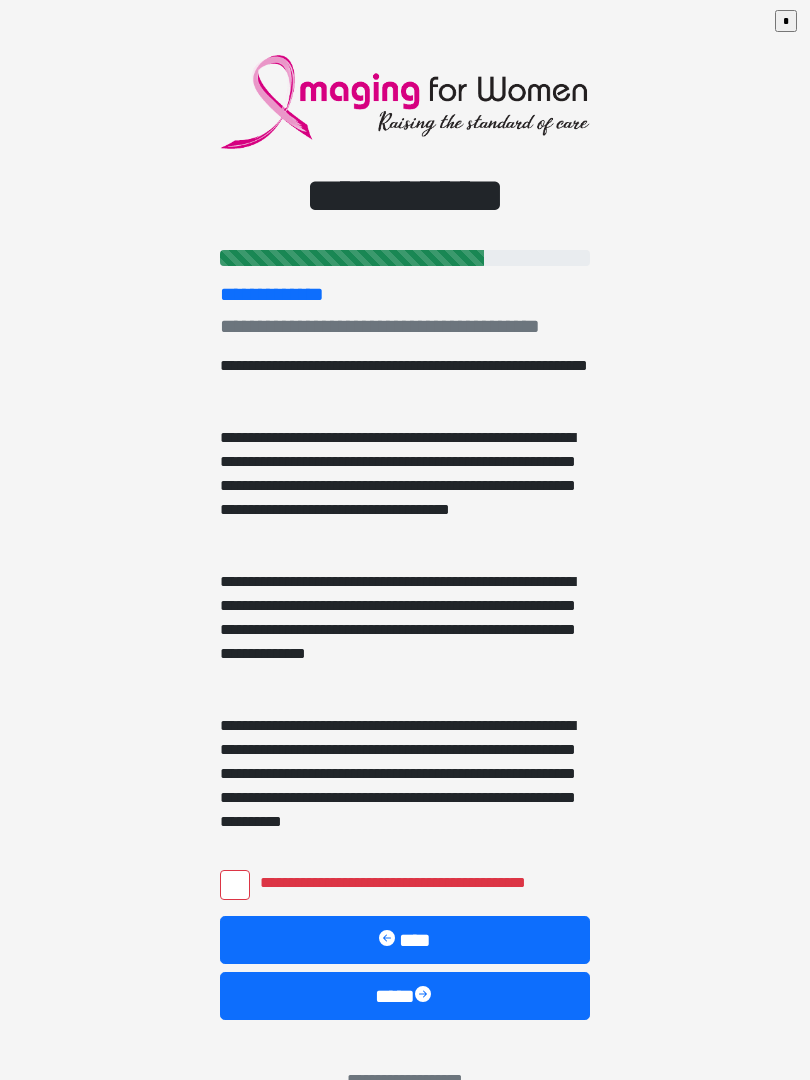 click on "**********" at bounding box center (235, 885) 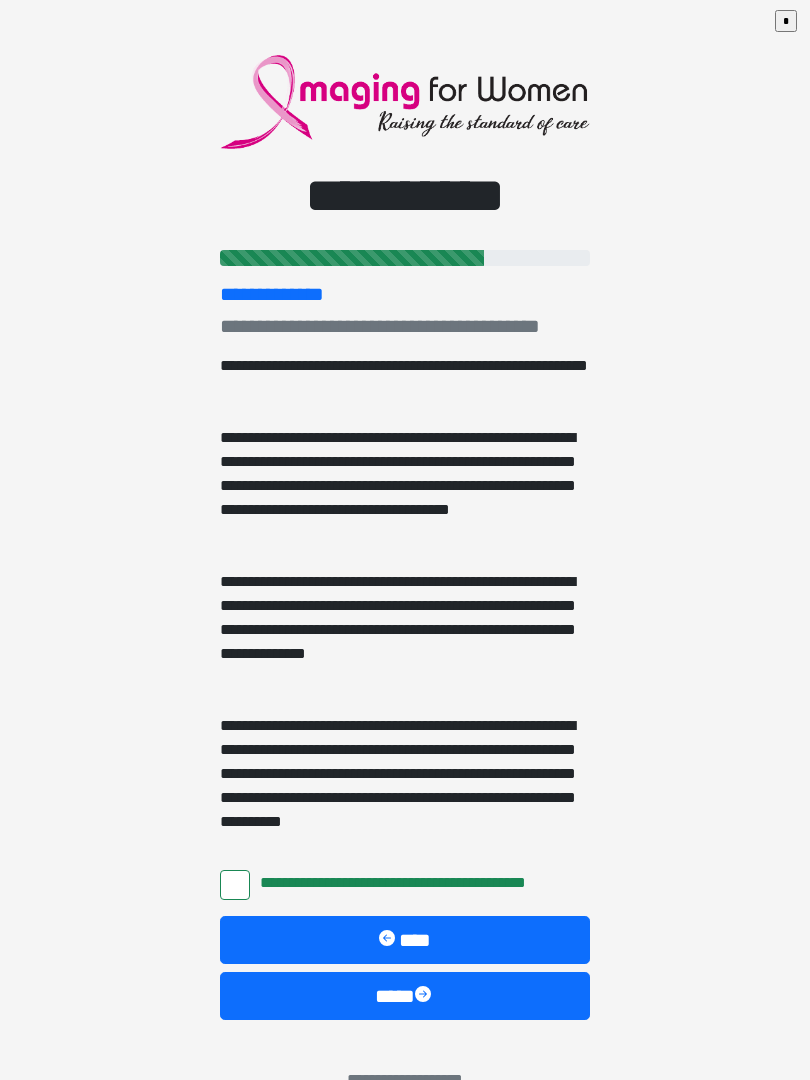 click at bounding box center (425, 996) 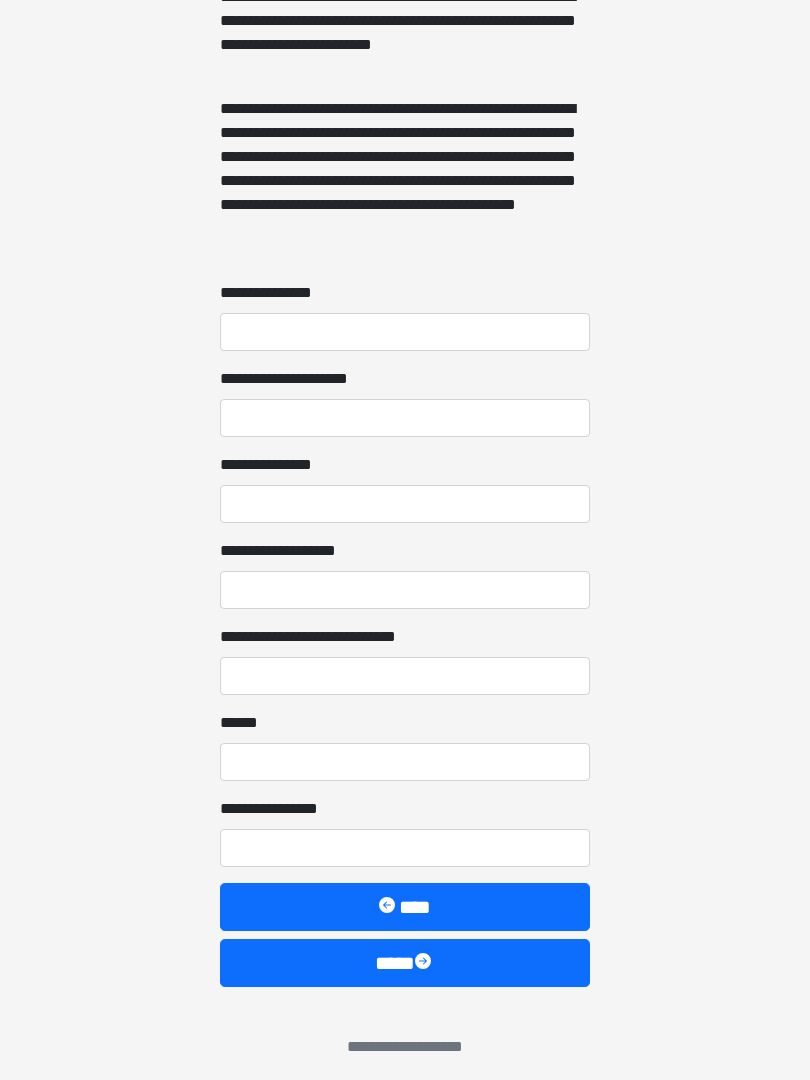 scroll, scrollTop: 1467, scrollLeft: 0, axis: vertical 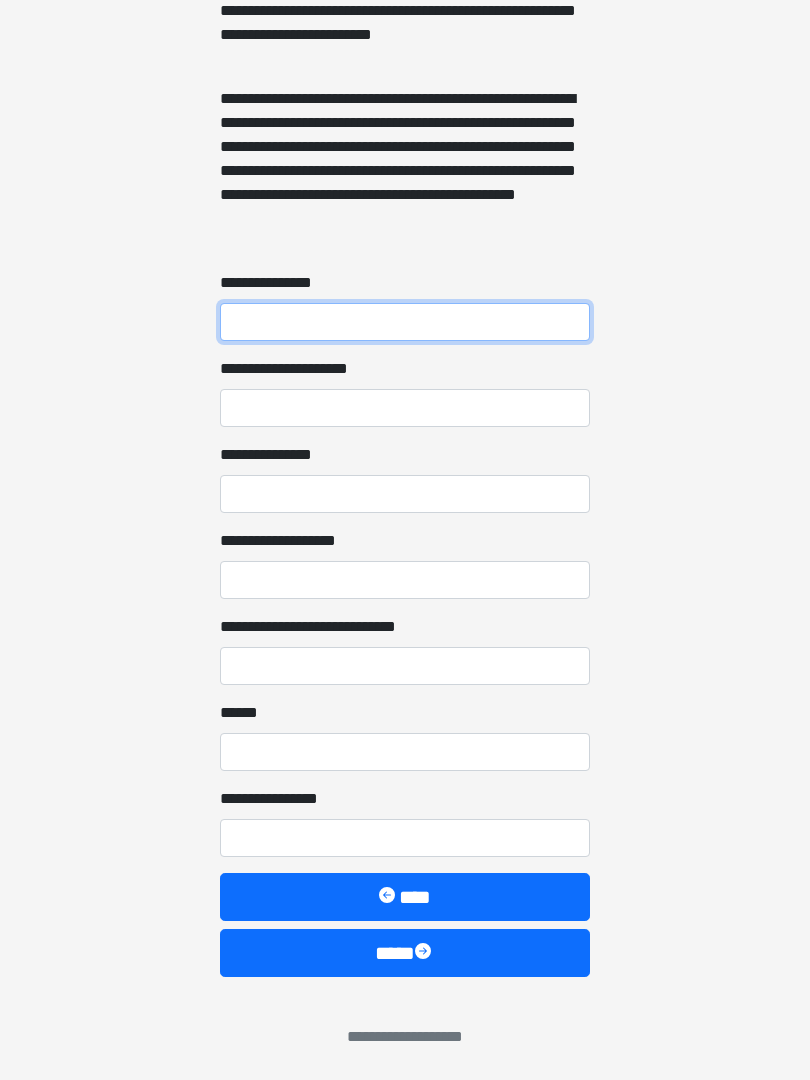 click on "**********" at bounding box center (405, 322) 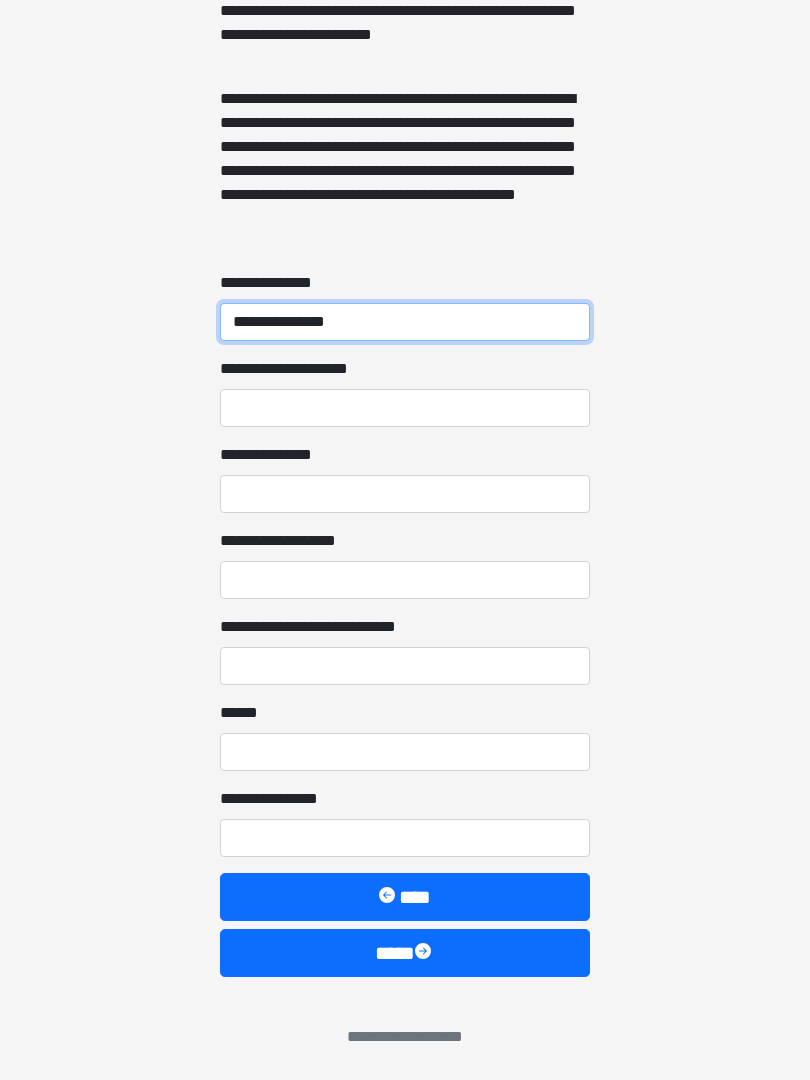 type on "**********" 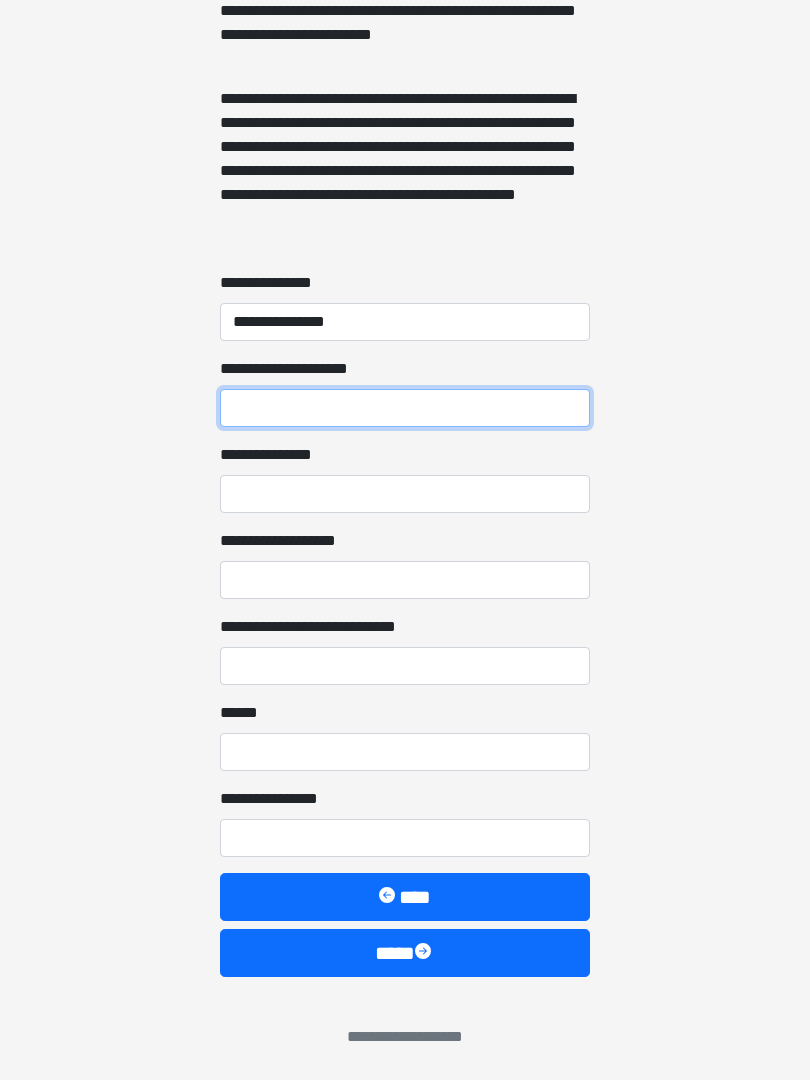 click on "**********" at bounding box center [405, 408] 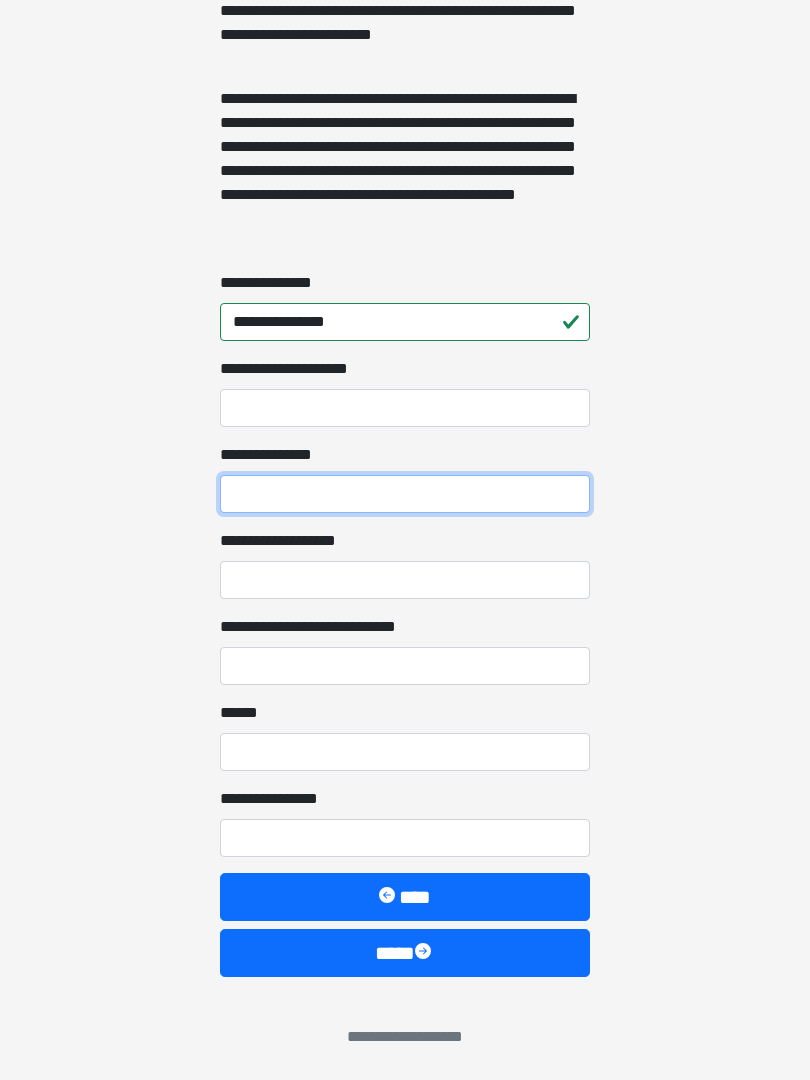 click on "**********" at bounding box center (405, 494) 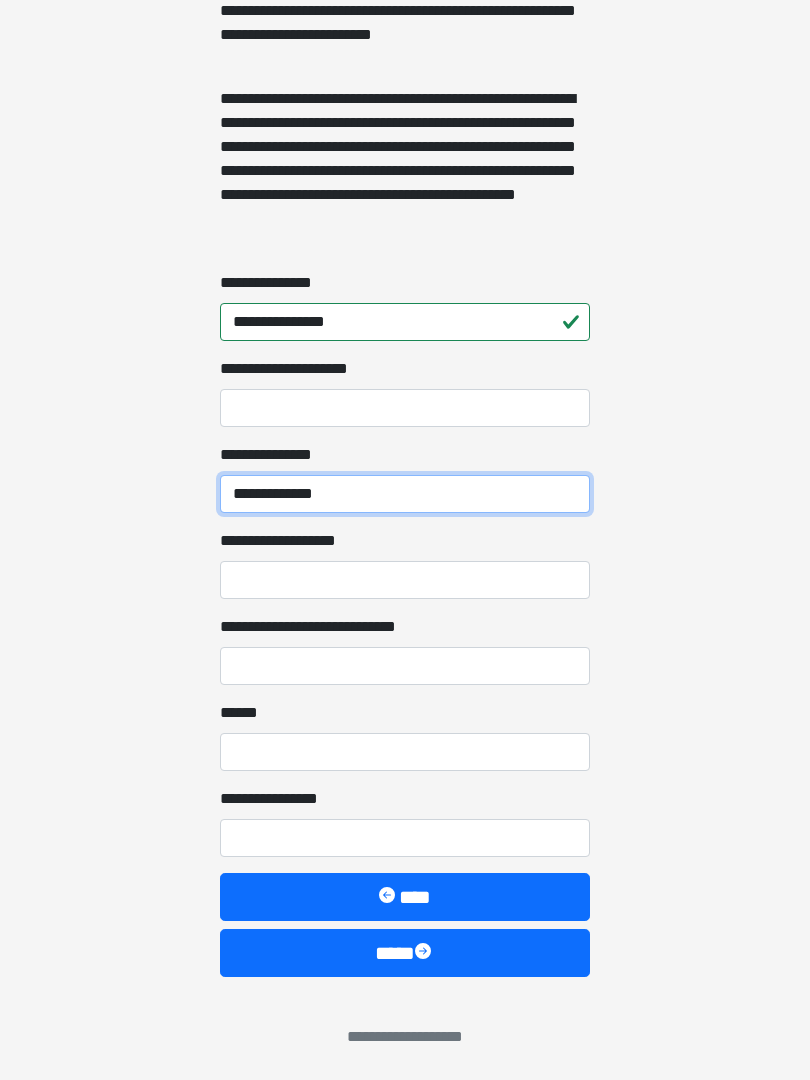 type on "**********" 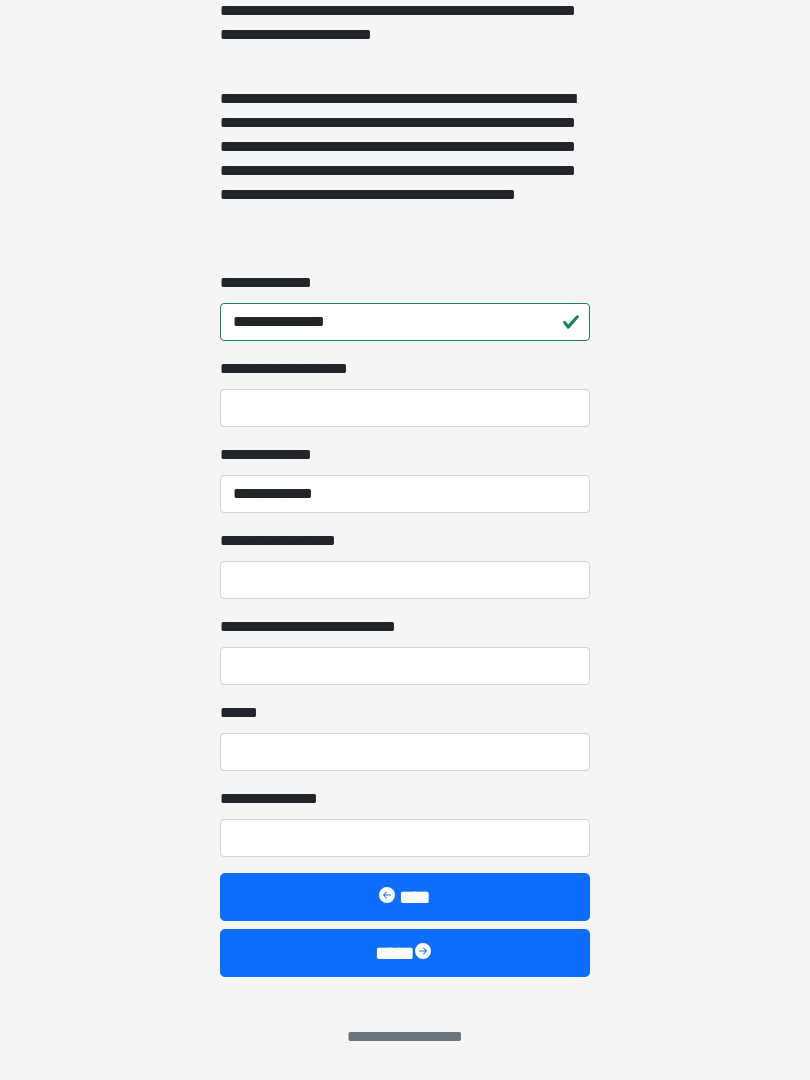 click on "**********" at bounding box center [405, 580] 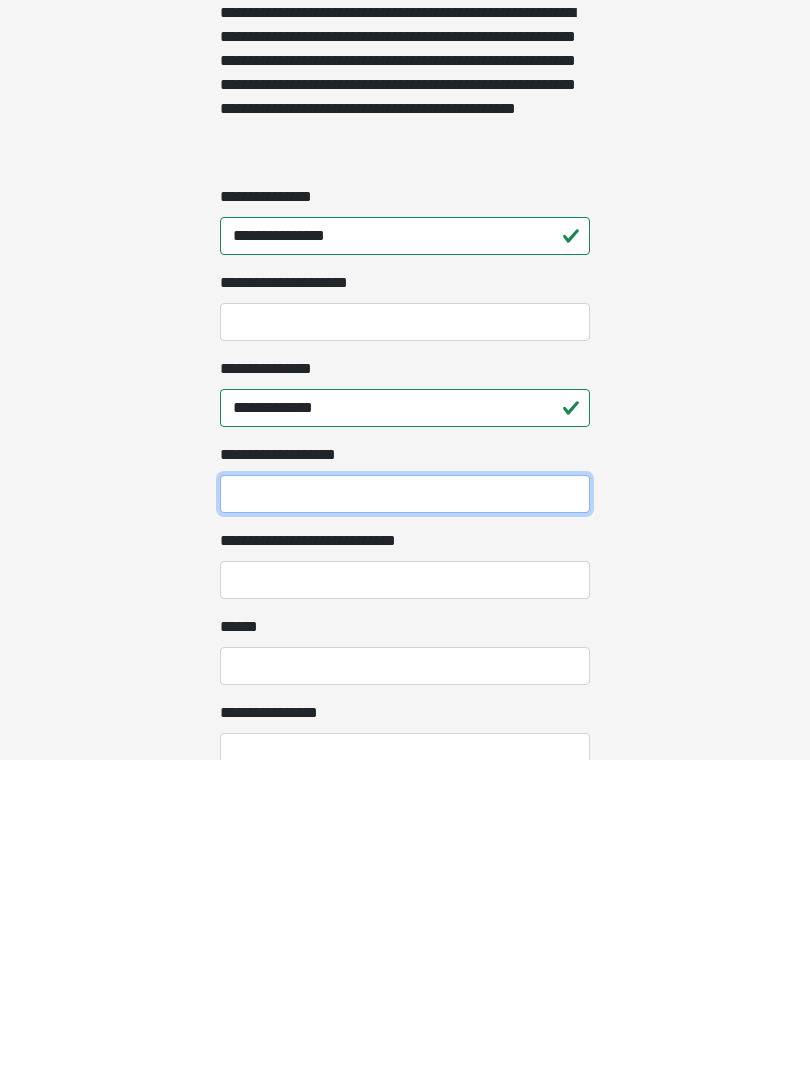 scroll, scrollTop: 1234, scrollLeft: 0, axis: vertical 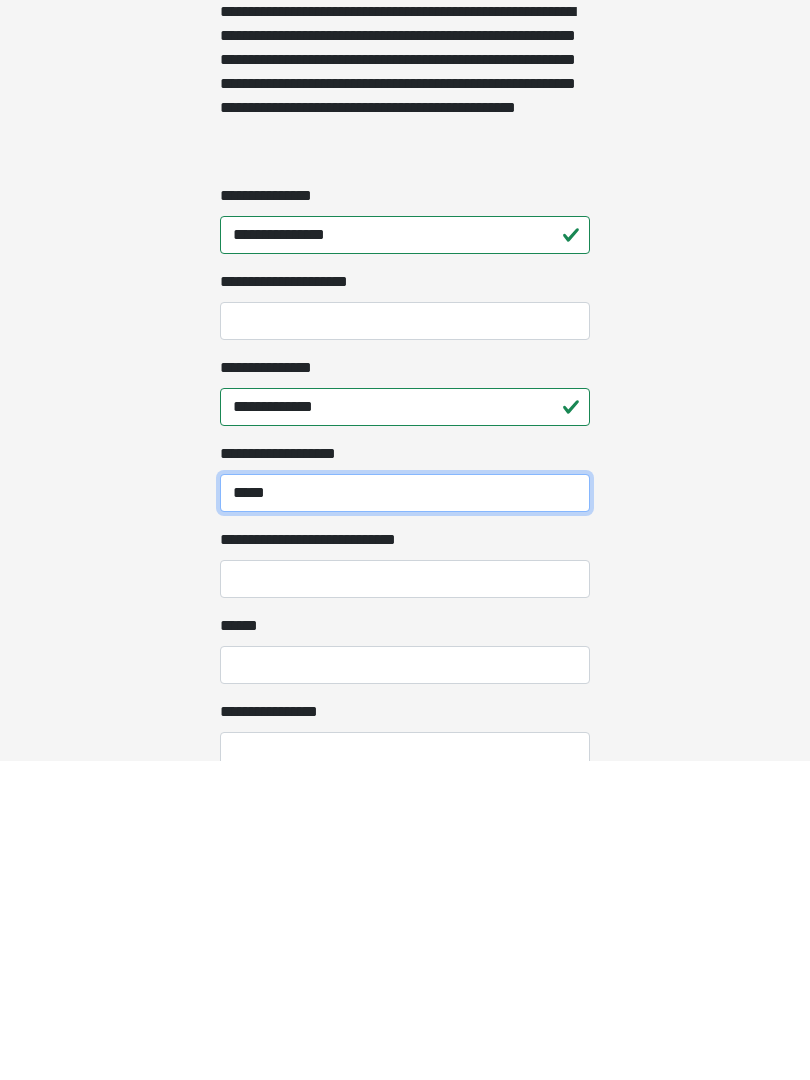 type on "*****" 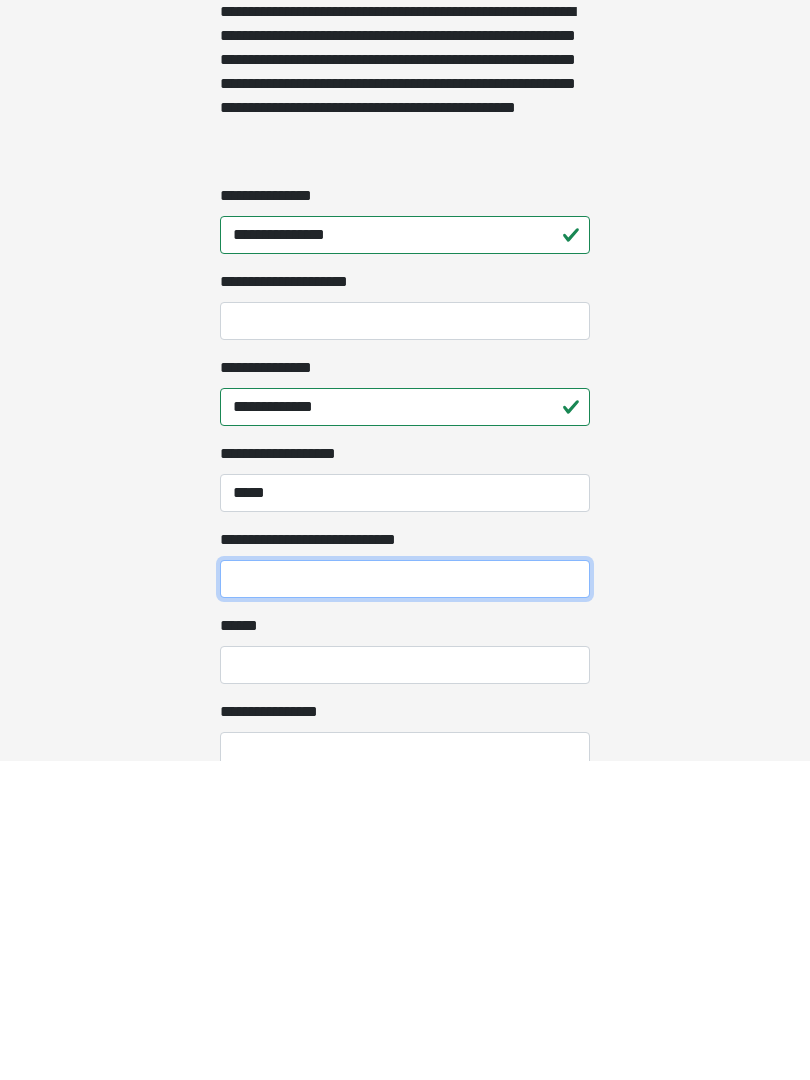 click on "**********" at bounding box center [405, 899] 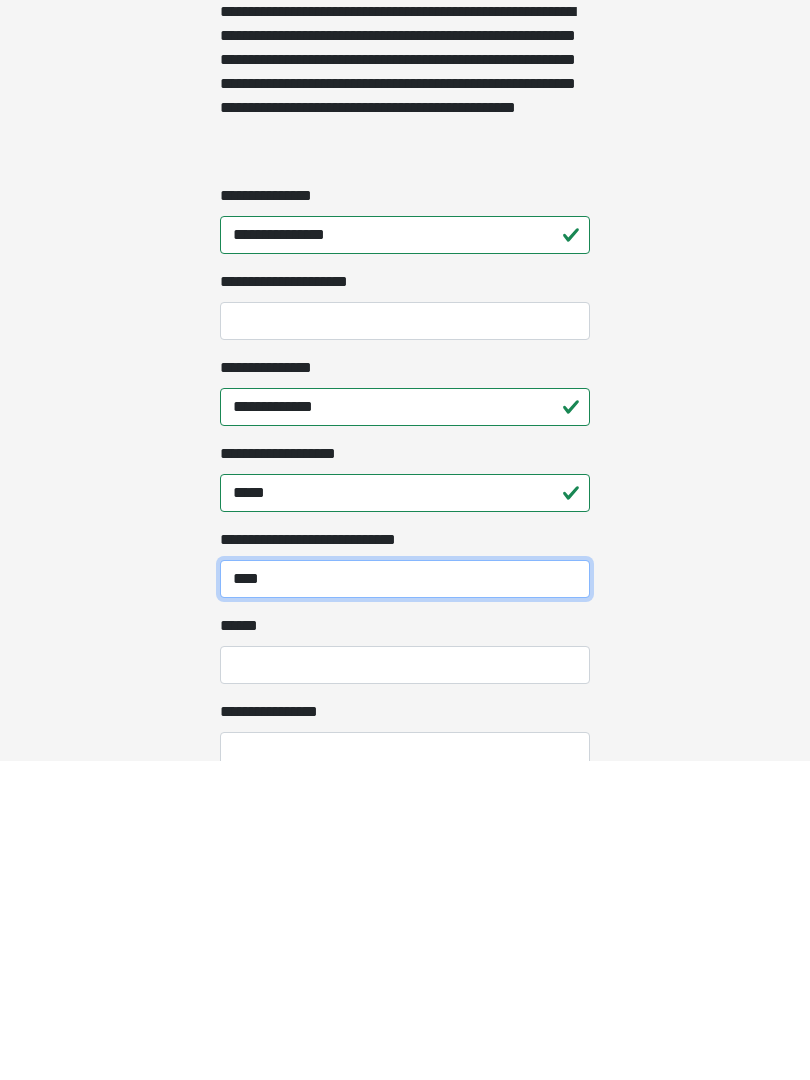type on "****" 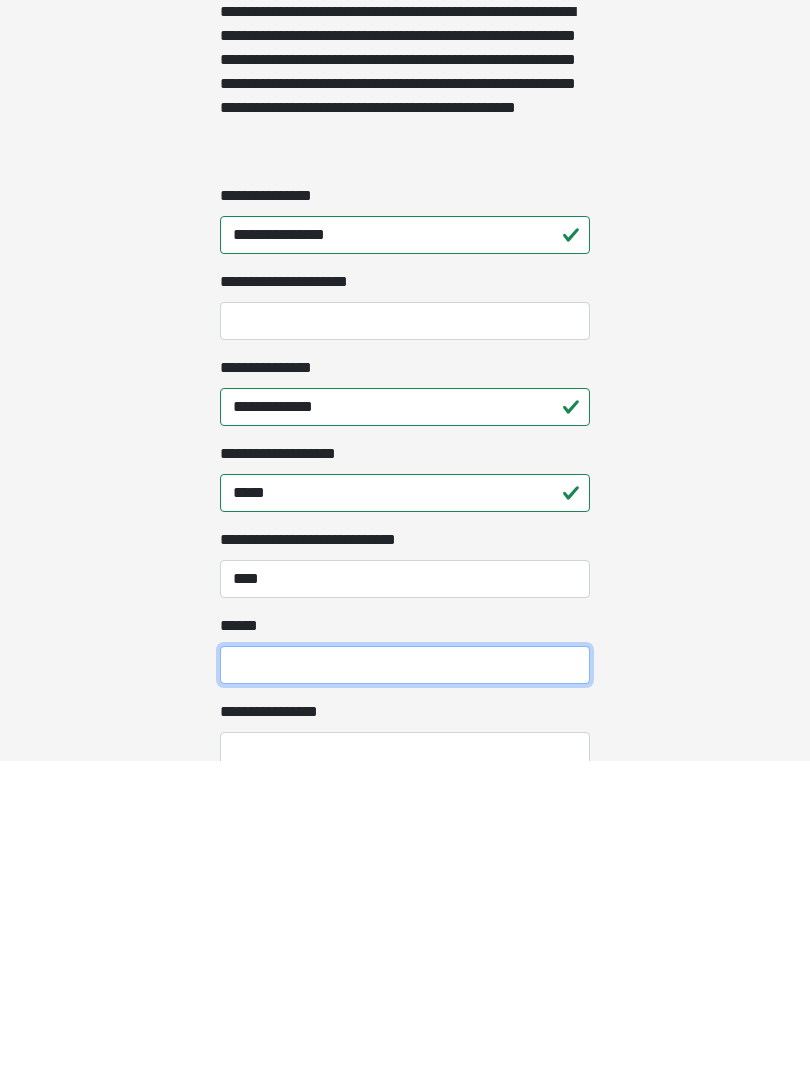 click on "**** *" at bounding box center (405, 985) 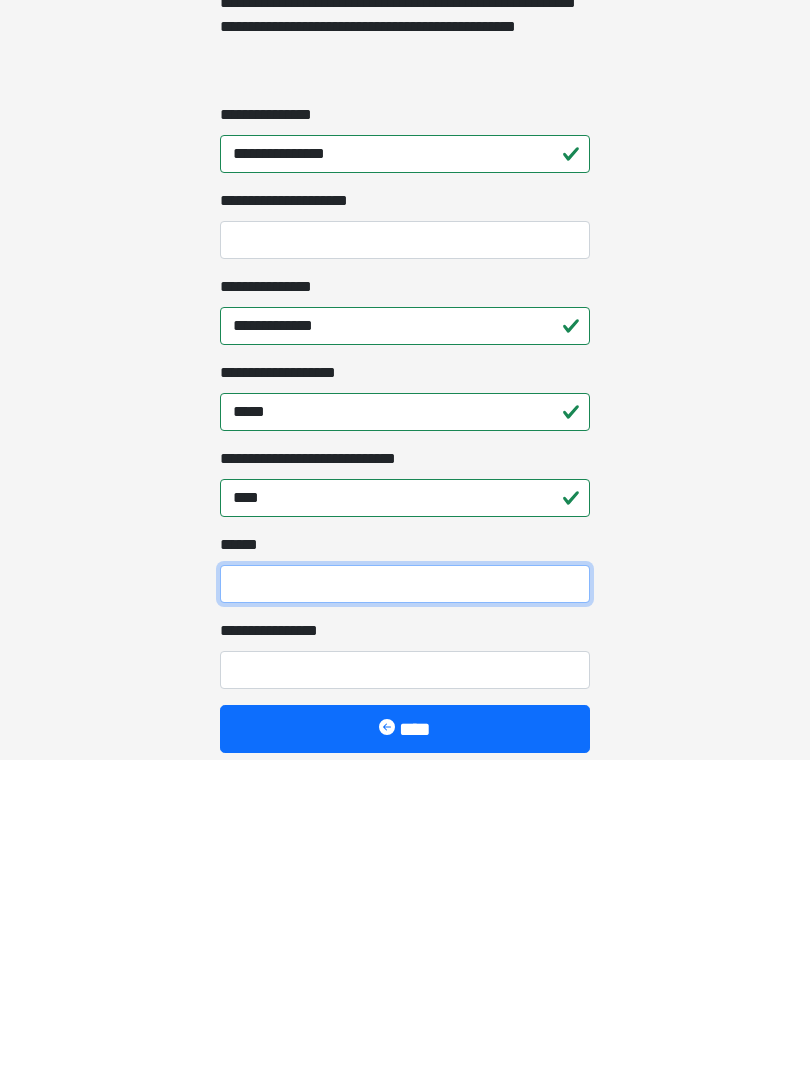 scroll, scrollTop: 1316, scrollLeft: 0, axis: vertical 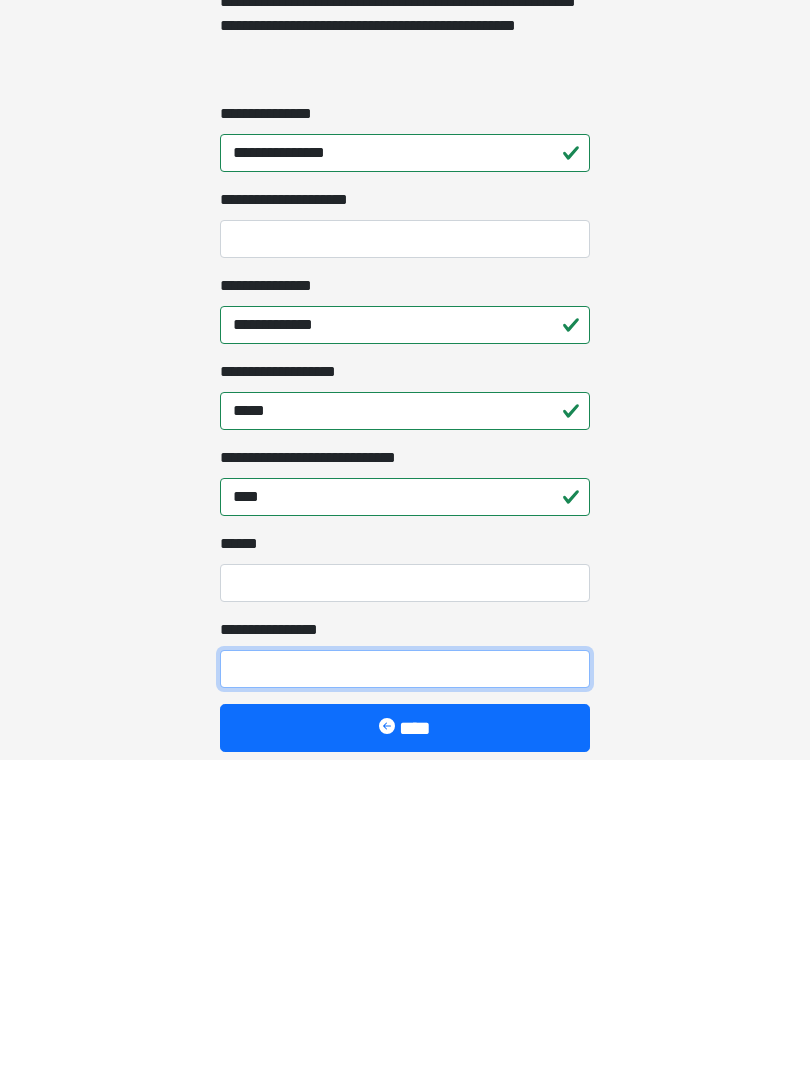 click on "**********" at bounding box center [405, 989] 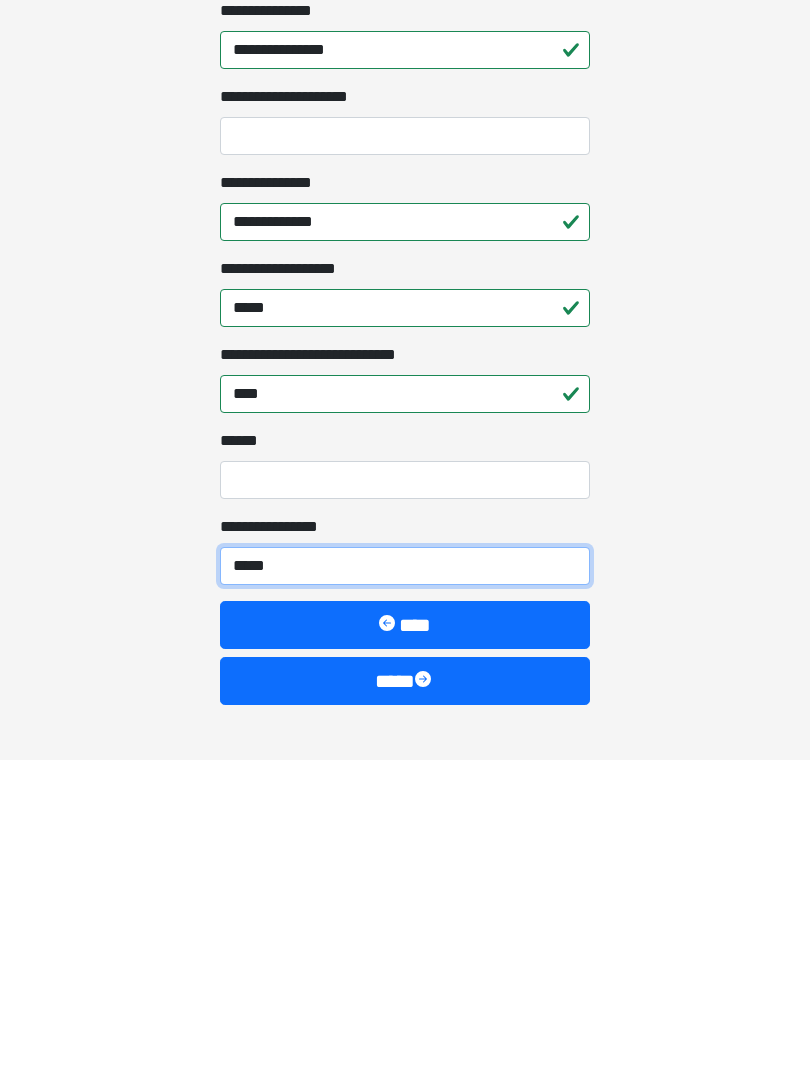scroll, scrollTop: 1467, scrollLeft: 0, axis: vertical 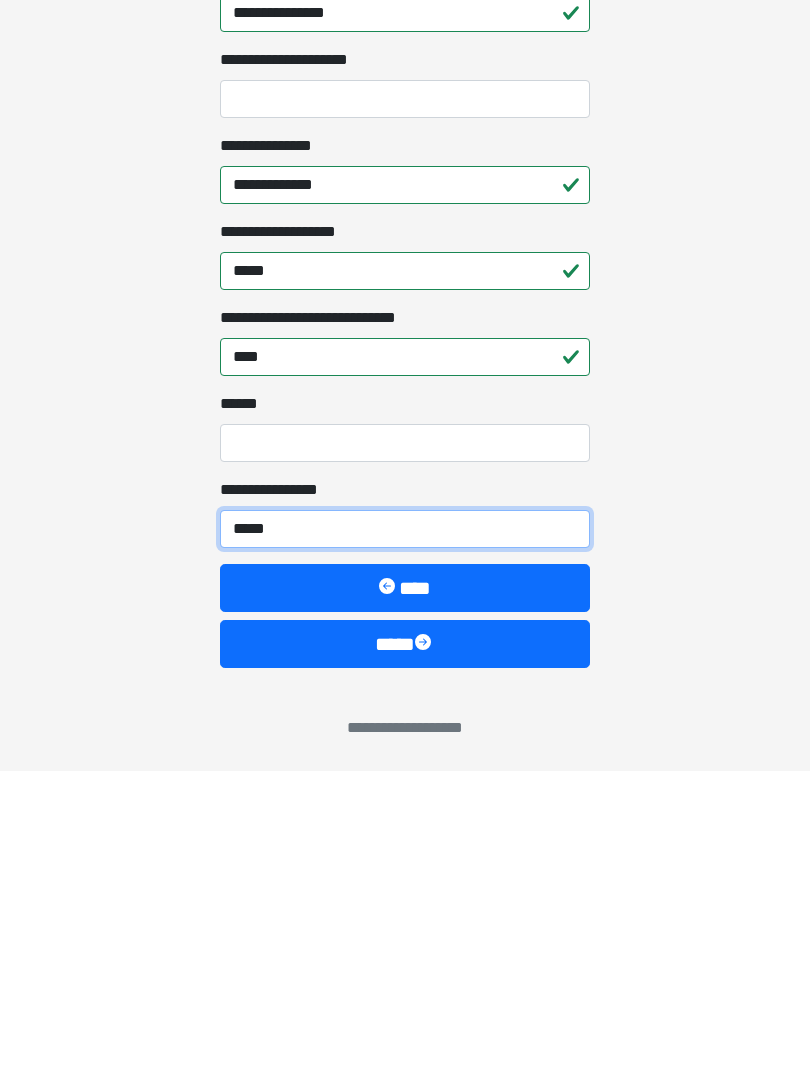 type on "*****" 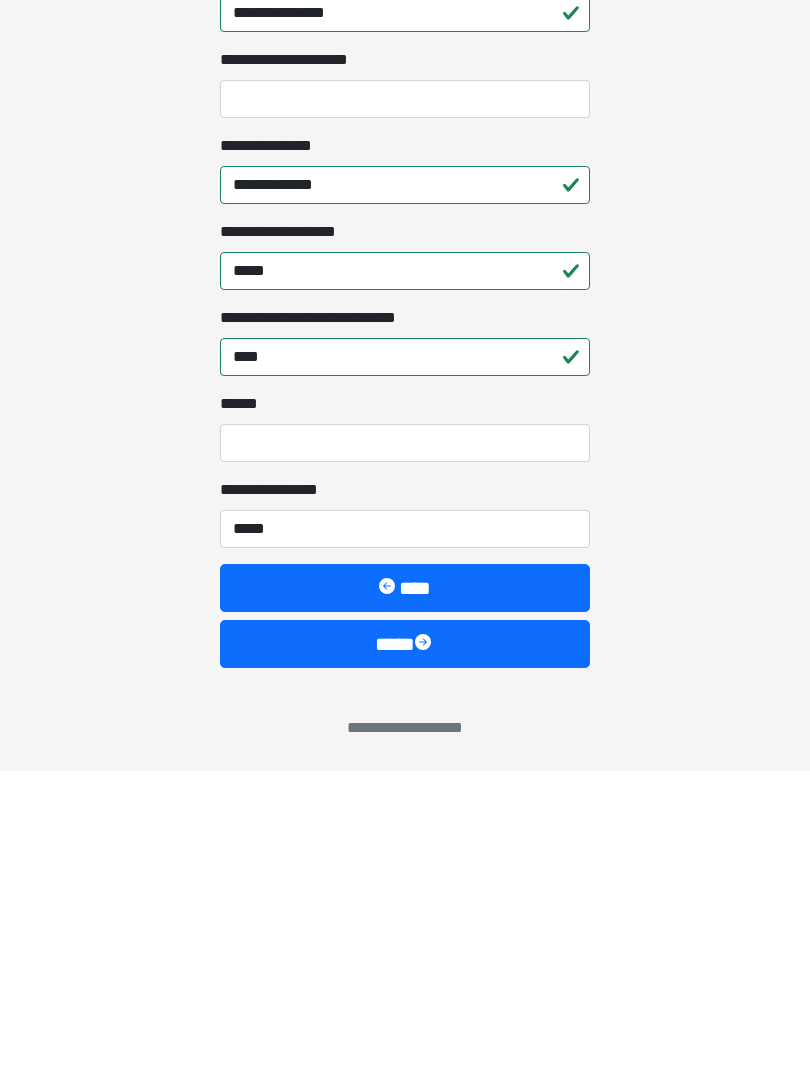 click on "**********" at bounding box center [405, -927] 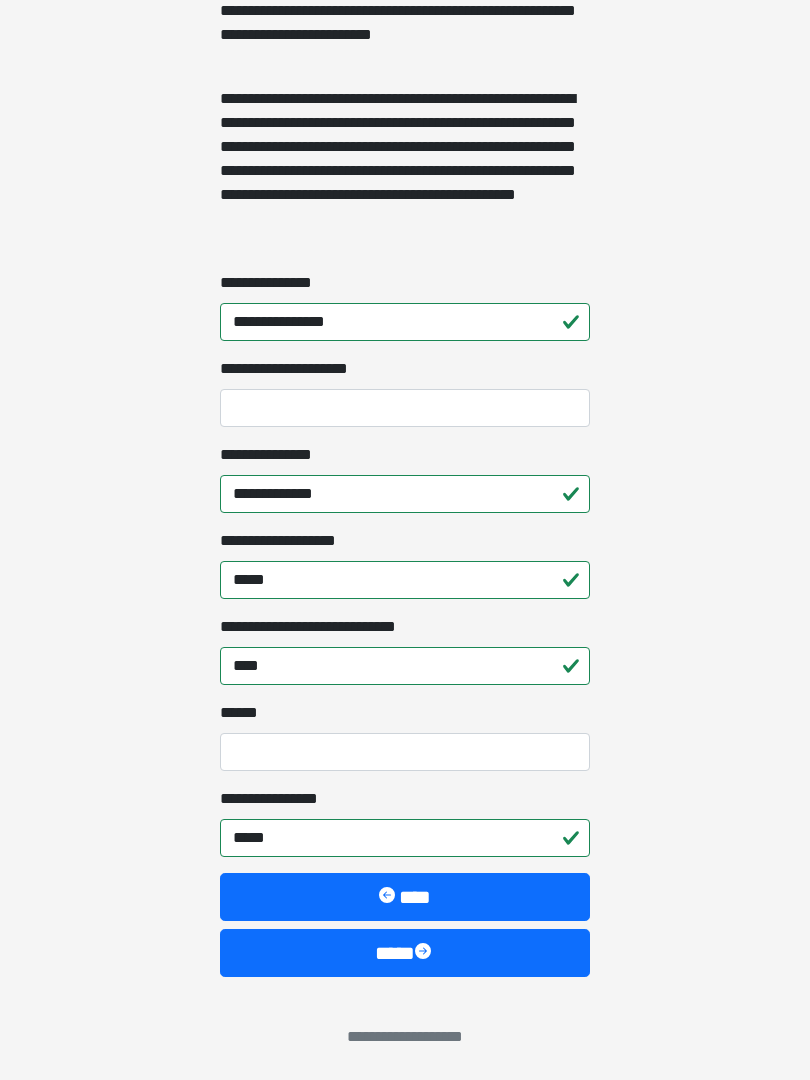 click on "****" at bounding box center [405, 953] 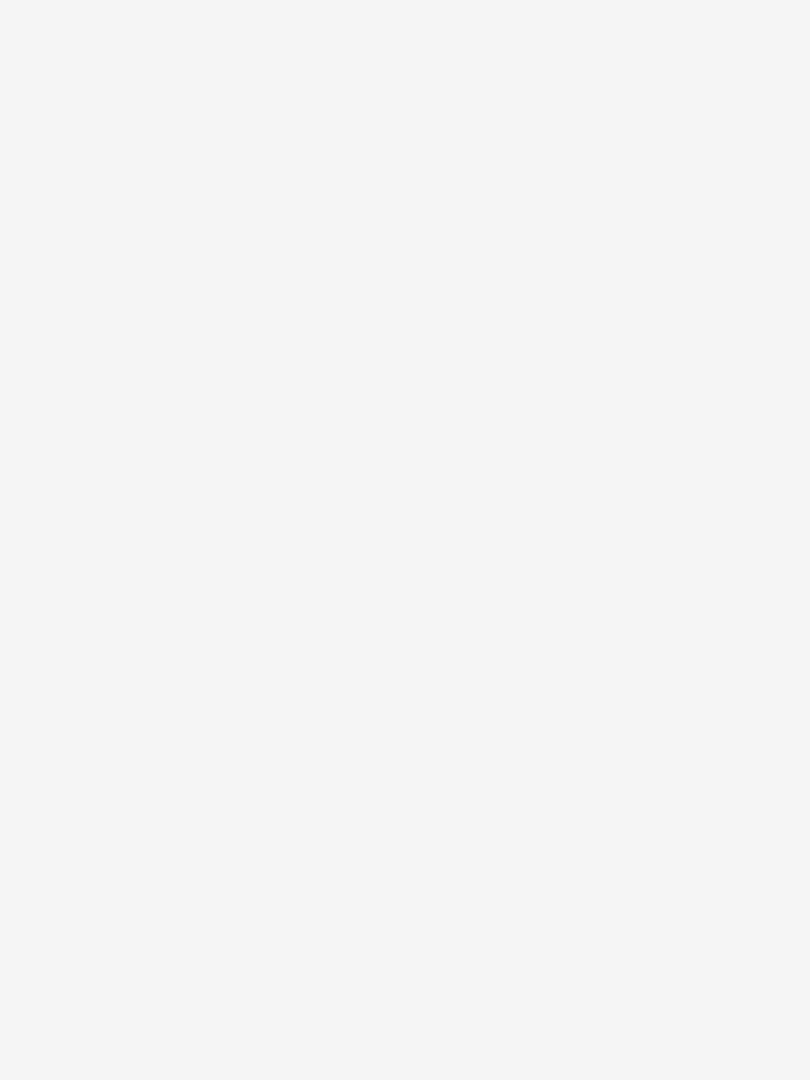 scroll, scrollTop: 0, scrollLeft: 0, axis: both 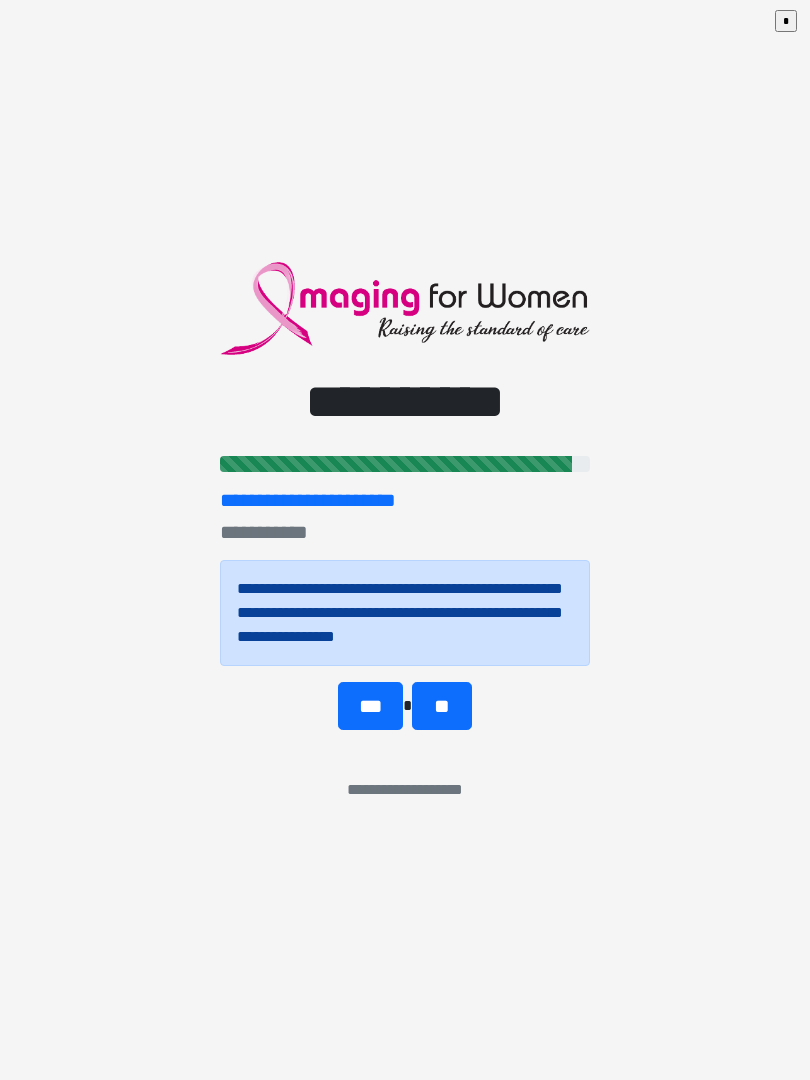 click on "**********" at bounding box center (405, 540) 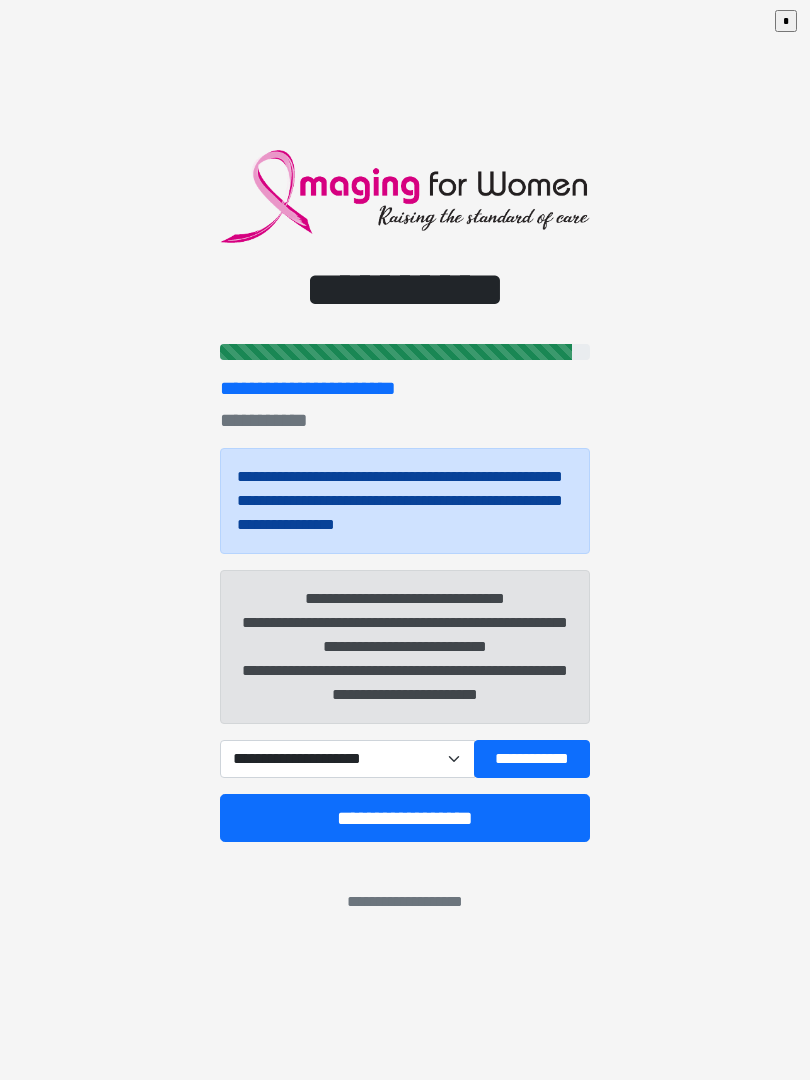 click on "**********" at bounding box center (347, 759) 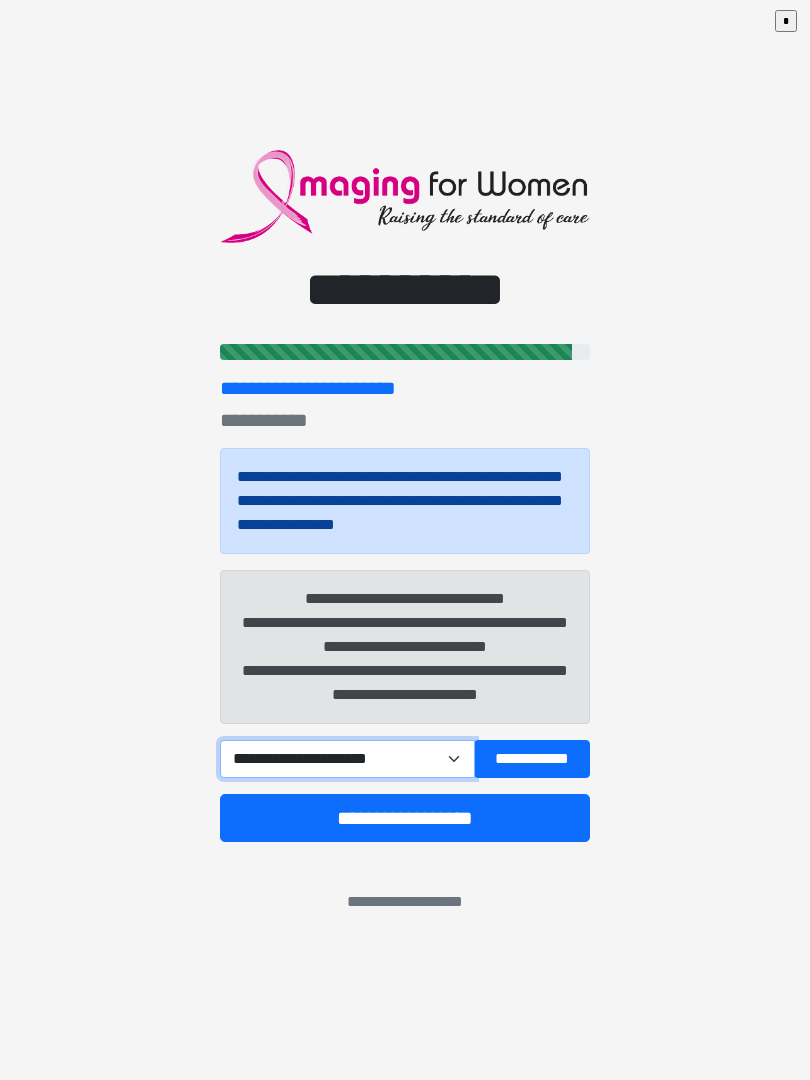 click on "**********" at bounding box center (347, 759) 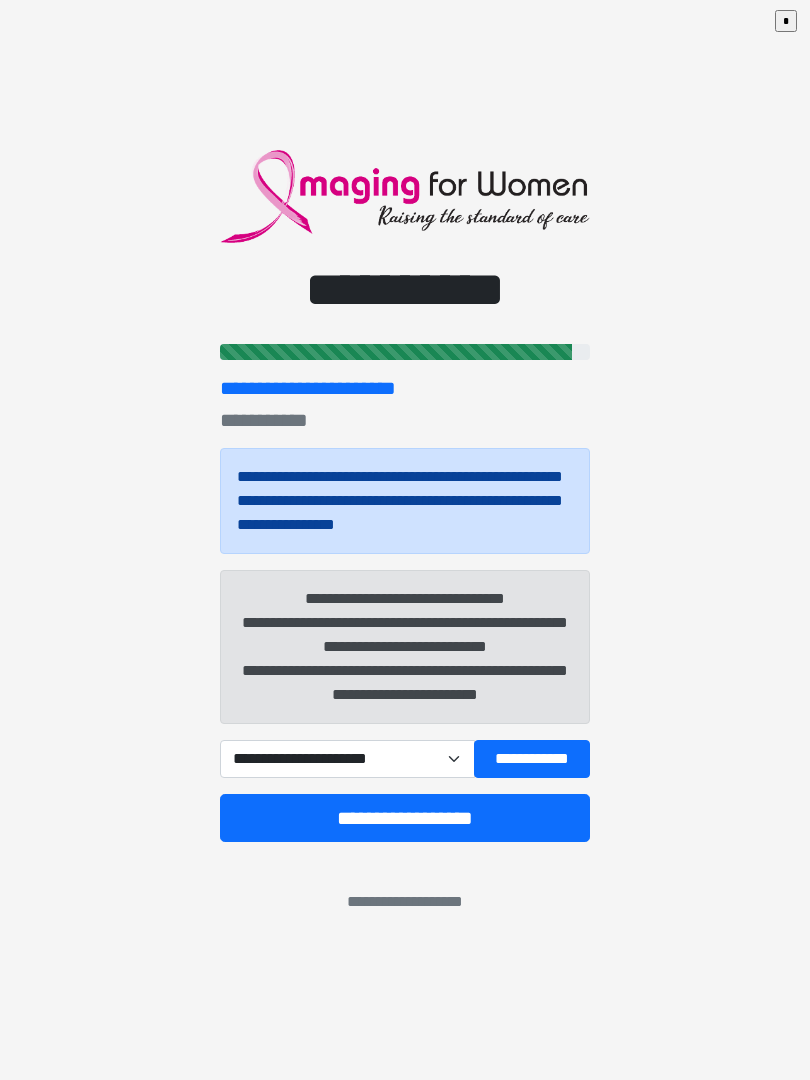 click on "**********" at bounding box center [405, 818] 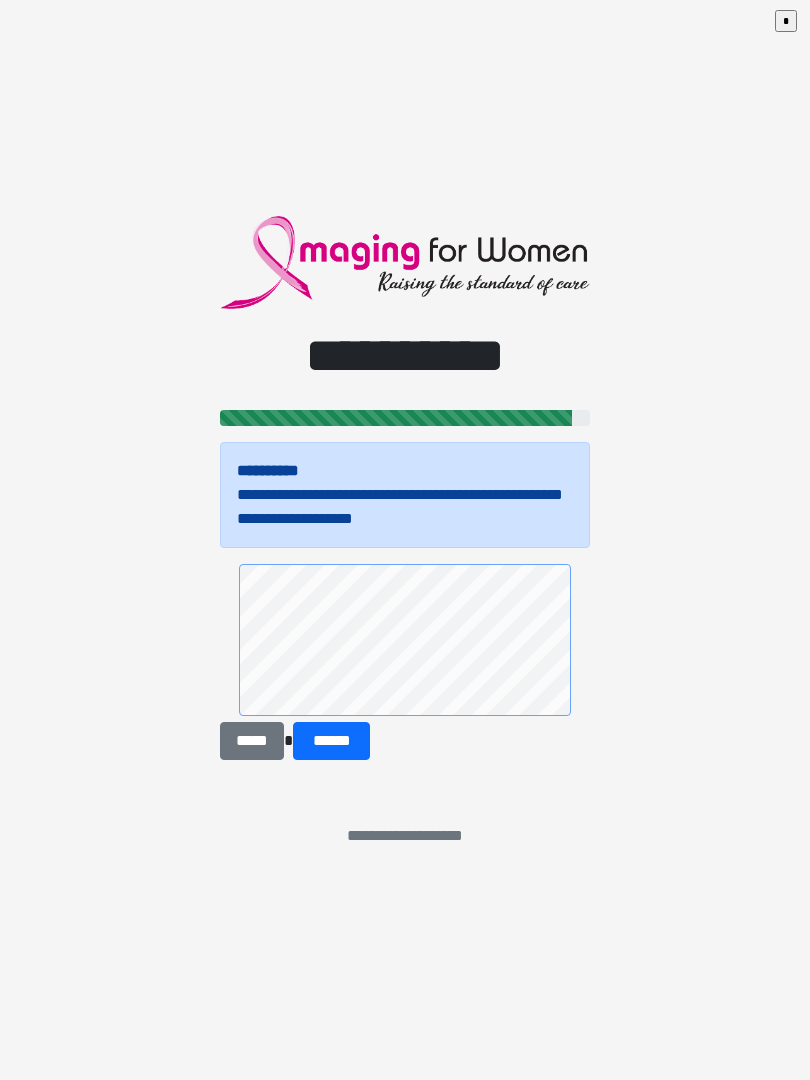 click on "******" at bounding box center (331, 741) 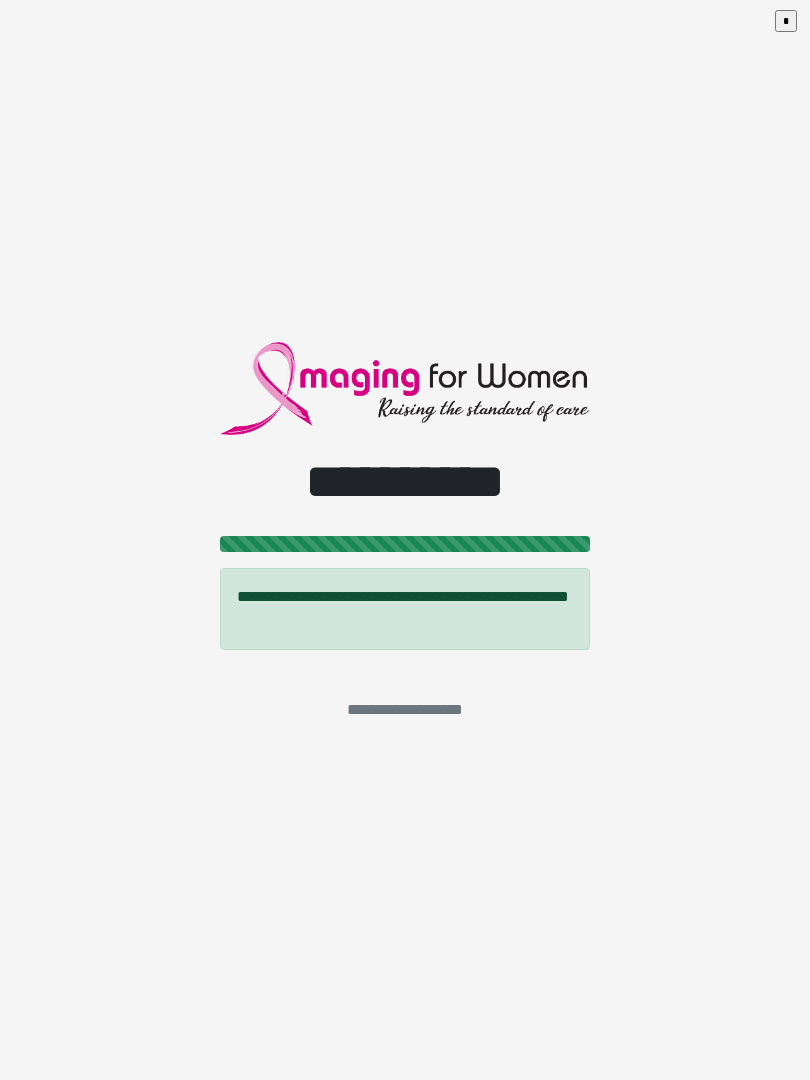 click on "*" at bounding box center (786, 21) 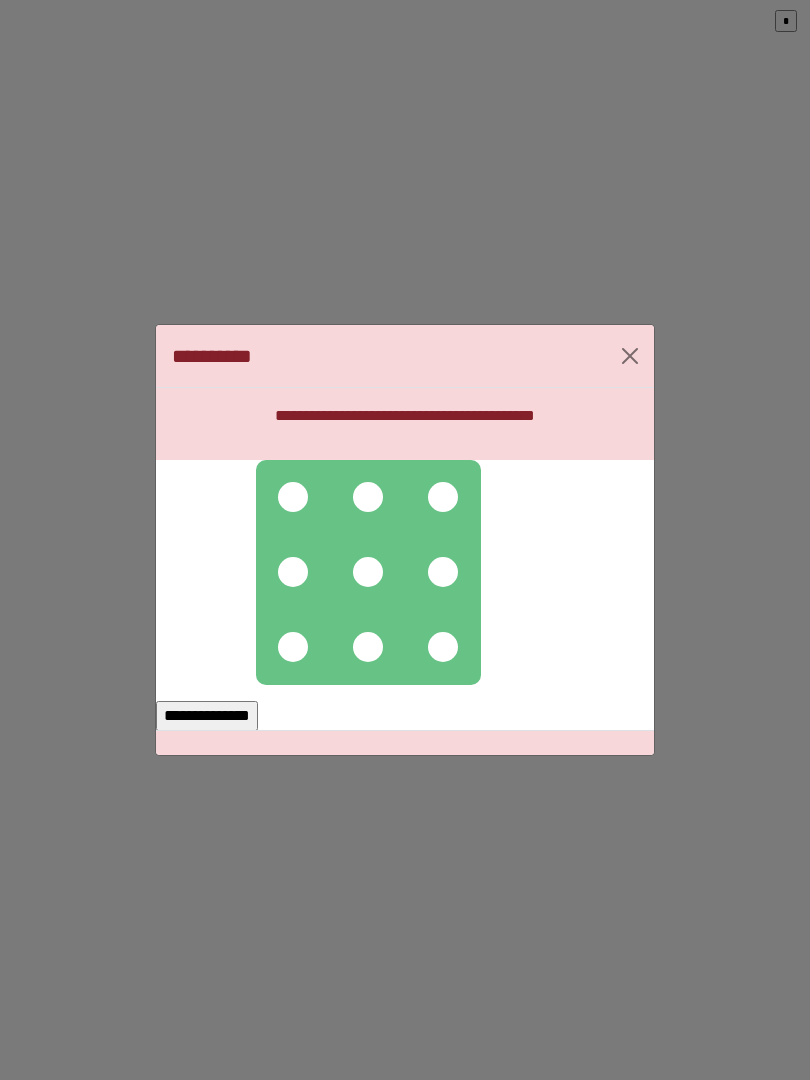 click at bounding box center [293, 497] 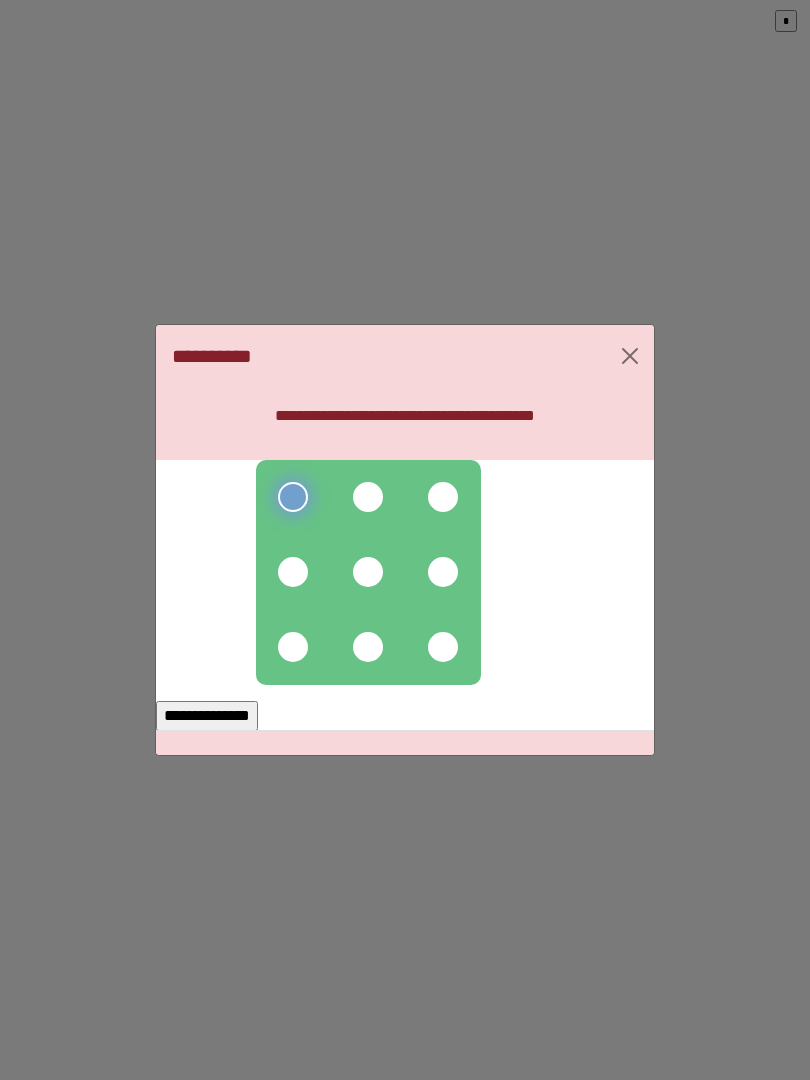 click at bounding box center [368, 497] 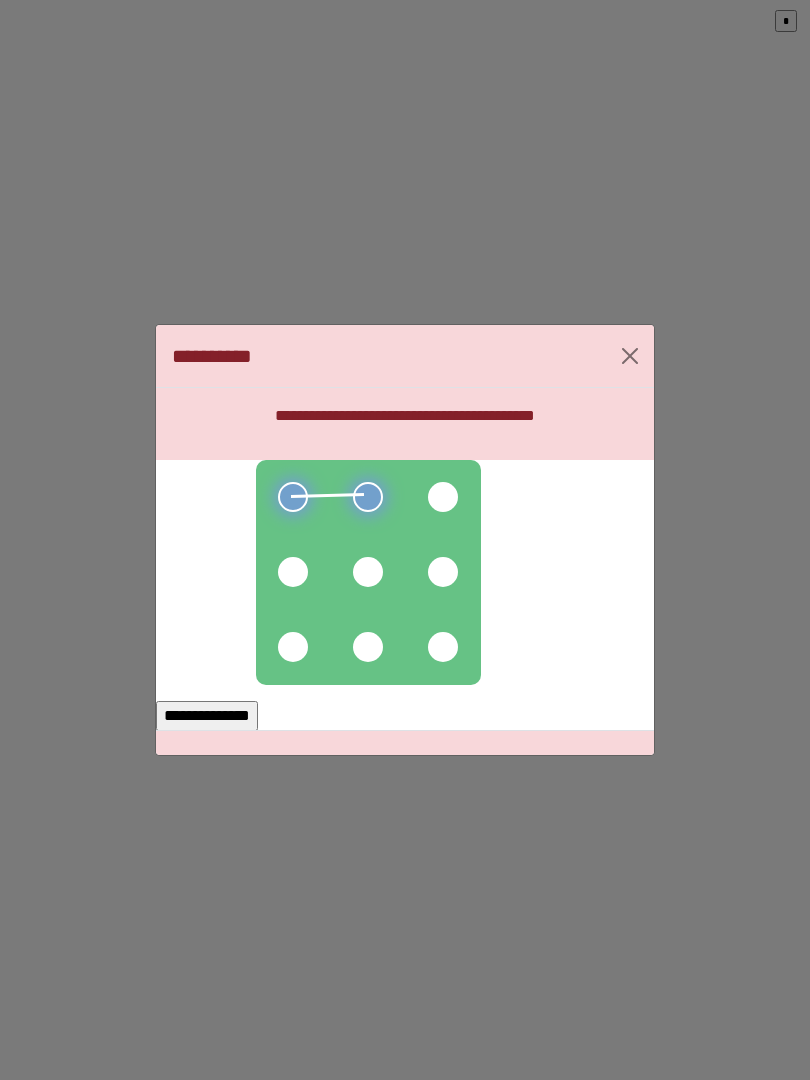 click at bounding box center (443, 497) 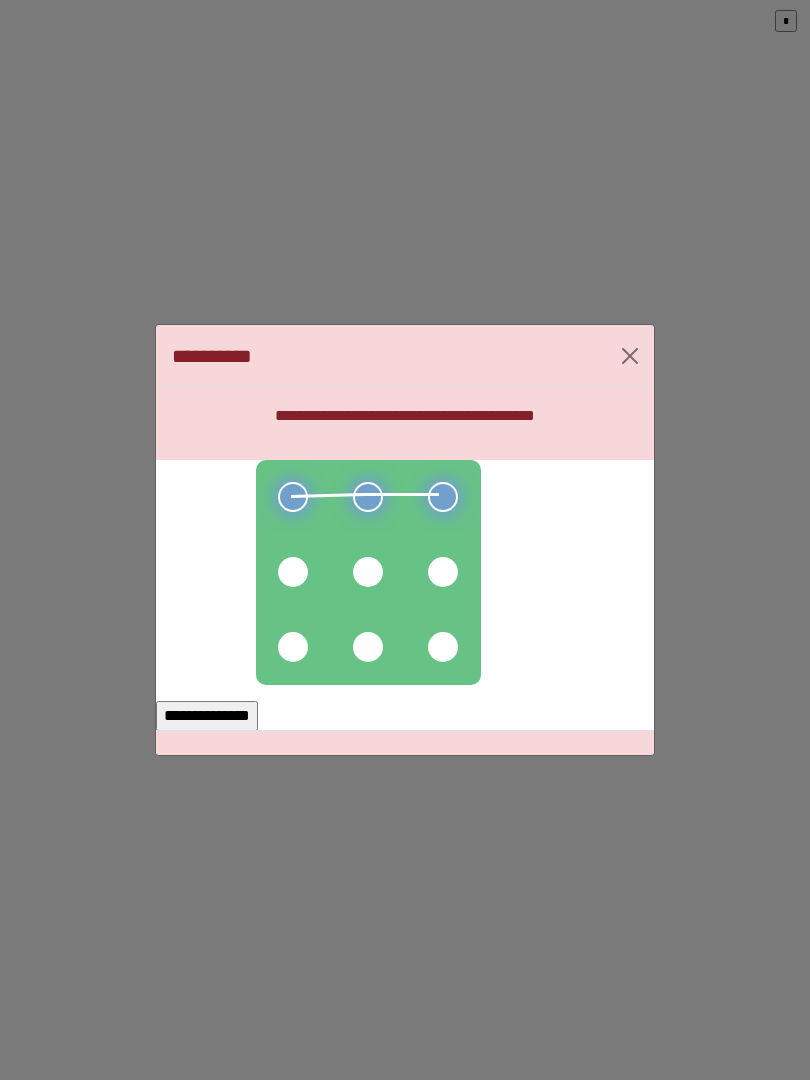 click at bounding box center (443, 572) 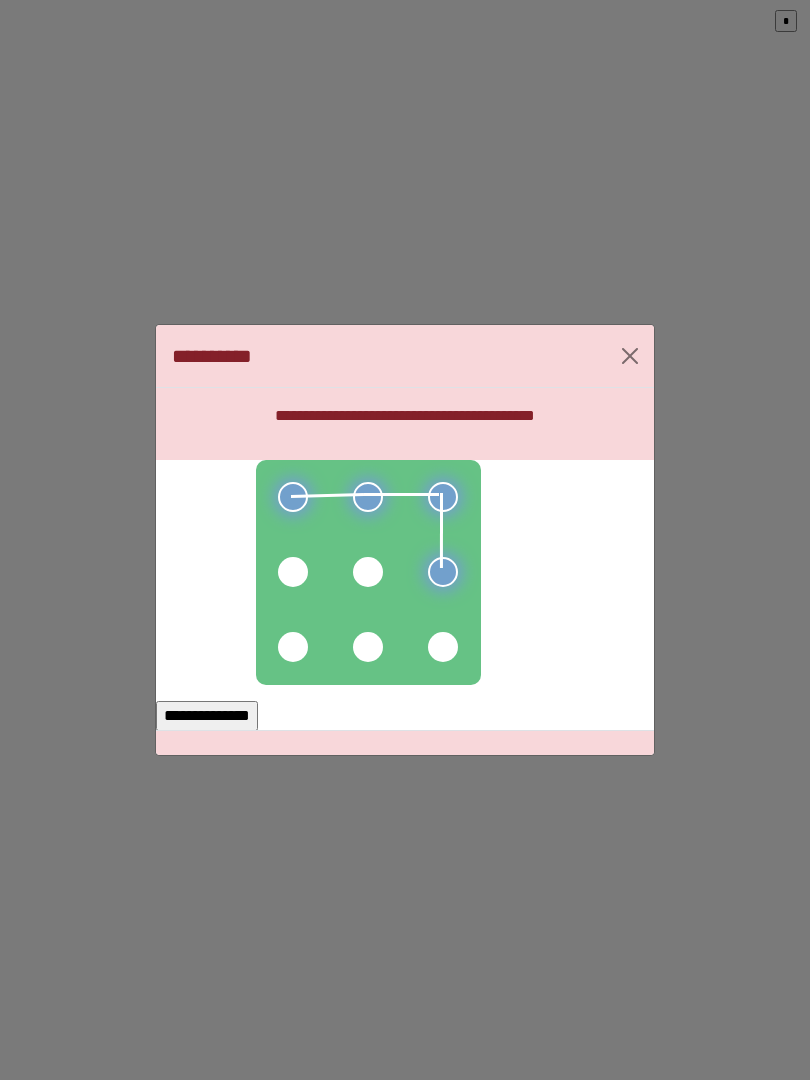 click at bounding box center (368, 572) 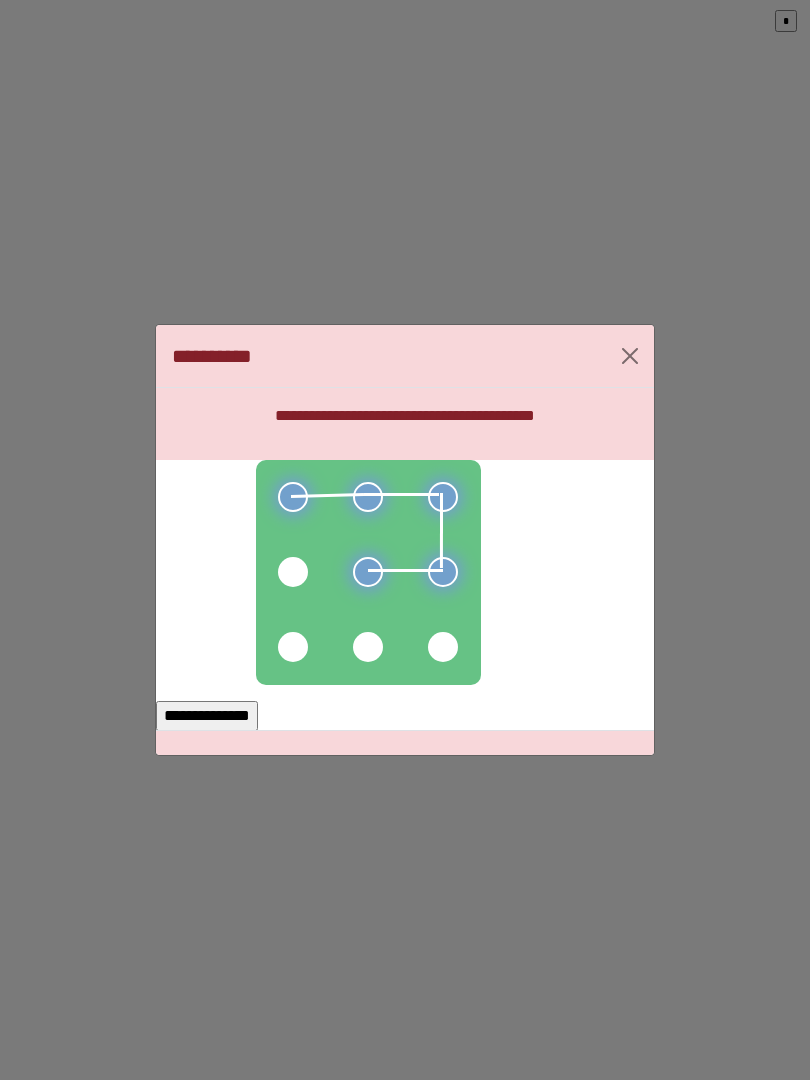 click at bounding box center [293, 572] 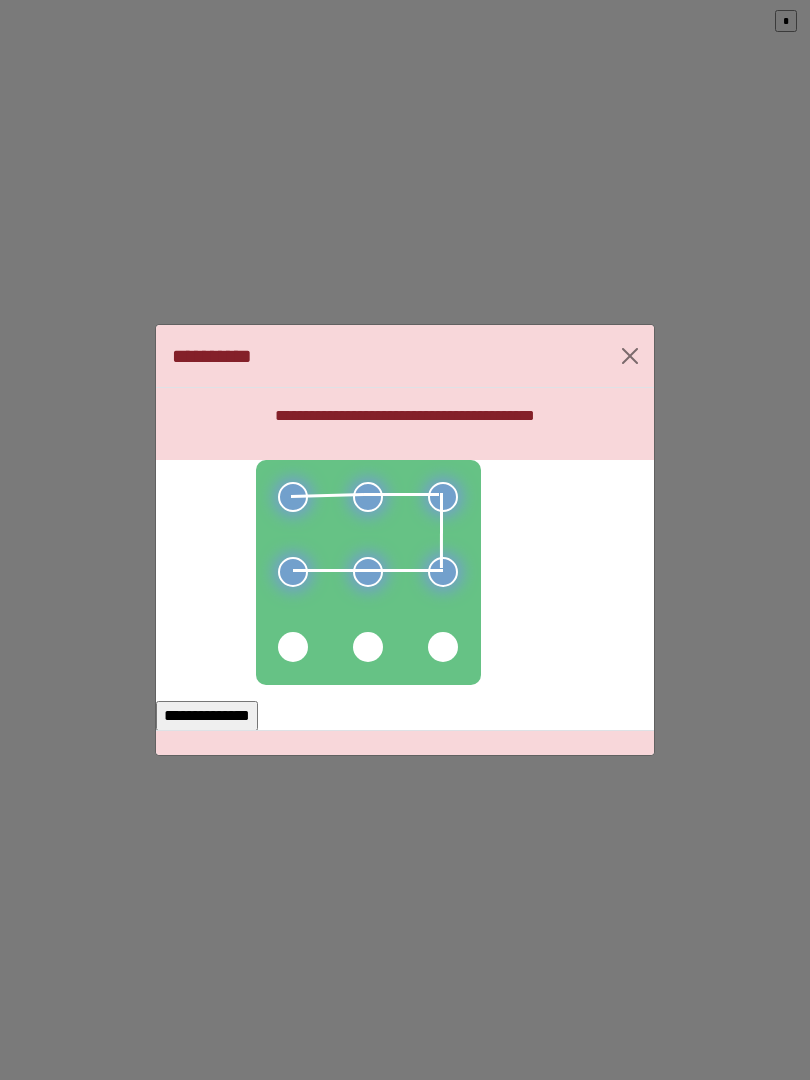 click on "**********" at bounding box center [207, 716] 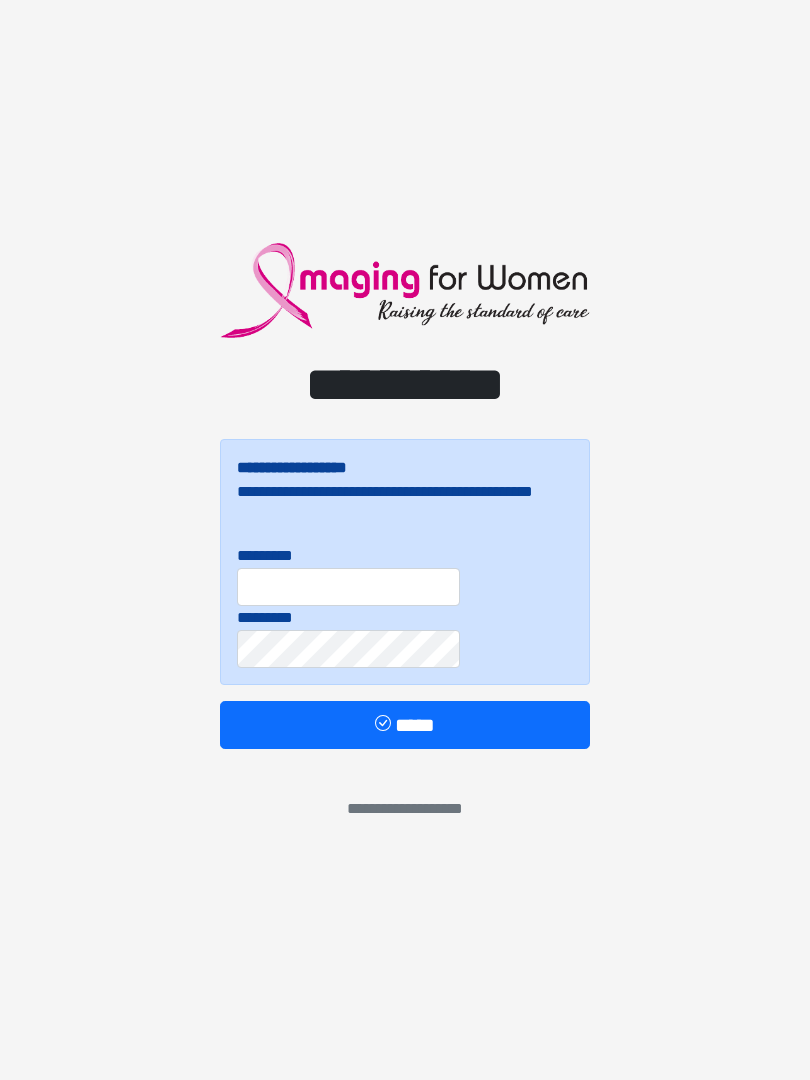 scroll, scrollTop: 0, scrollLeft: 0, axis: both 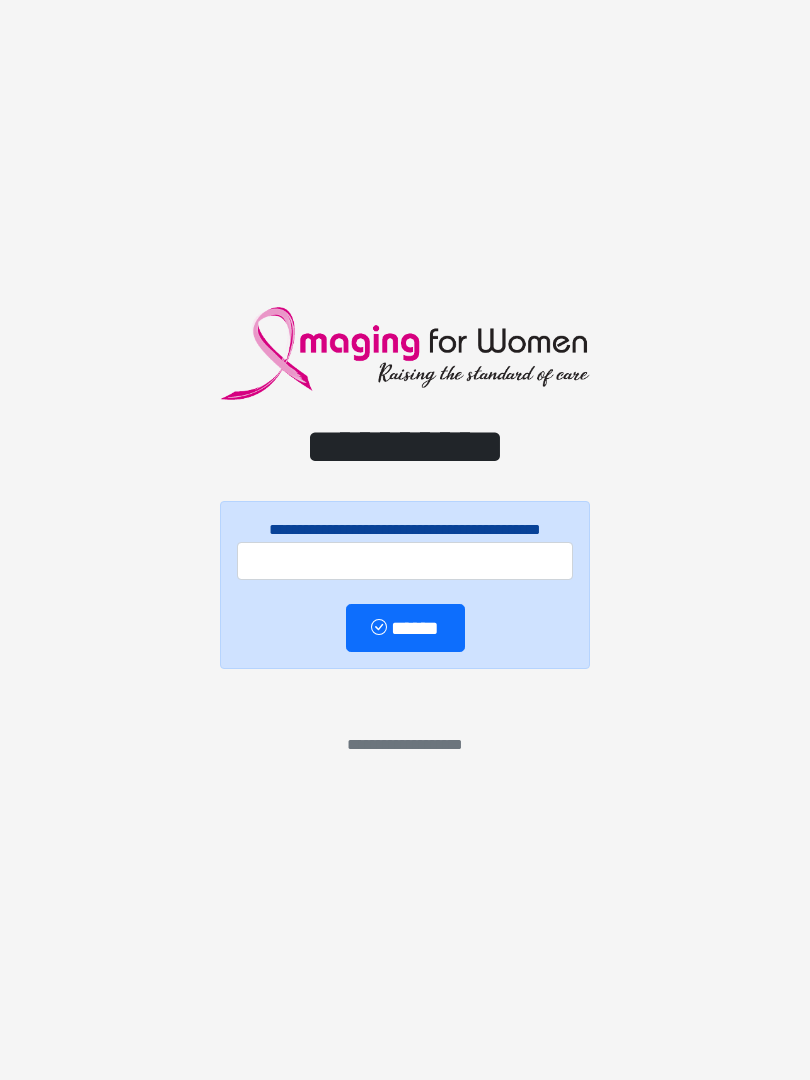 click on "**********" at bounding box center (405, 540) 